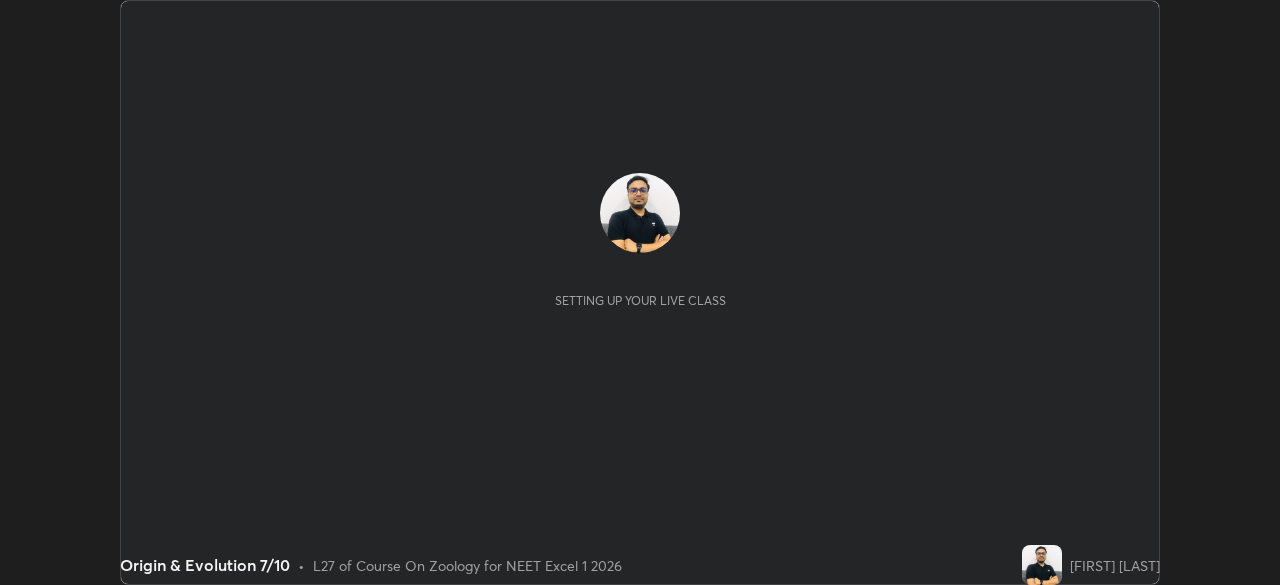 scroll, scrollTop: 0, scrollLeft: 0, axis: both 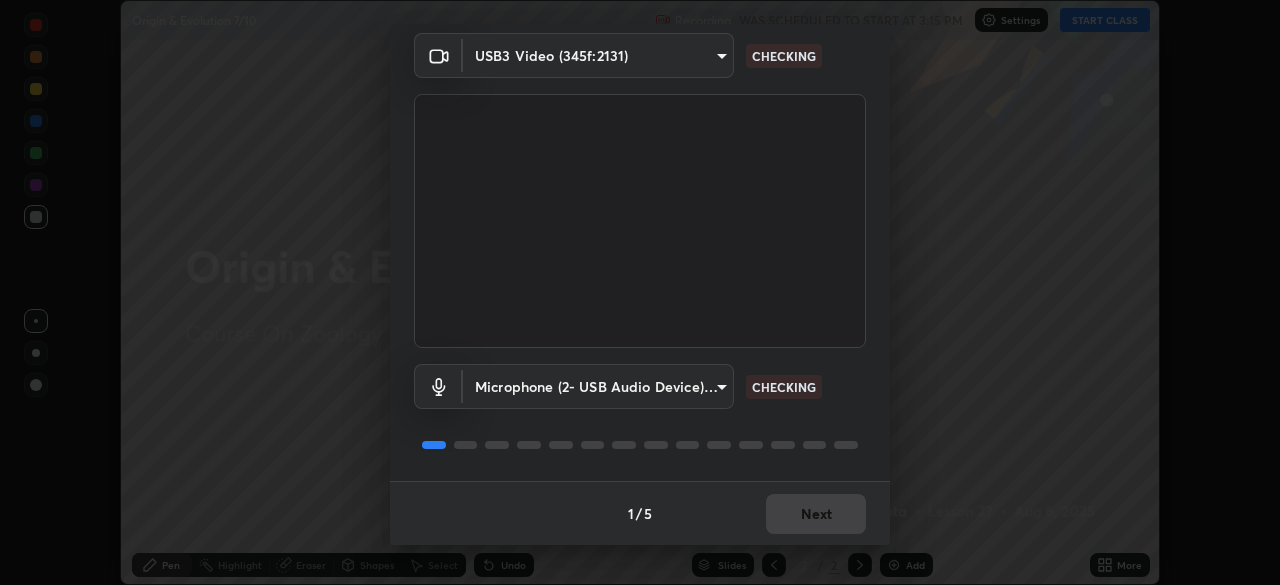 click on "1 / 5 Next" at bounding box center [640, 513] 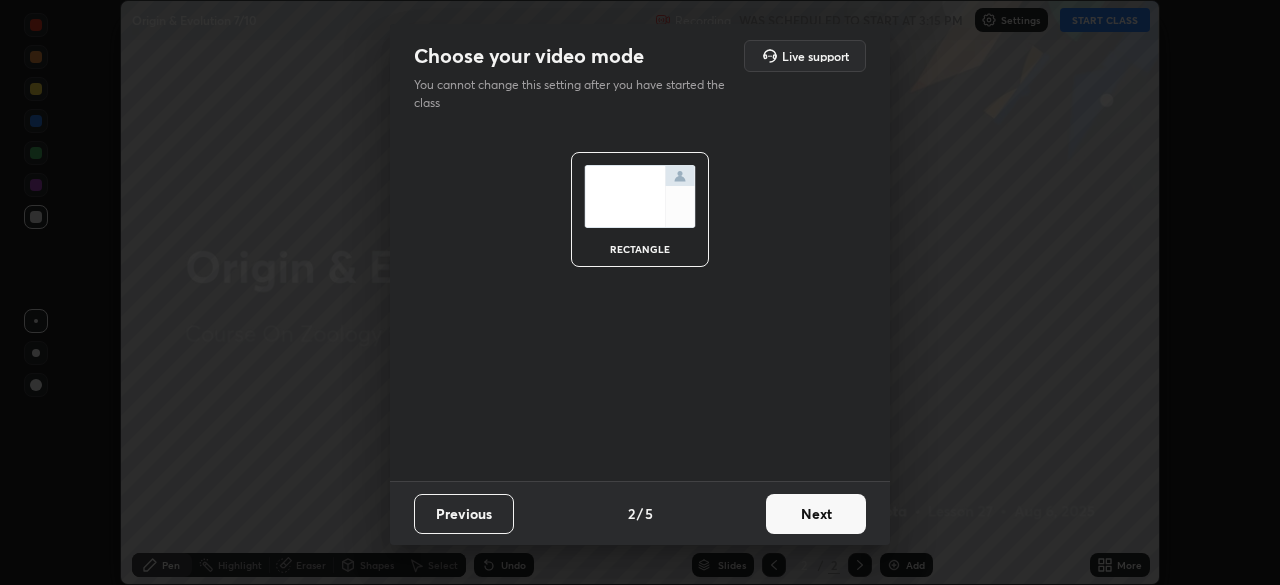 scroll, scrollTop: 0, scrollLeft: 0, axis: both 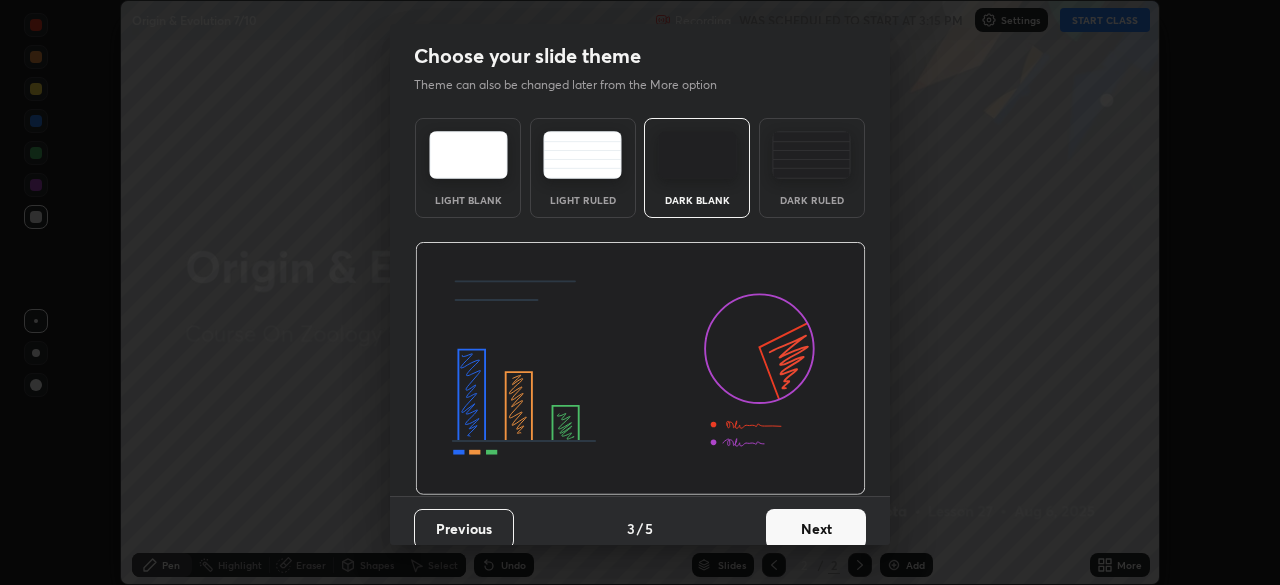 click on "Next" at bounding box center [816, 529] 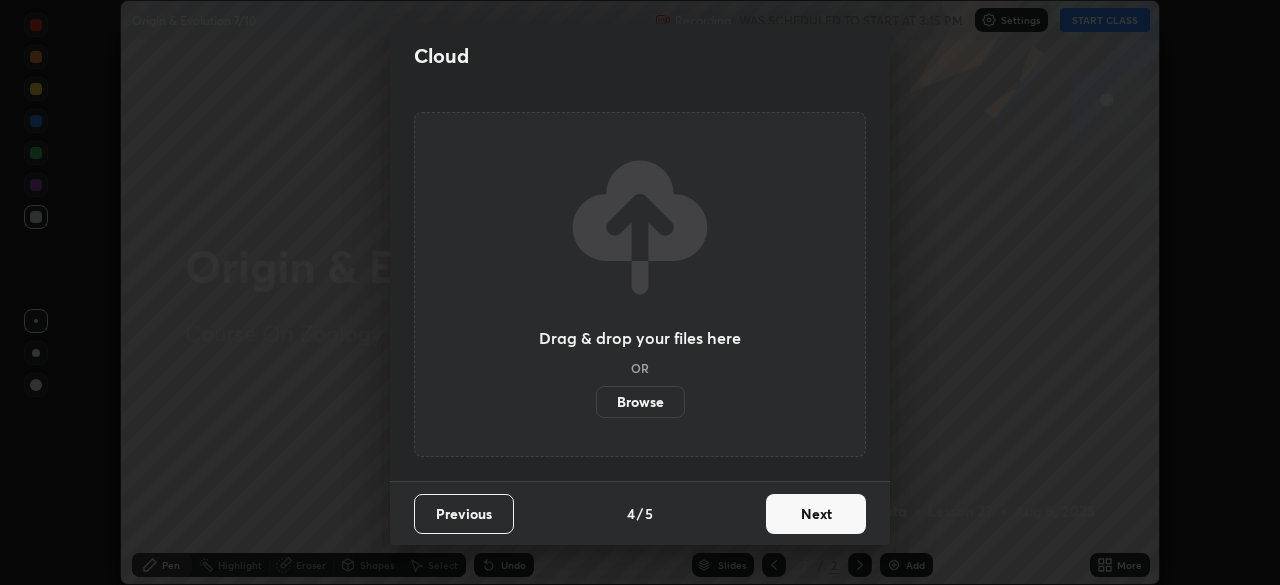click on "Next" at bounding box center (816, 514) 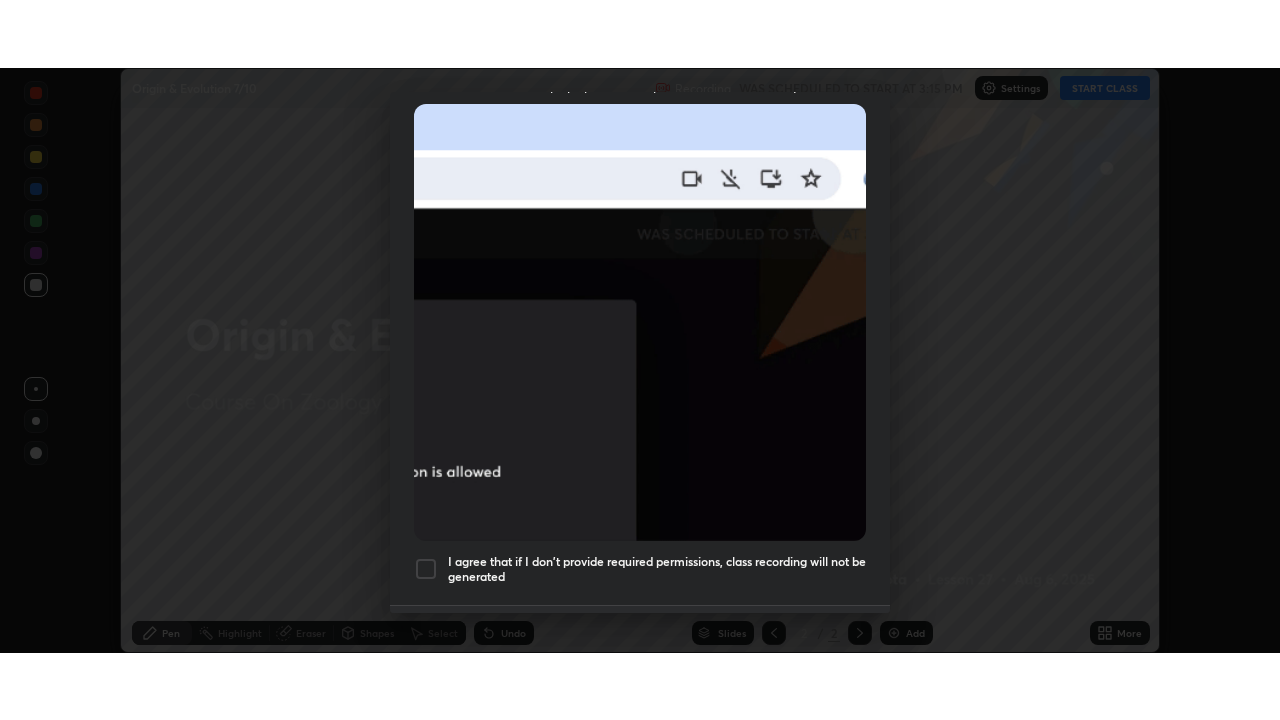 scroll, scrollTop: 479, scrollLeft: 0, axis: vertical 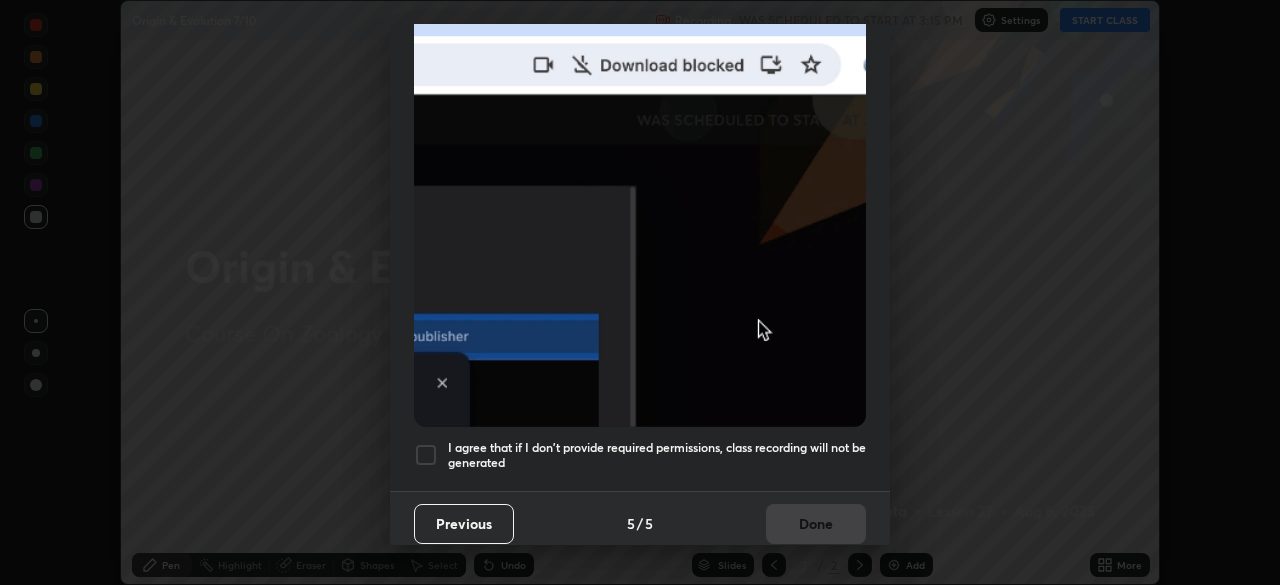 click on "Previous 5 / 5 Done" at bounding box center (640, 523) 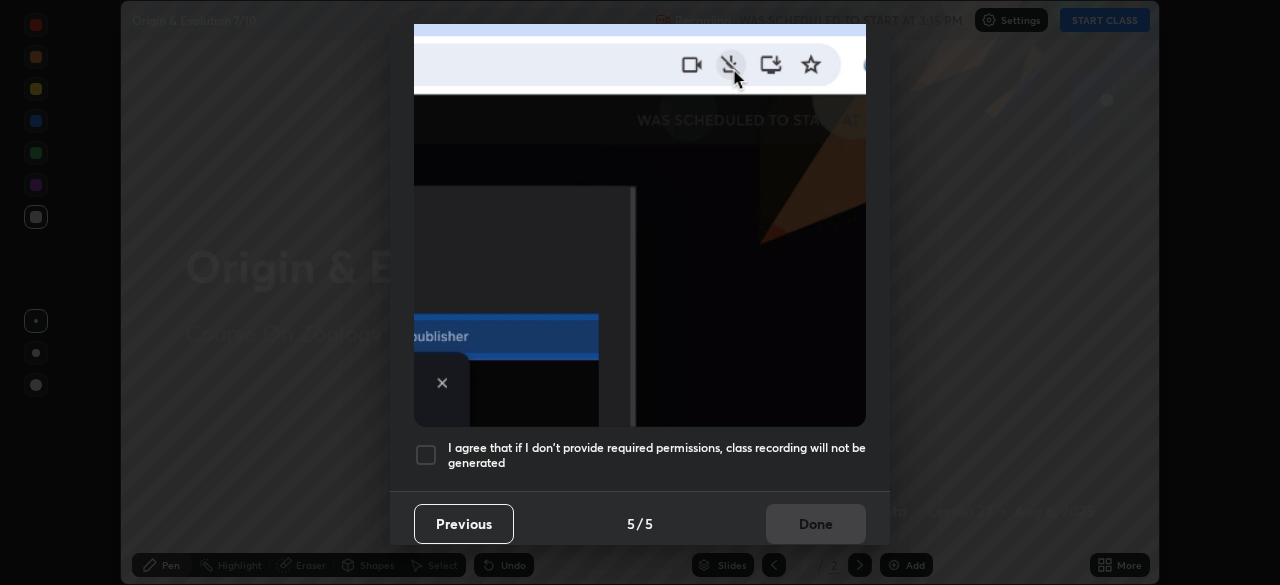 click on "I agree that if I don't provide required permissions, class recording will not be generated" at bounding box center (657, 455) 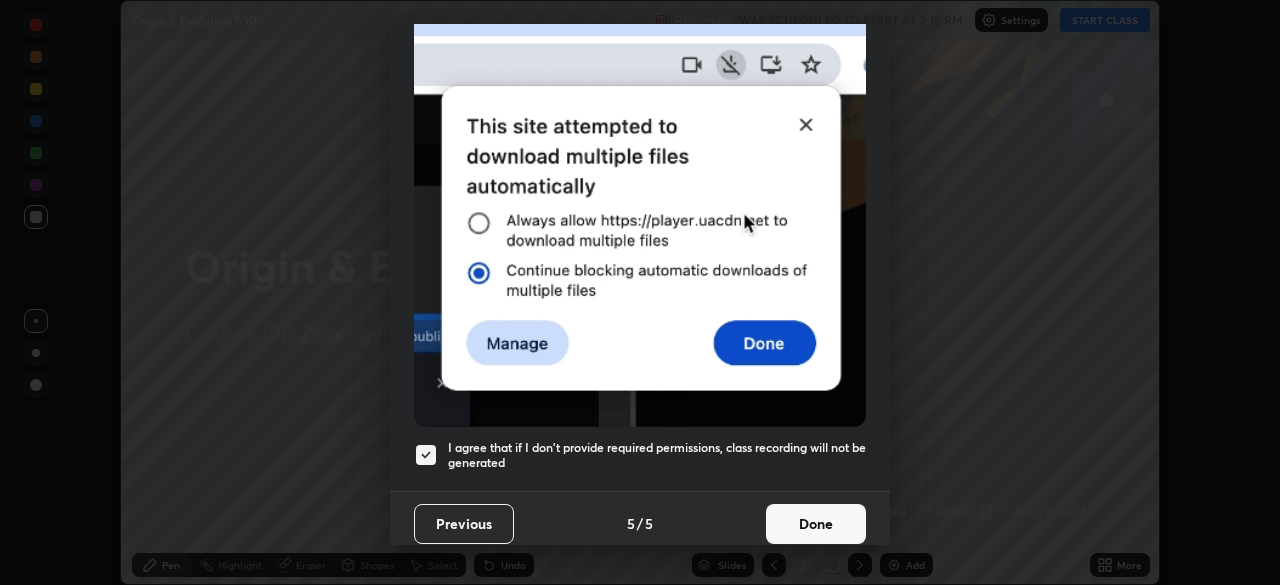 click on "Done" at bounding box center [816, 524] 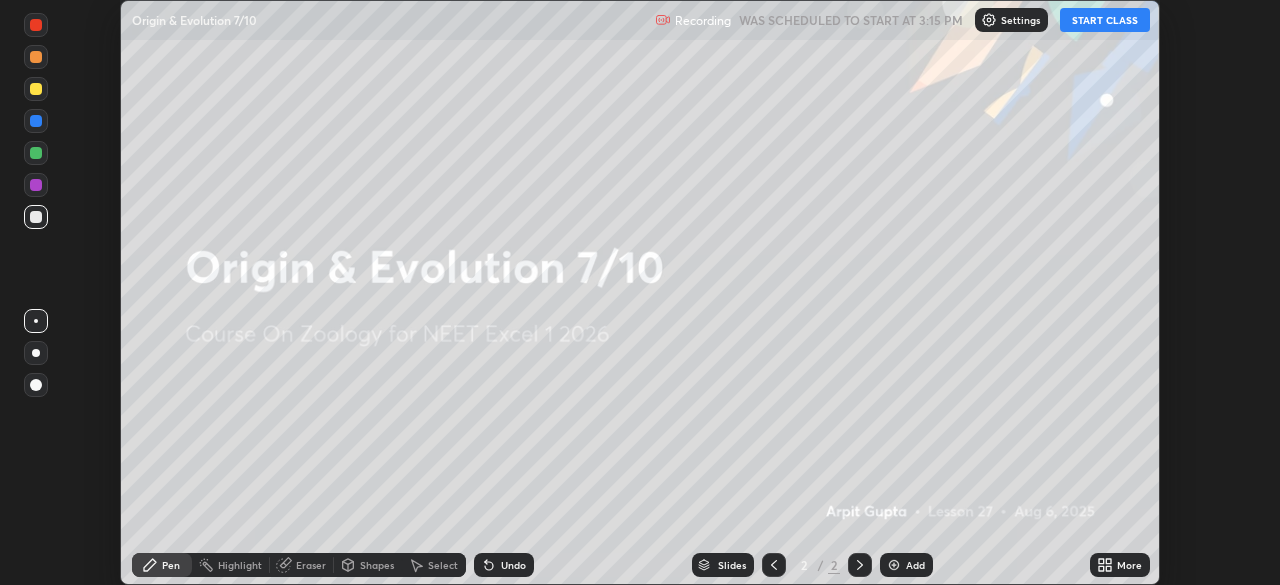 click on "START CLASS" at bounding box center (1105, 20) 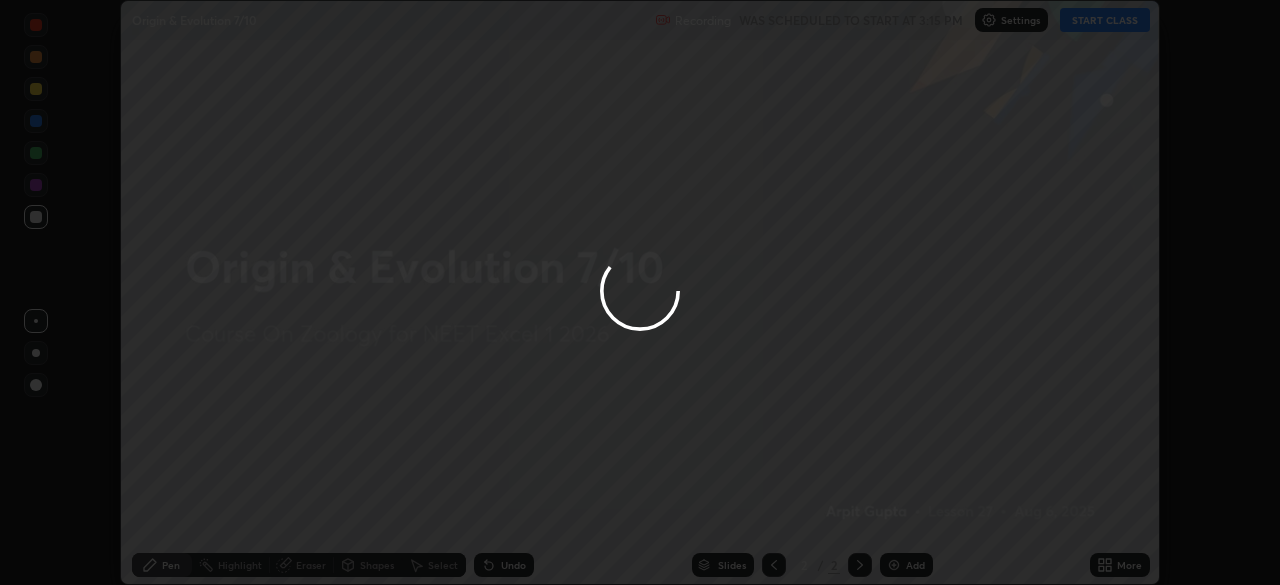 click 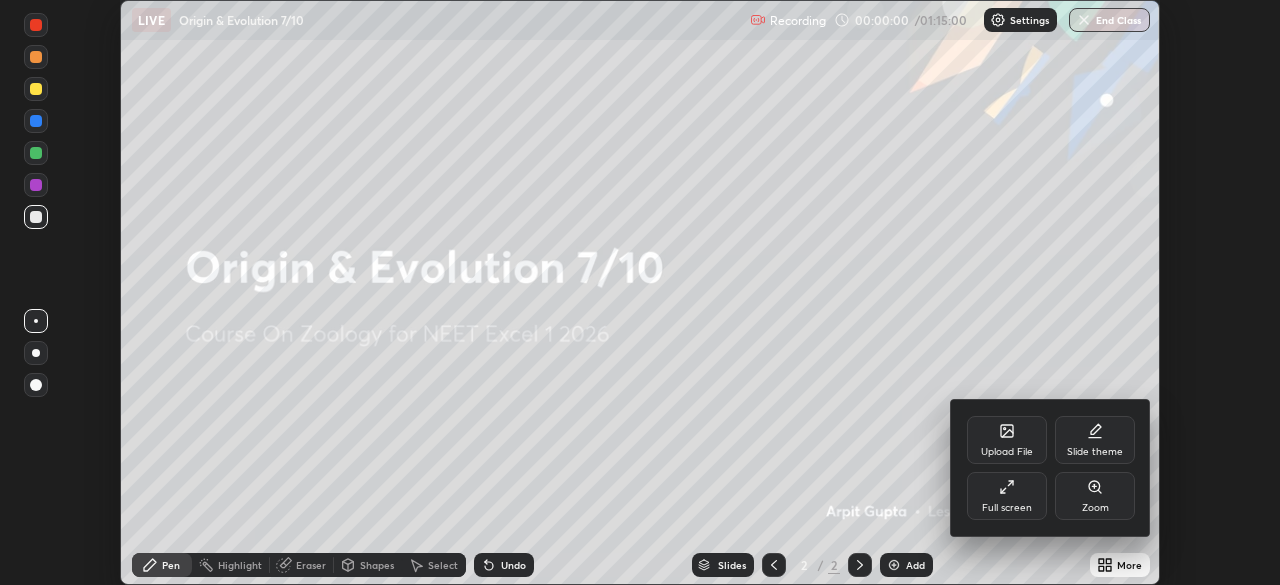 click on "Full screen" at bounding box center (1007, 496) 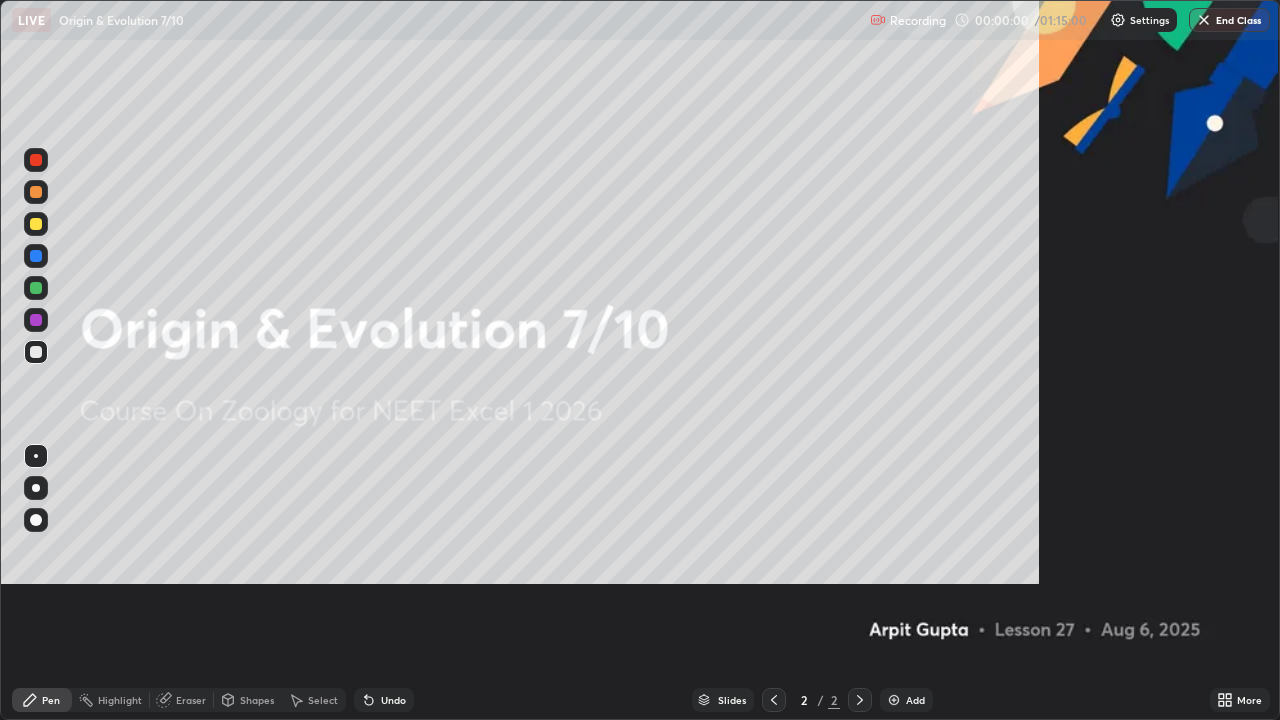 scroll, scrollTop: 99280, scrollLeft: 98720, axis: both 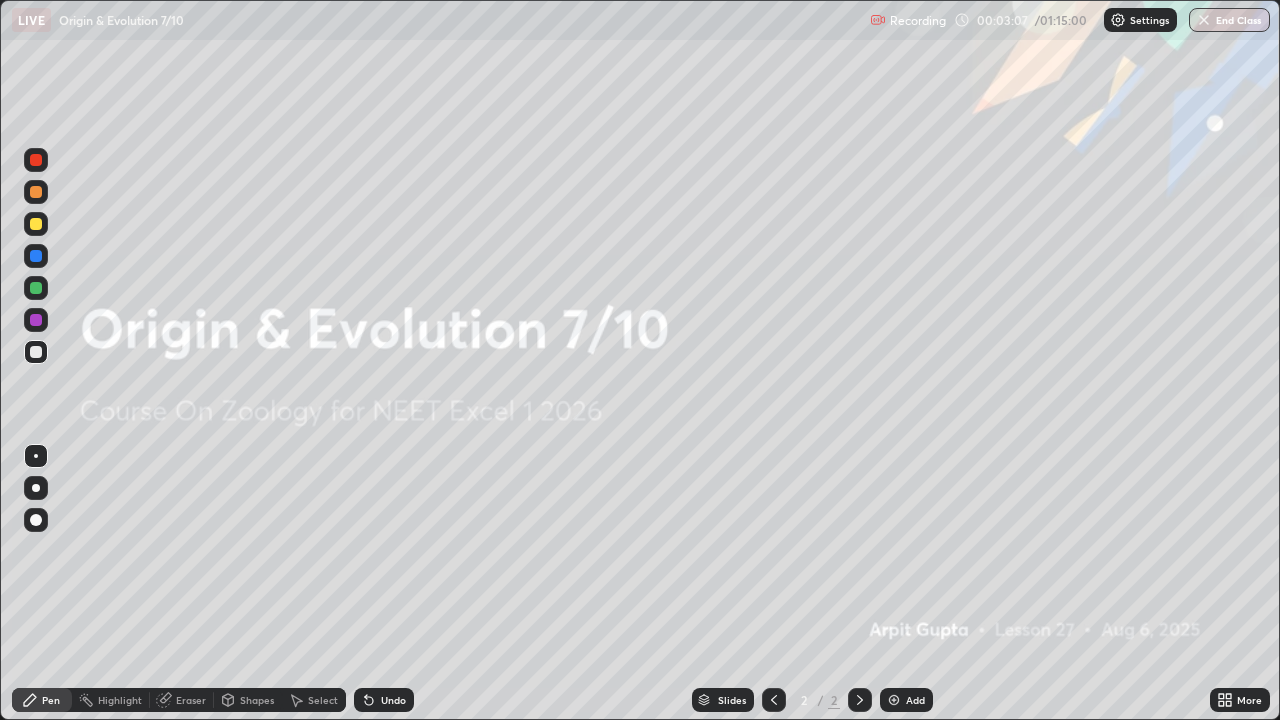 click at bounding box center [774, 700] 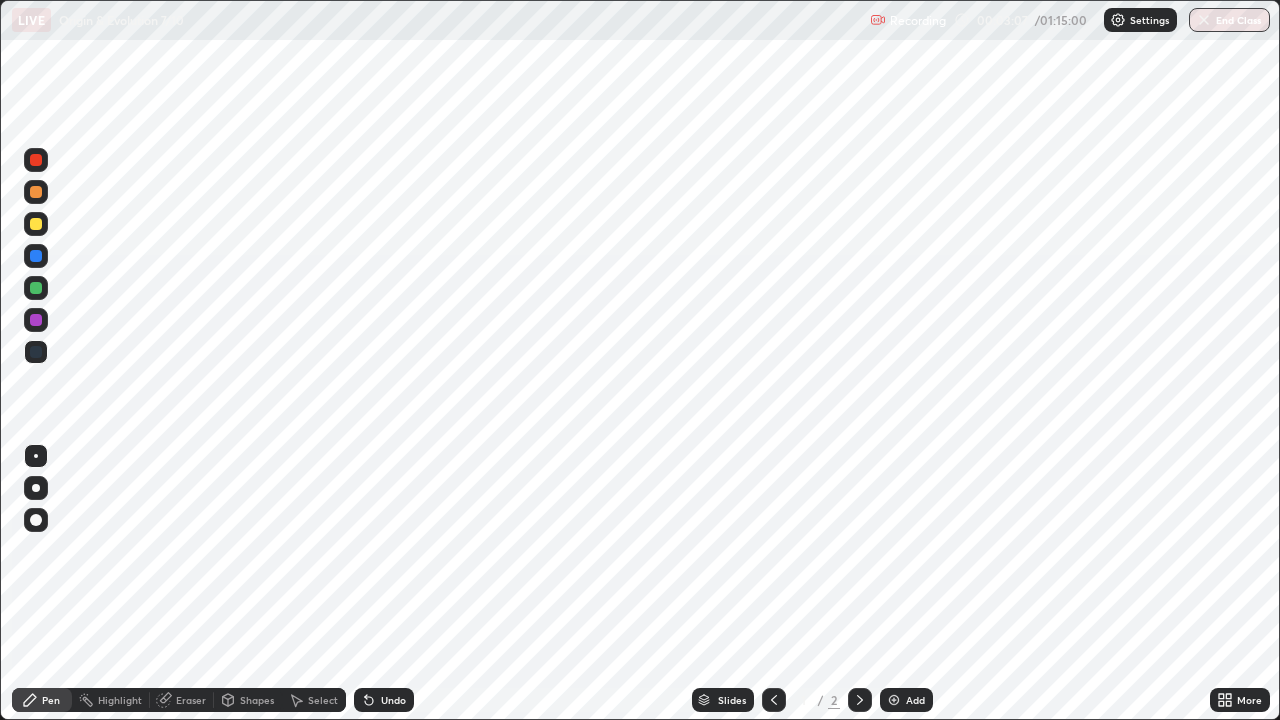 click 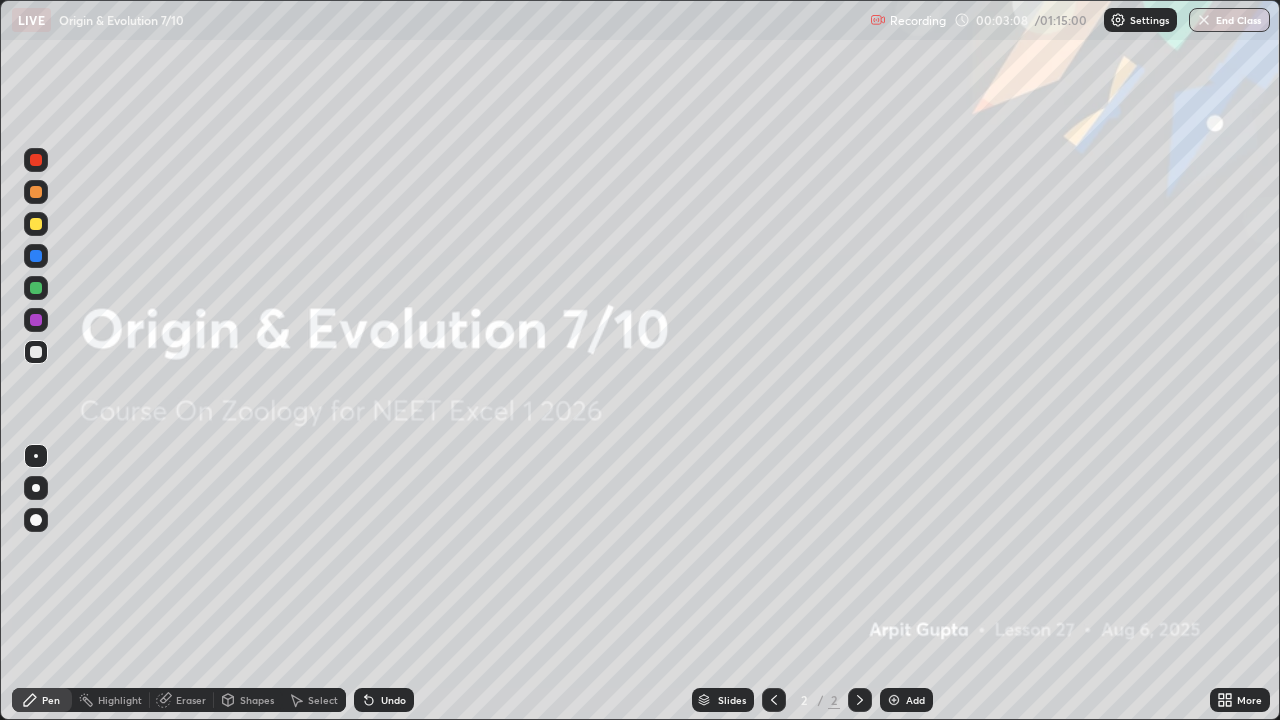 click 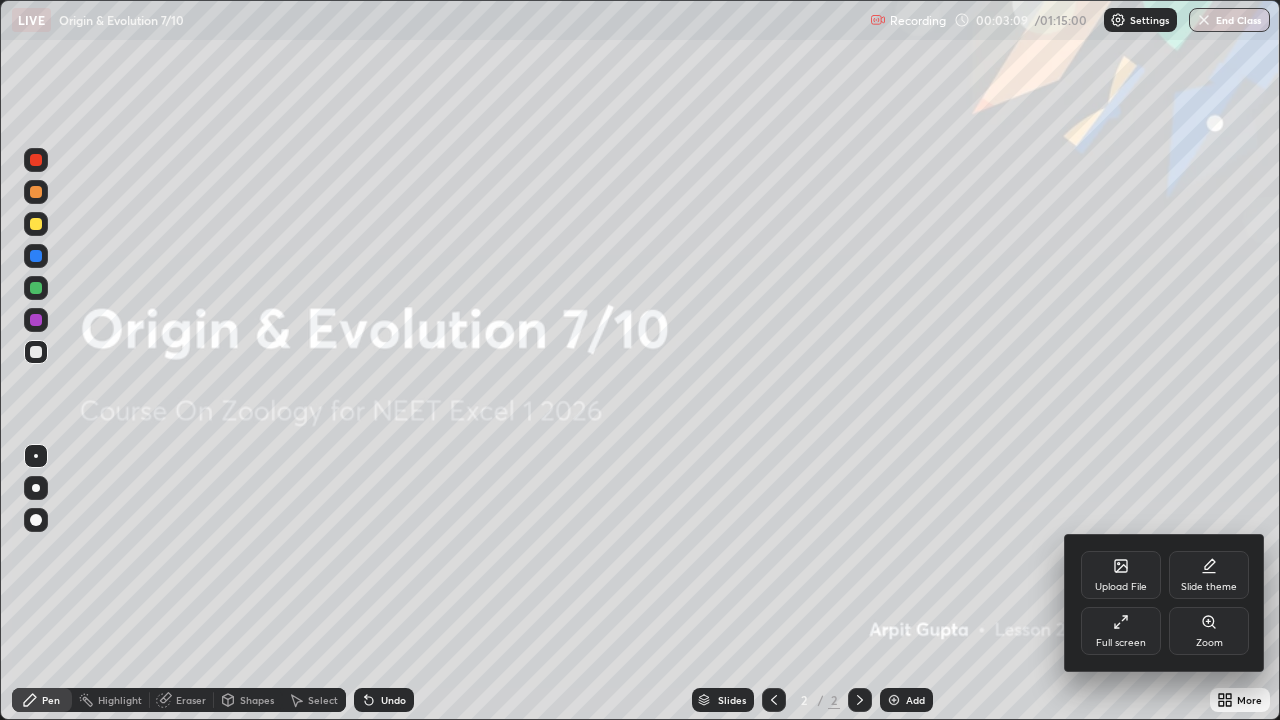 click 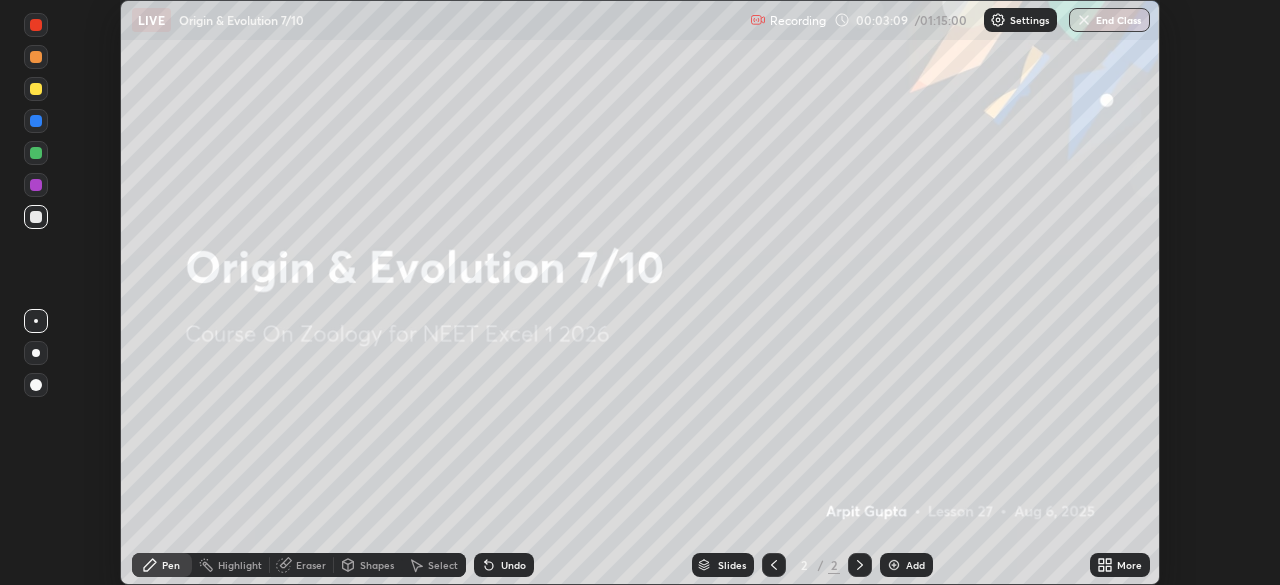 scroll, scrollTop: 585, scrollLeft: 1280, axis: both 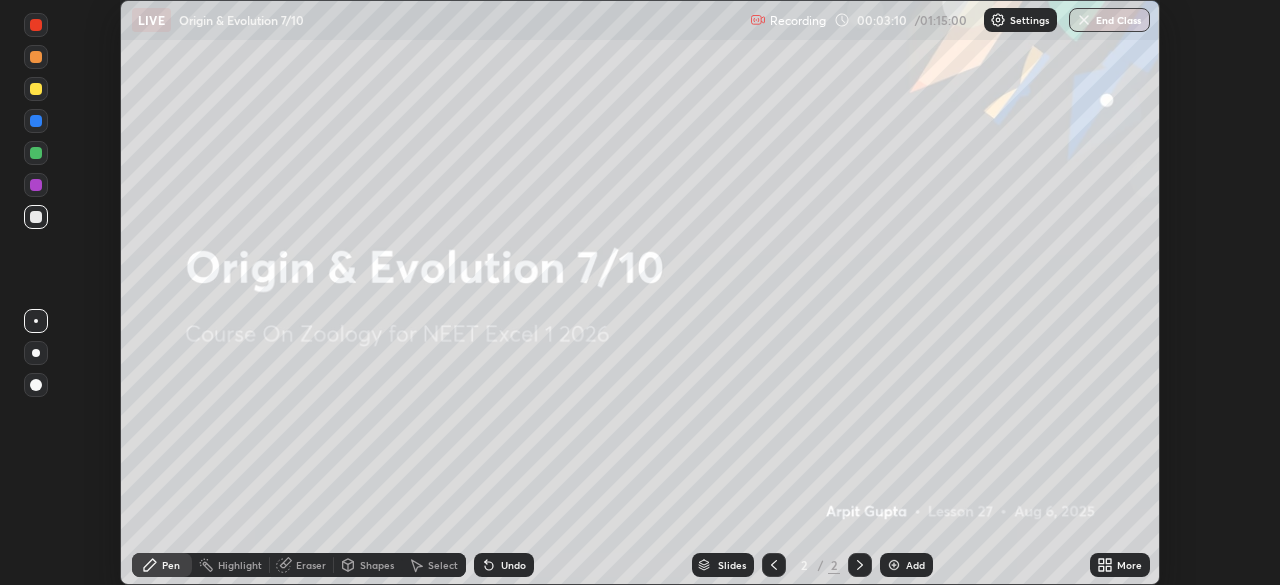 click 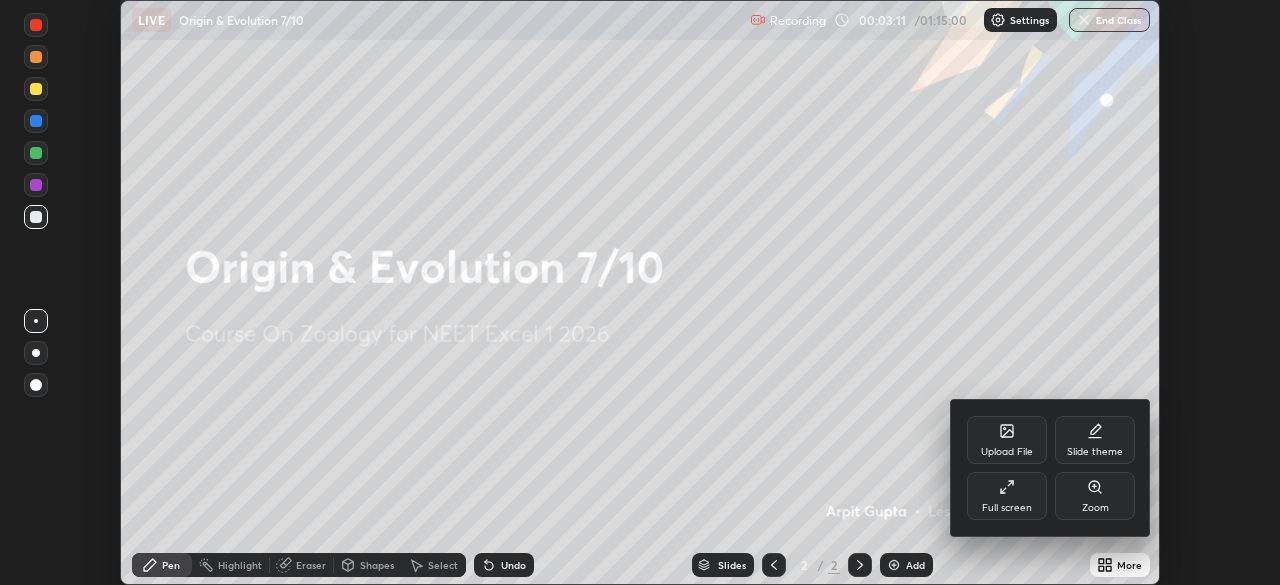 click on "Full screen" at bounding box center [1007, 496] 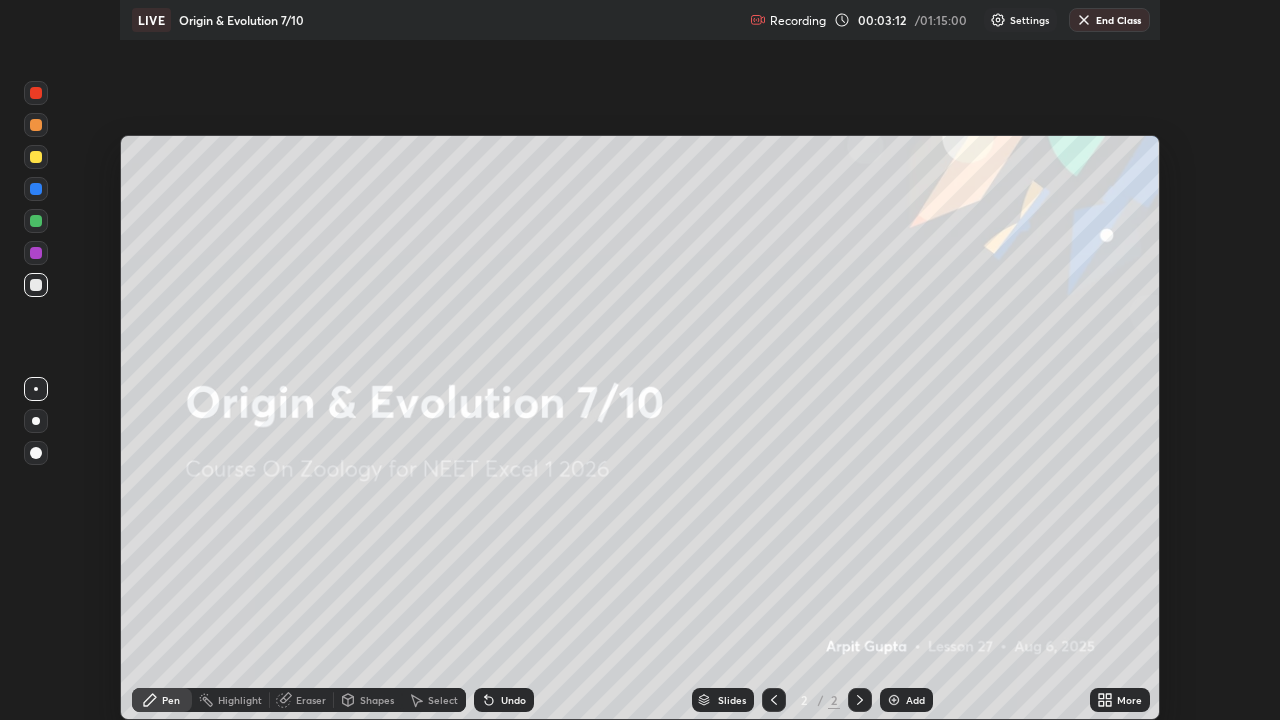 scroll, scrollTop: 99280, scrollLeft: 98720, axis: both 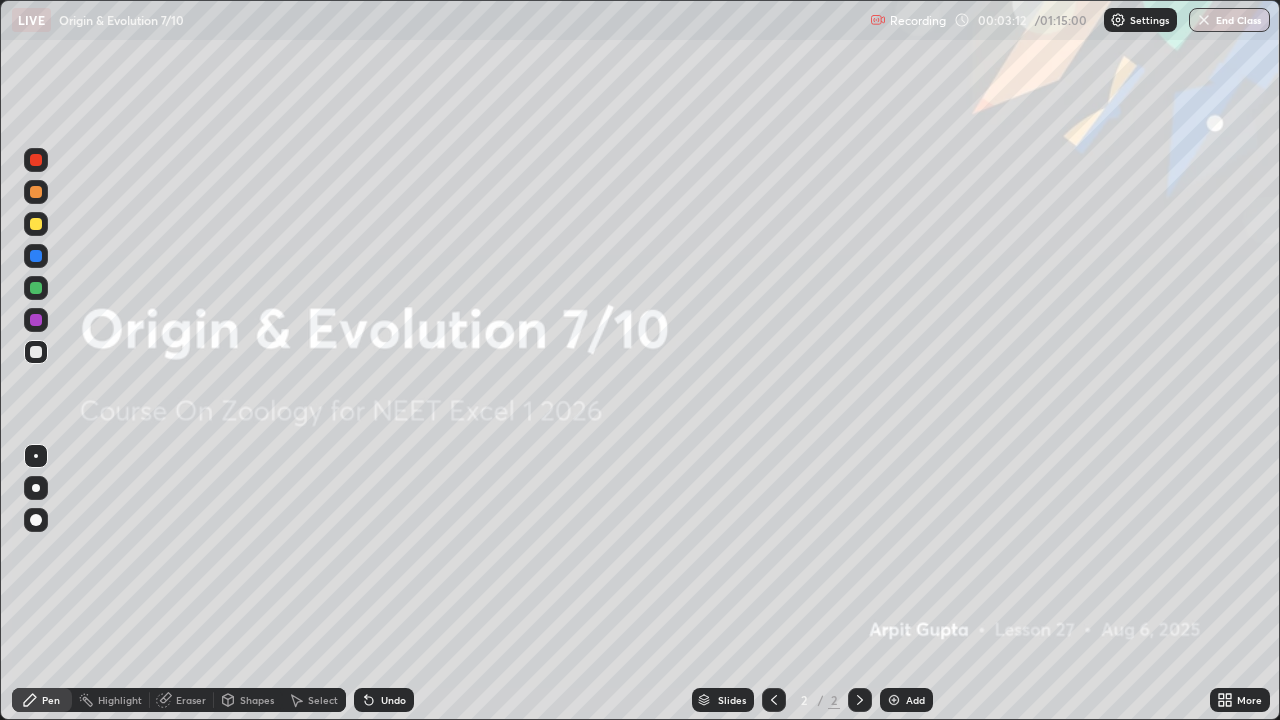 click 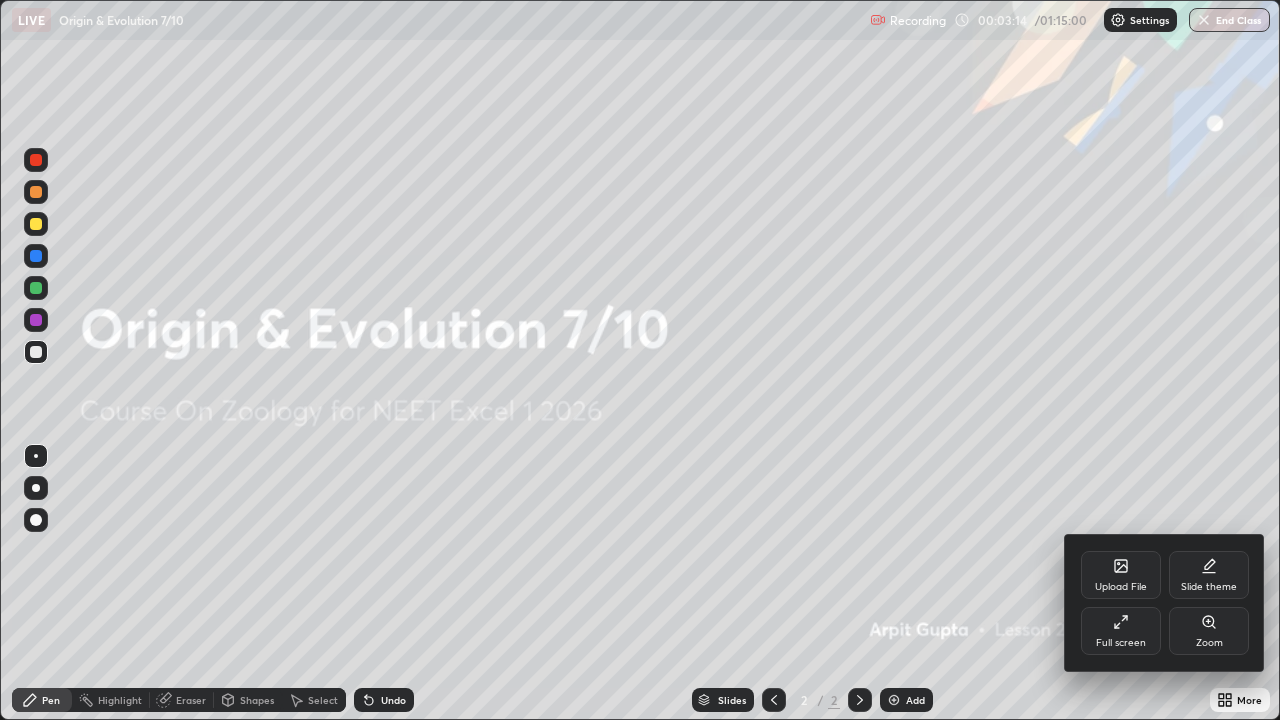 click on "Upload File" at bounding box center [1121, 575] 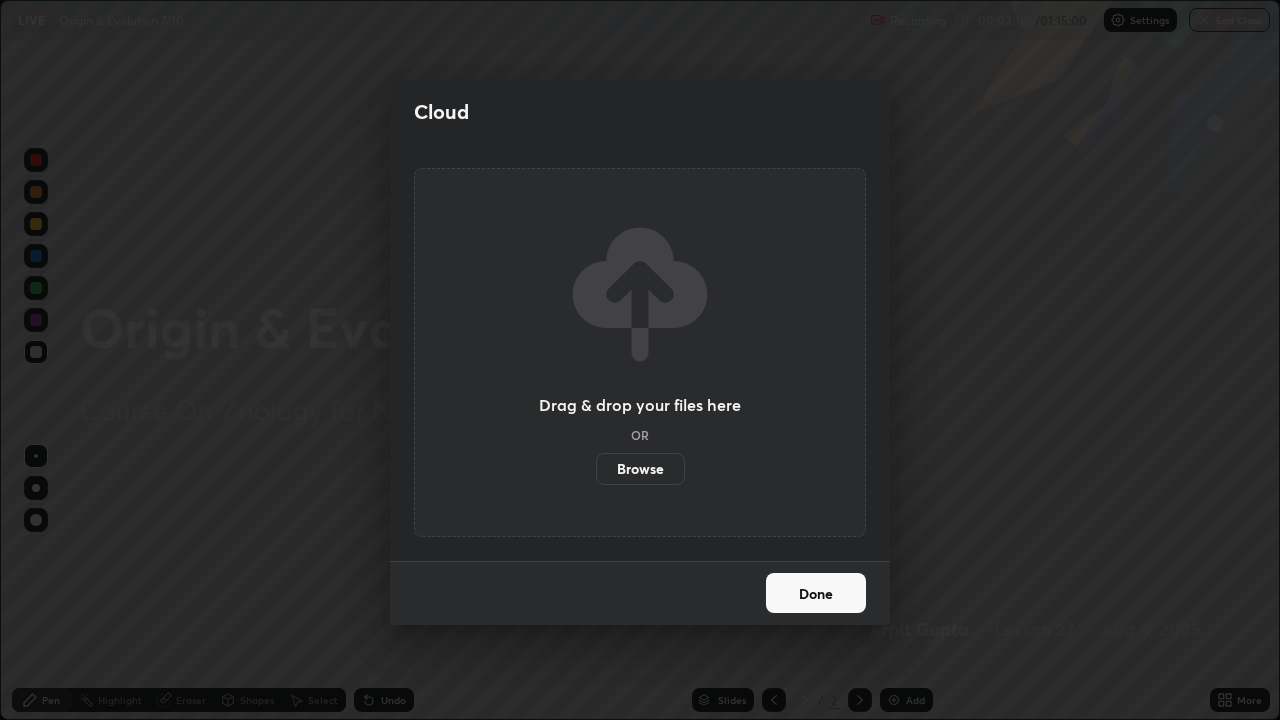 click on "Browse" at bounding box center (640, 469) 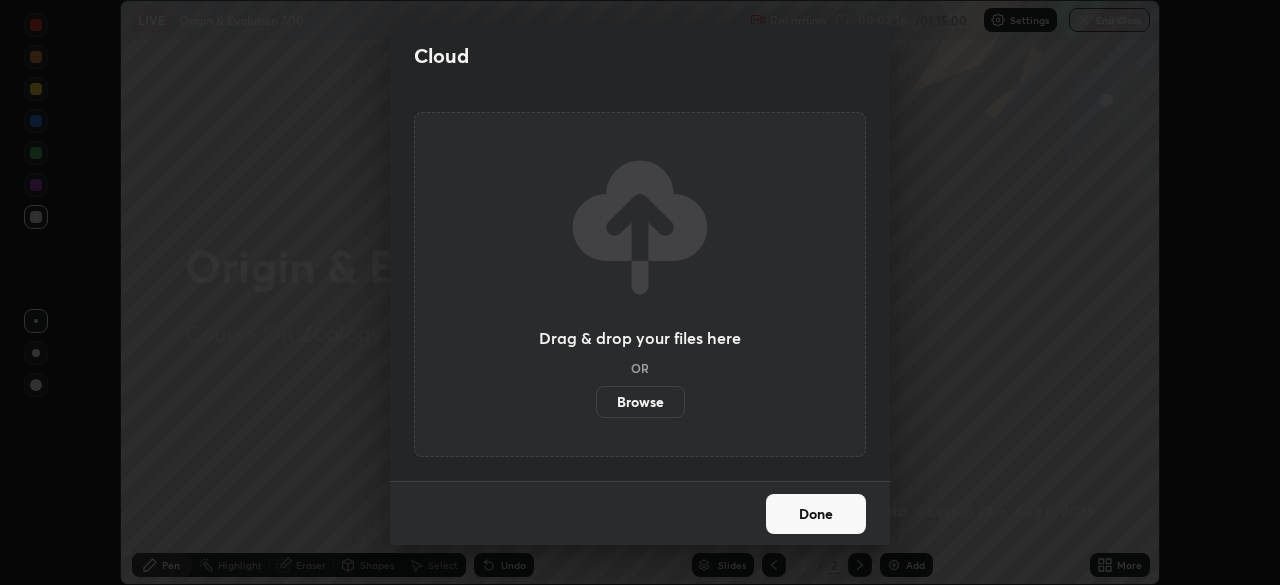scroll, scrollTop: 585, scrollLeft: 1280, axis: both 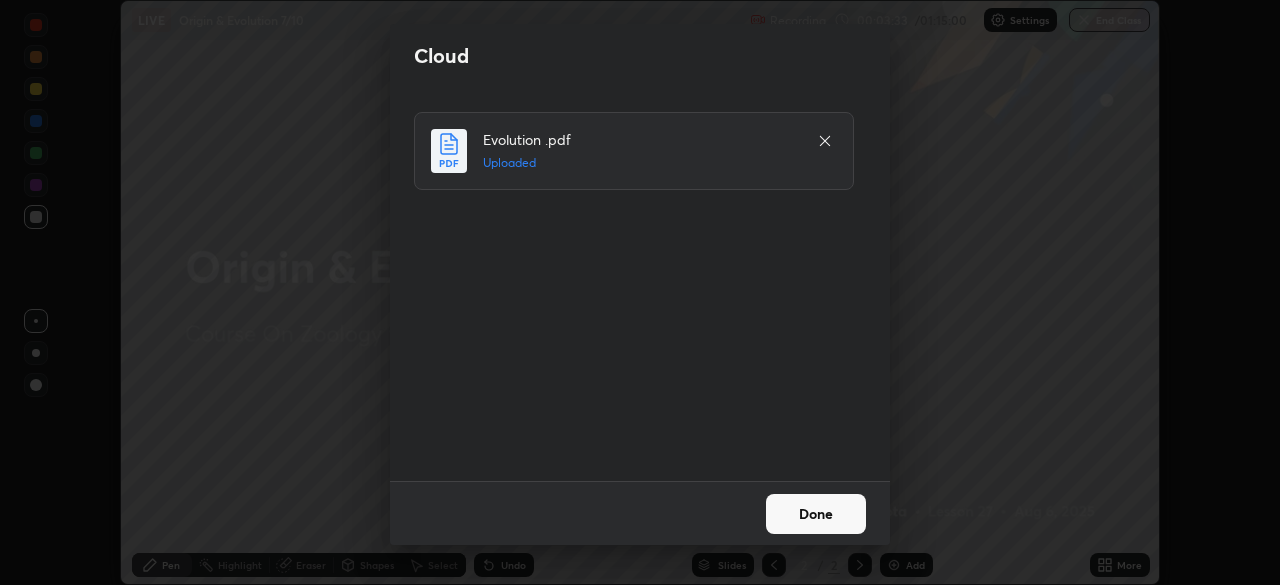 click on "Done" at bounding box center [816, 514] 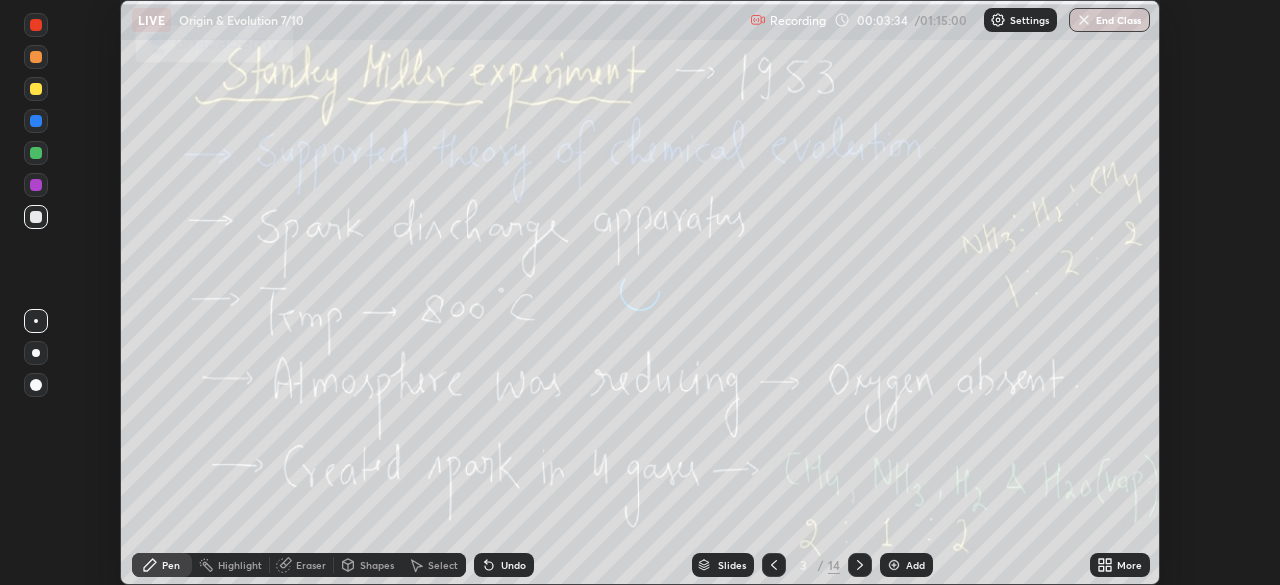 click 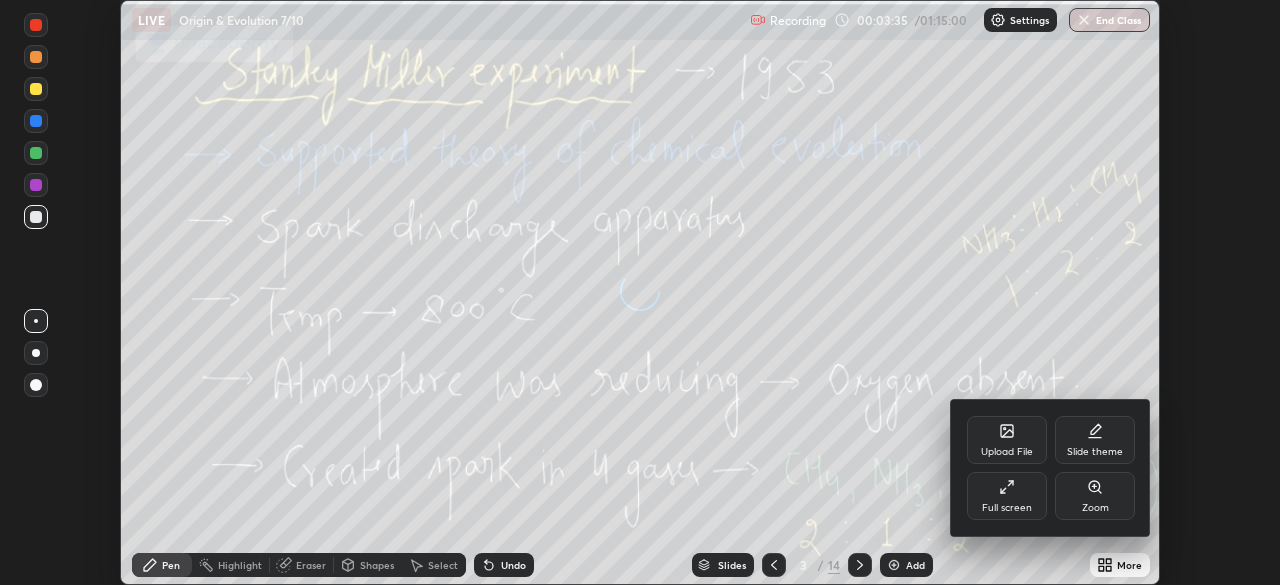 click on "Full screen" at bounding box center (1007, 508) 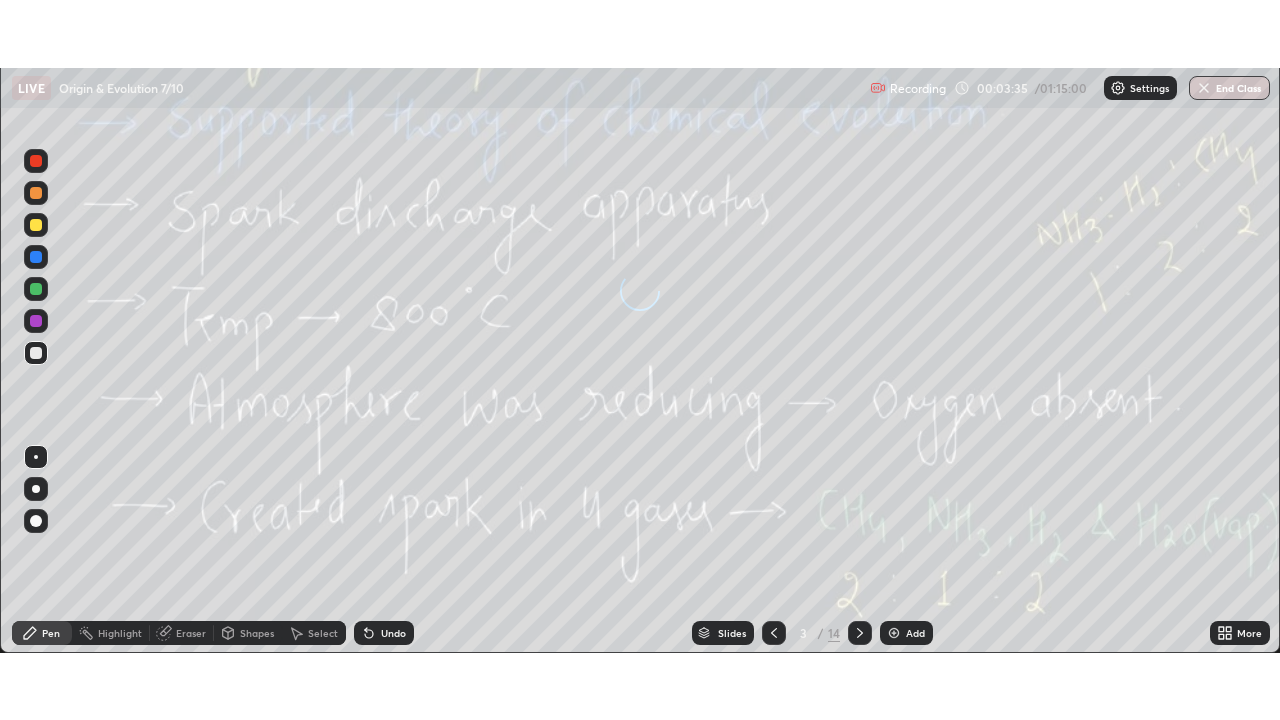 scroll, scrollTop: 99280, scrollLeft: 98720, axis: both 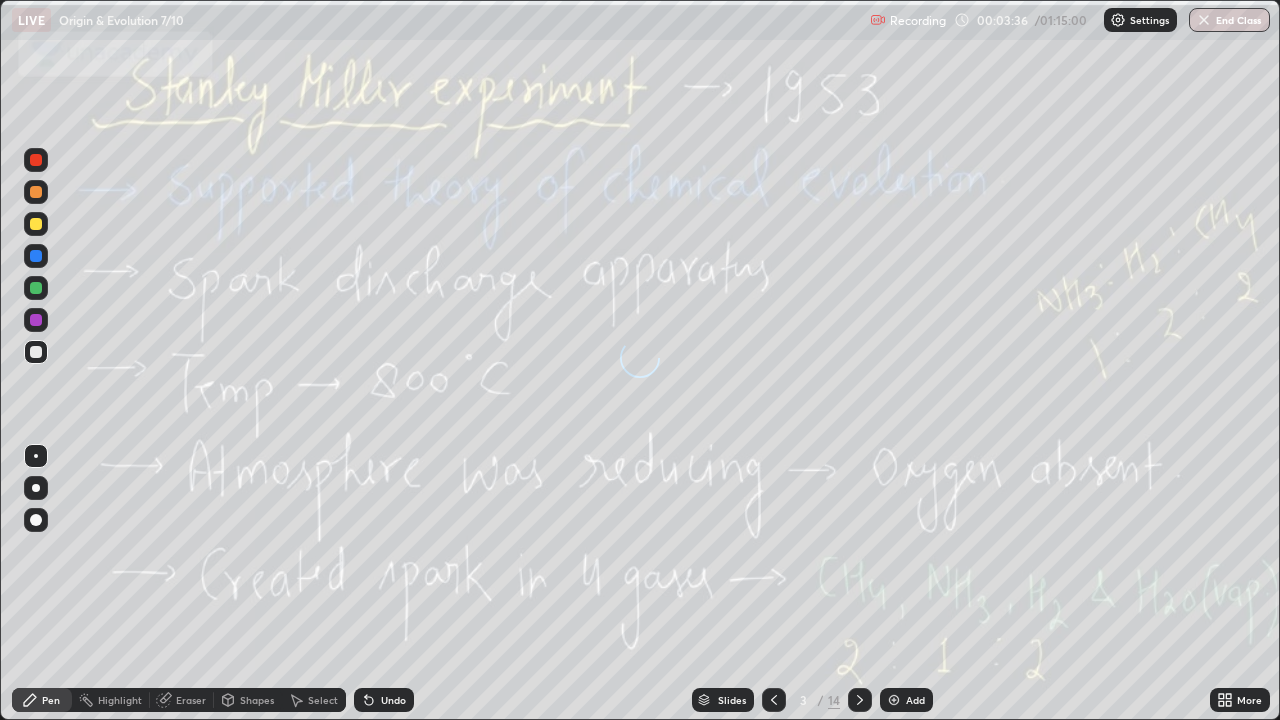 click on "Slides" at bounding box center (732, 700) 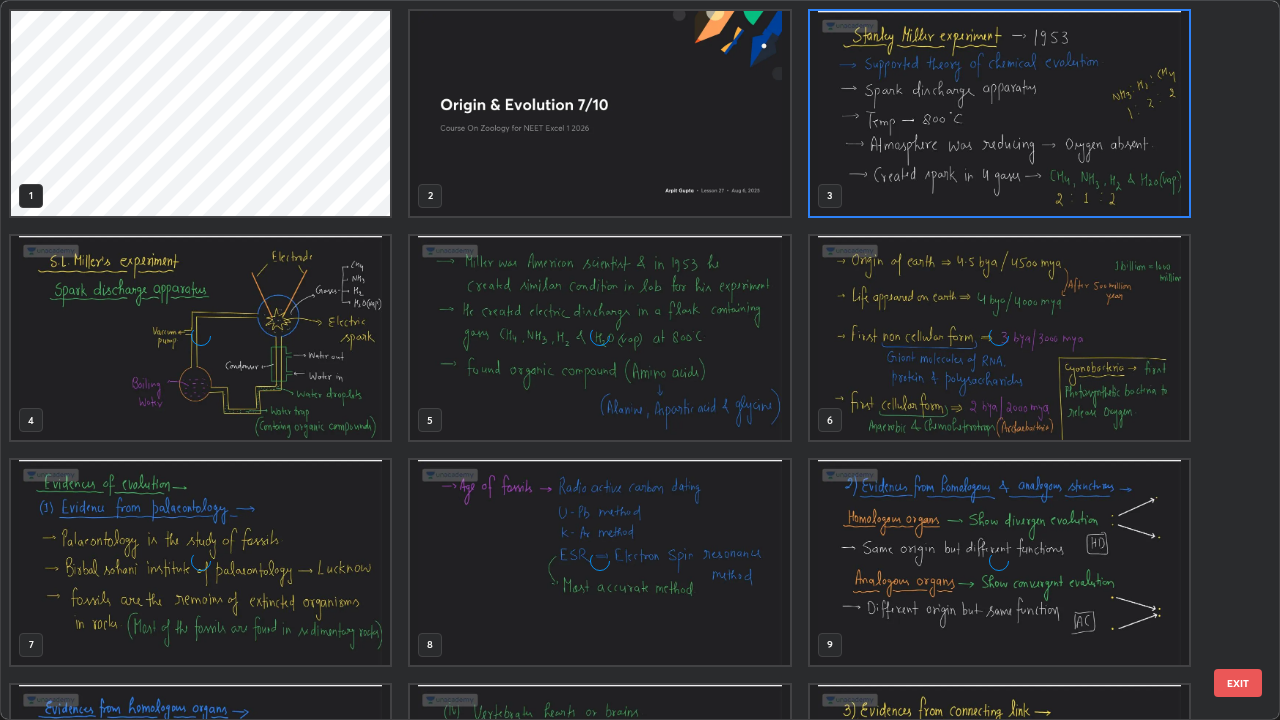 scroll, scrollTop: 7, scrollLeft: 11, axis: both 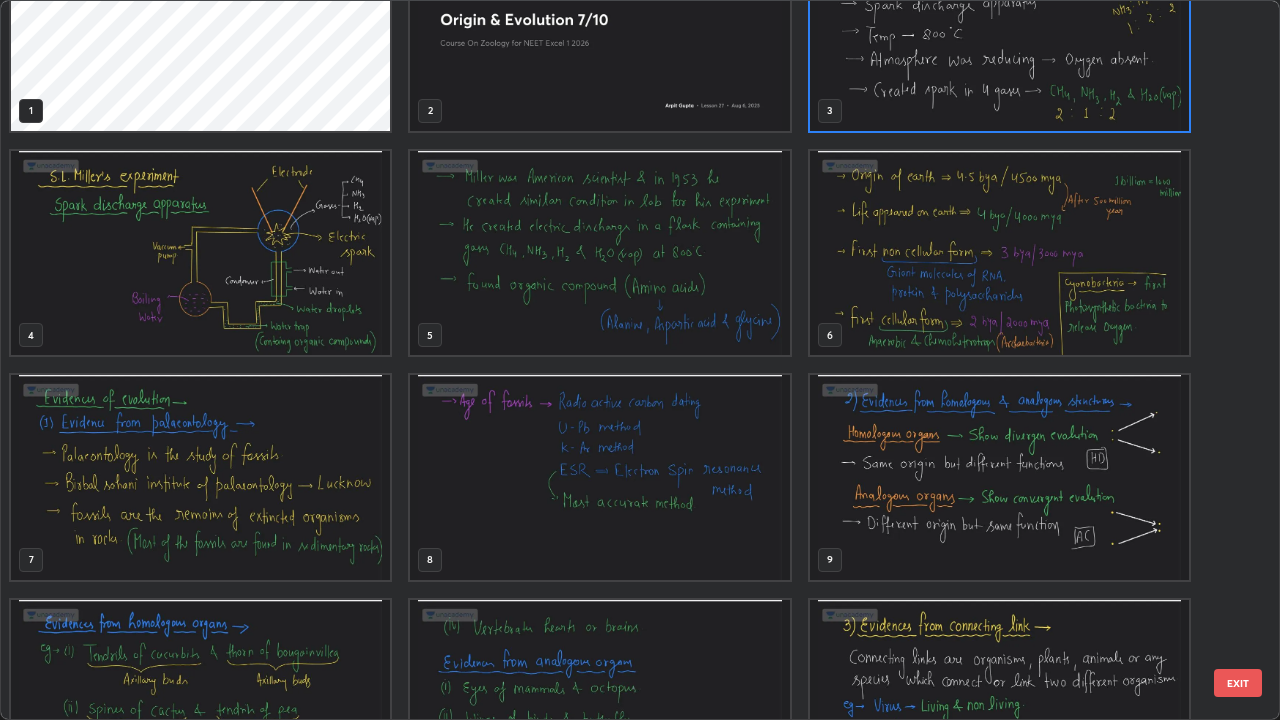 click at bounding box center [200, 477] 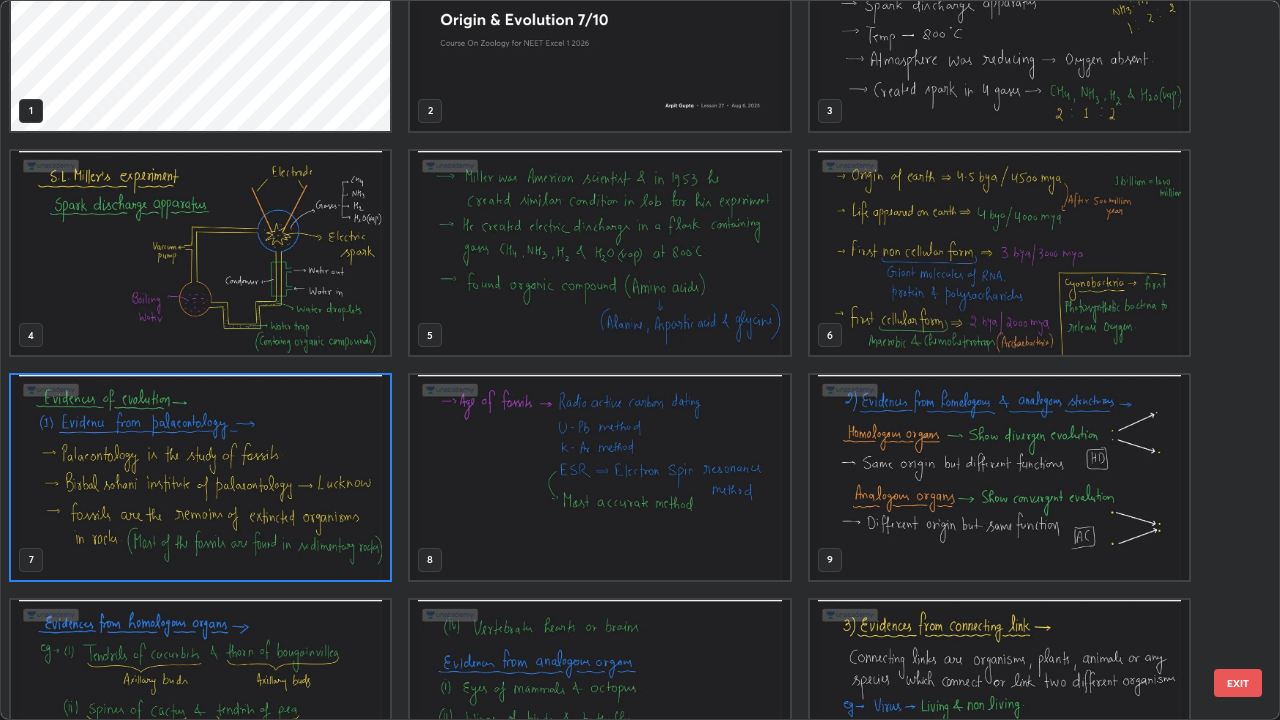 click at bounding box center (200, 477) 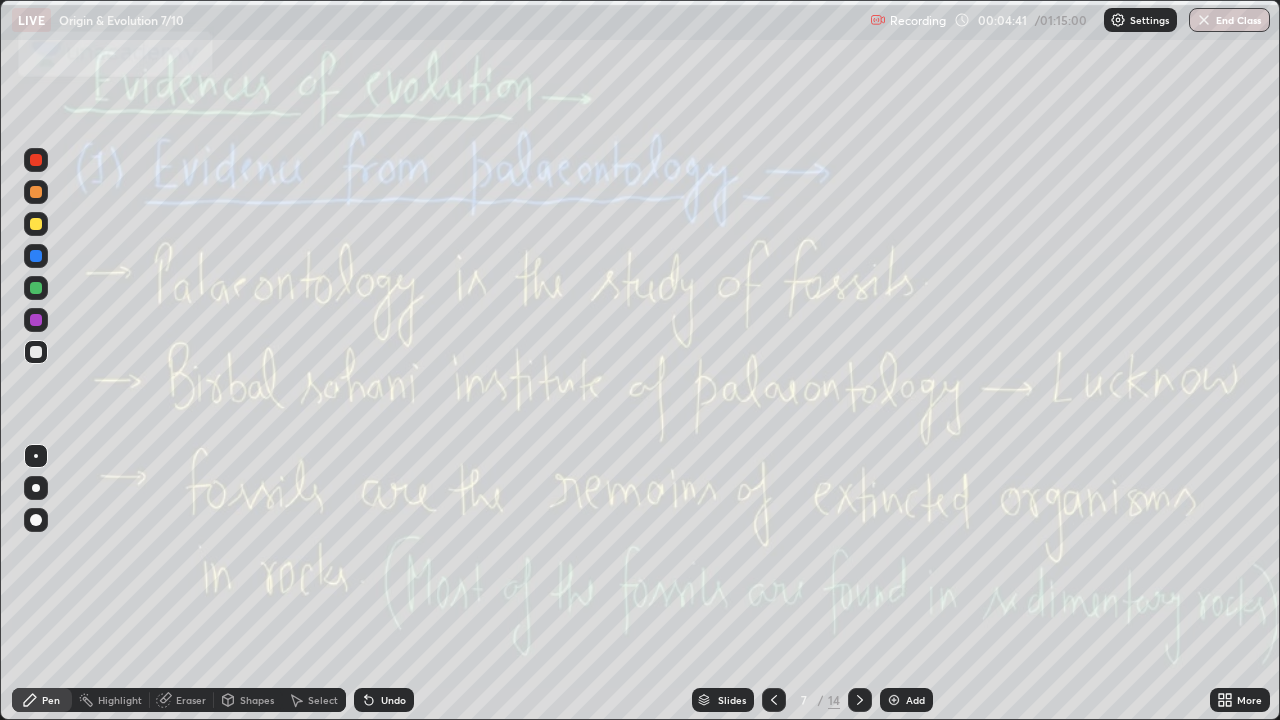 click 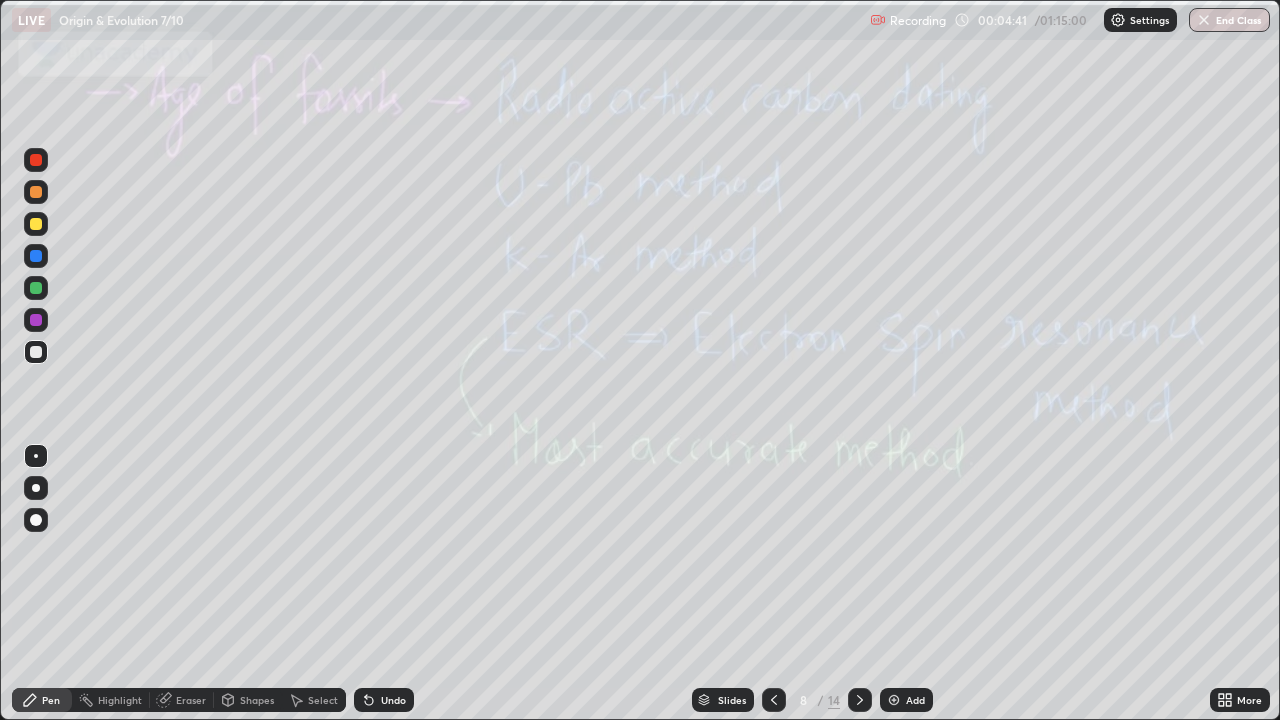 click 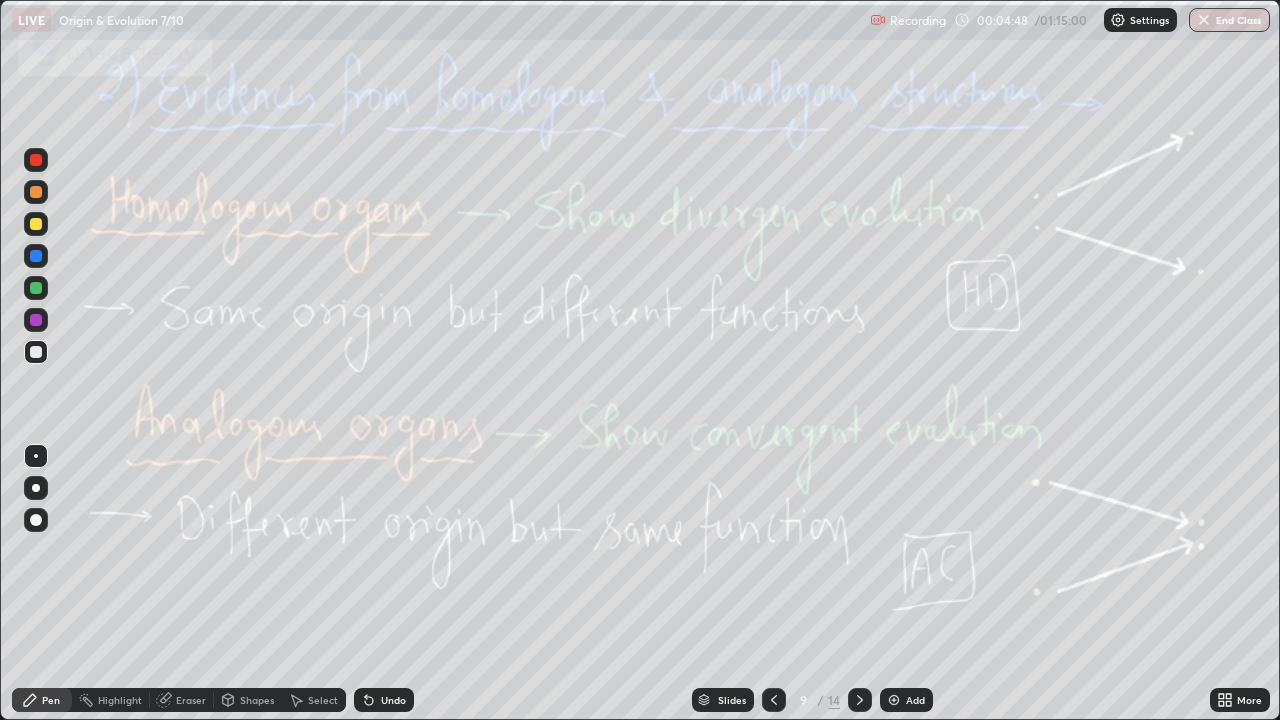 click 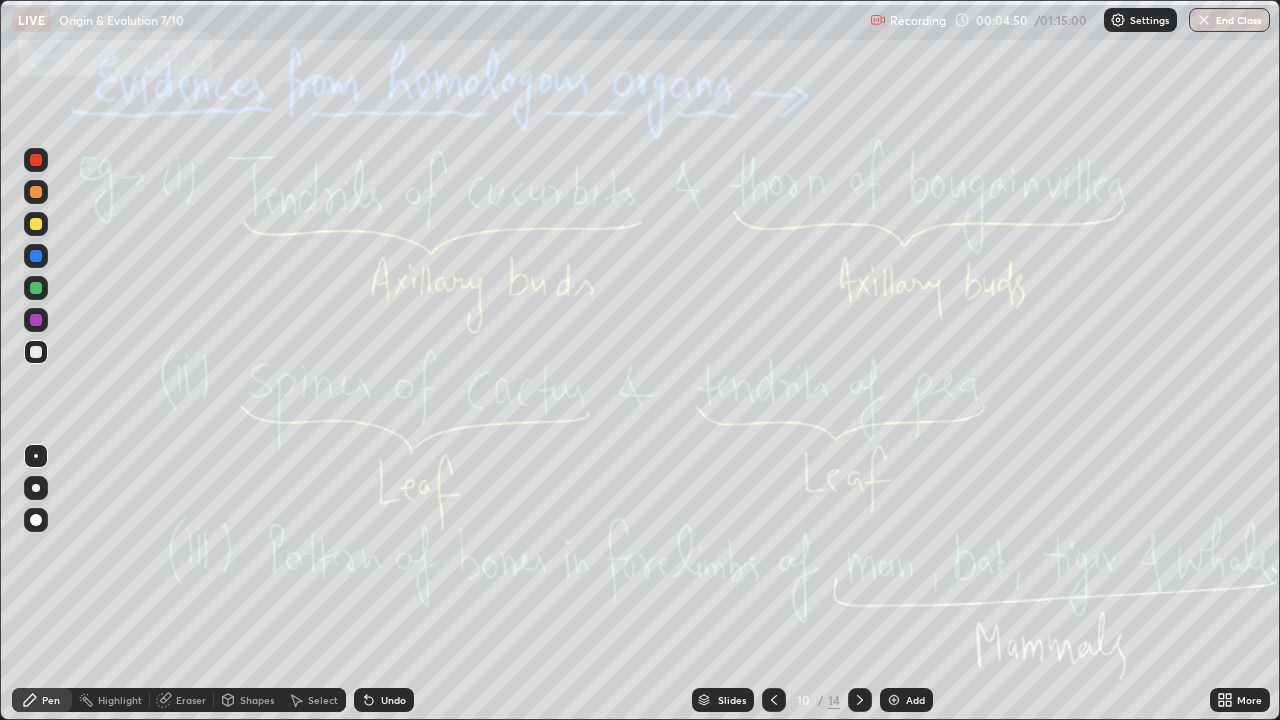 click 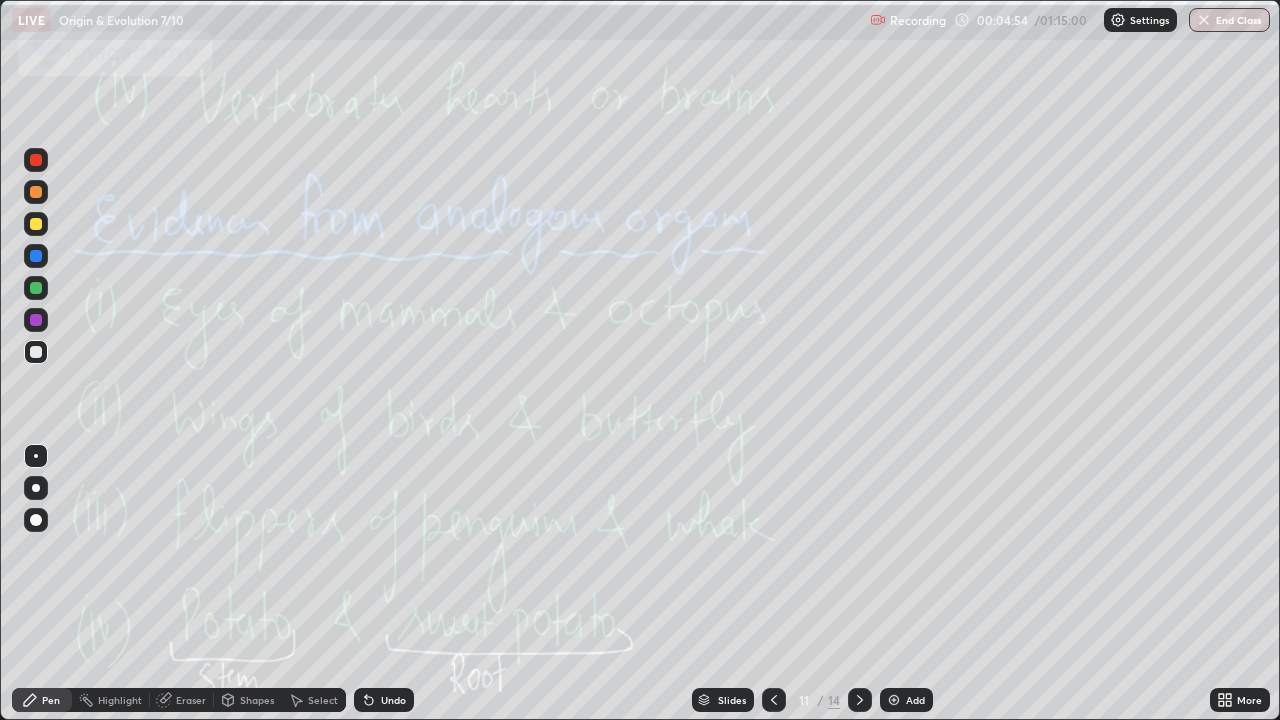 click 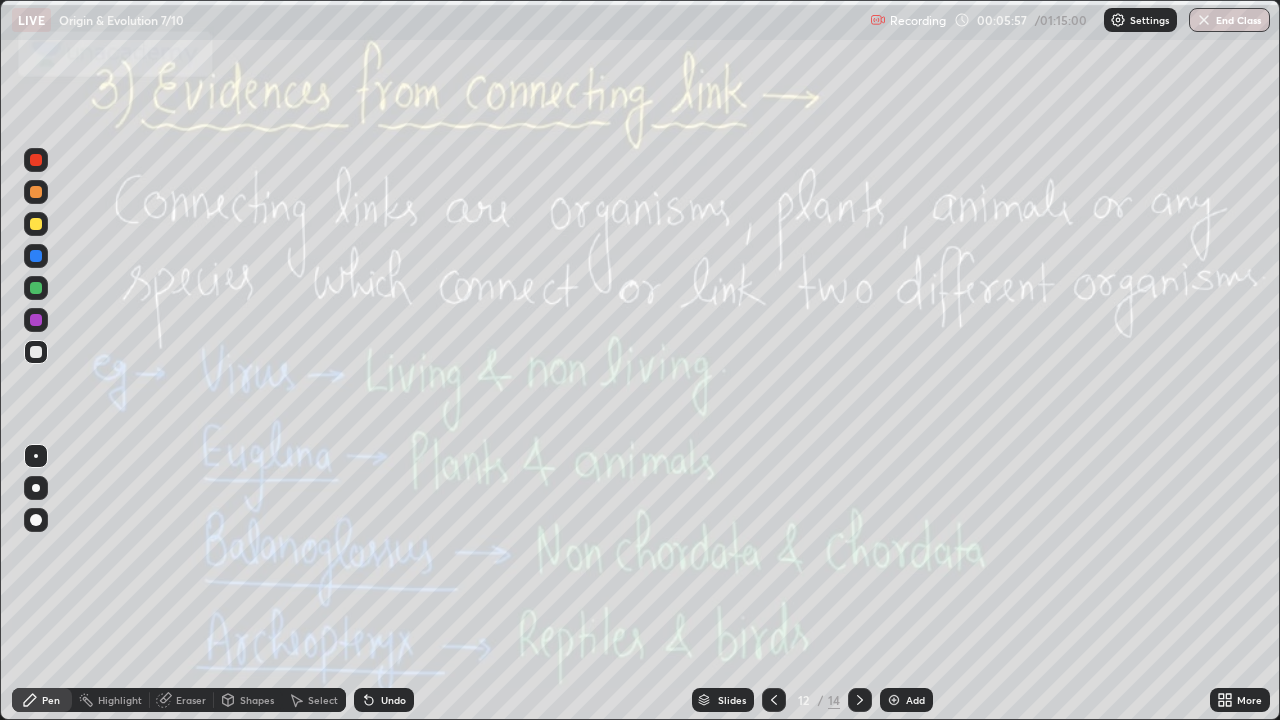 click 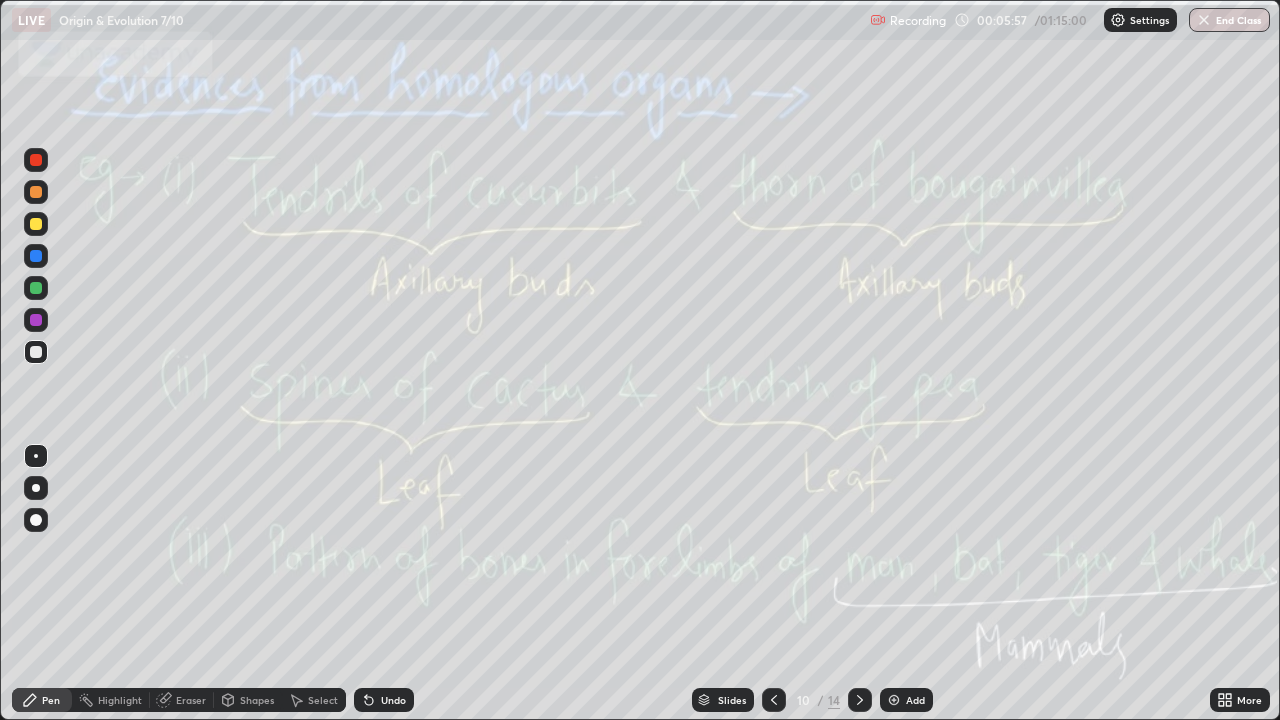 click at bounding box center [774, 700] 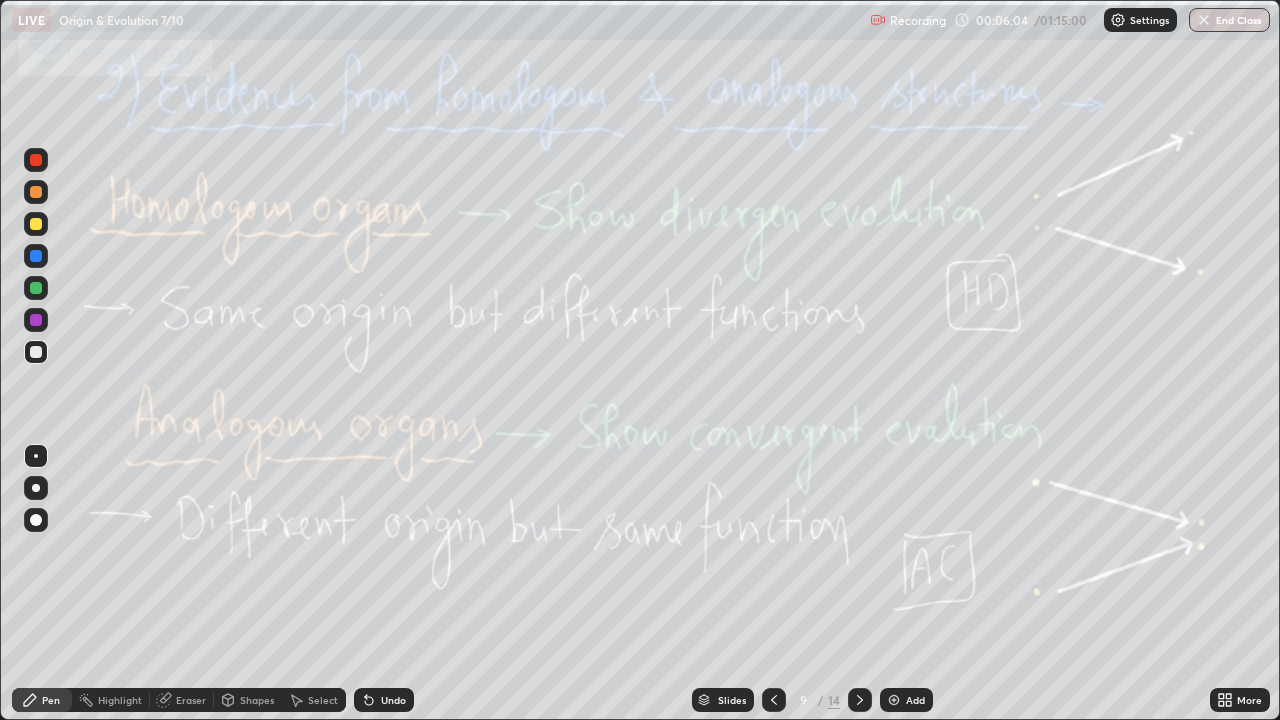 click 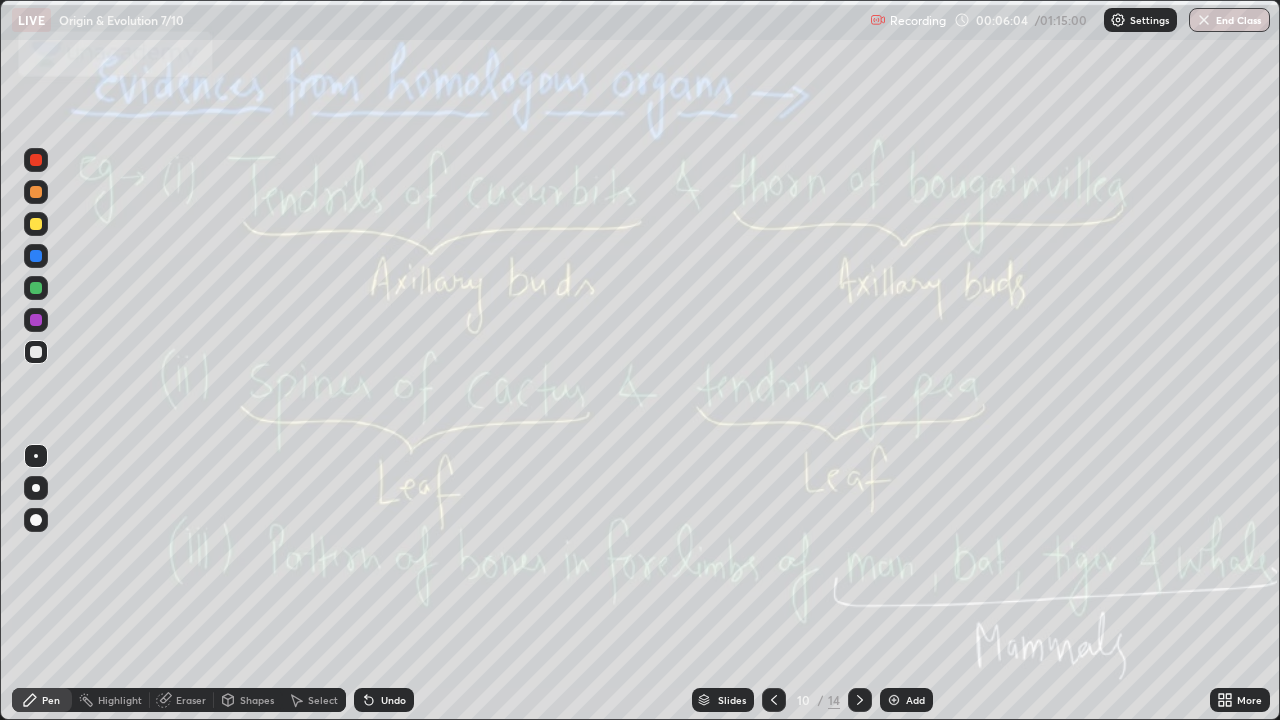 click 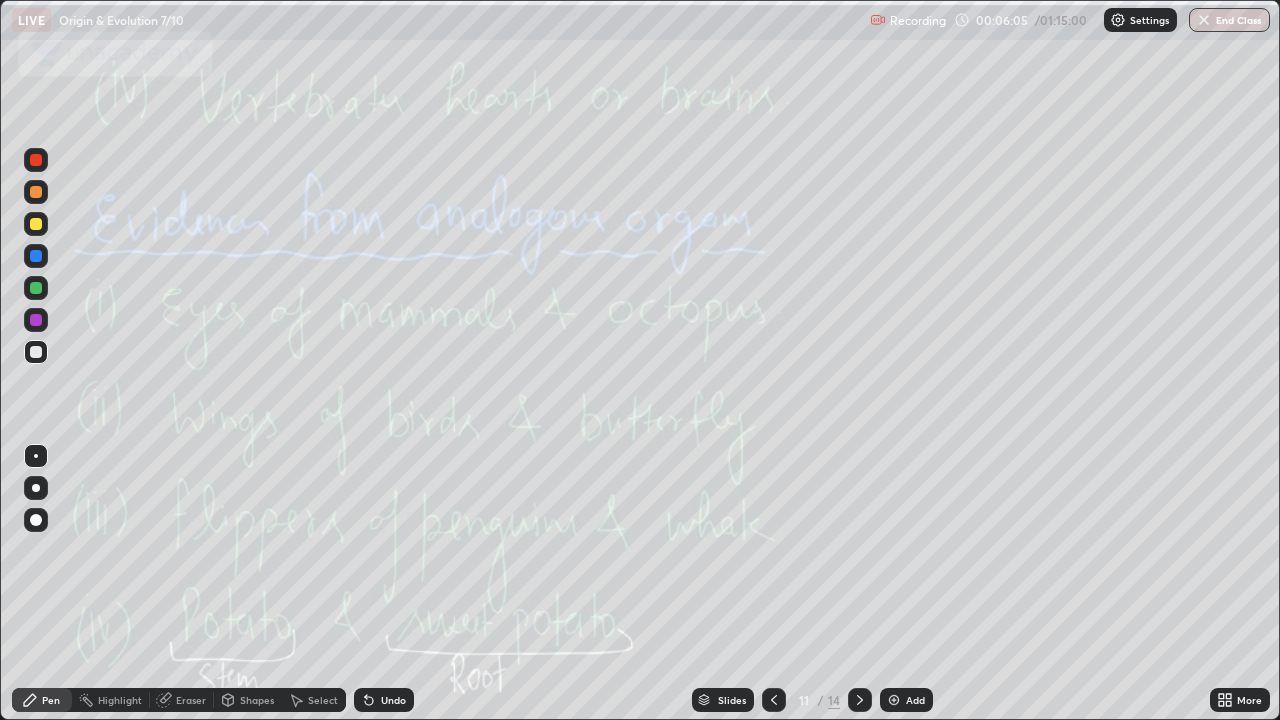 click at bounding box center [860, 700] 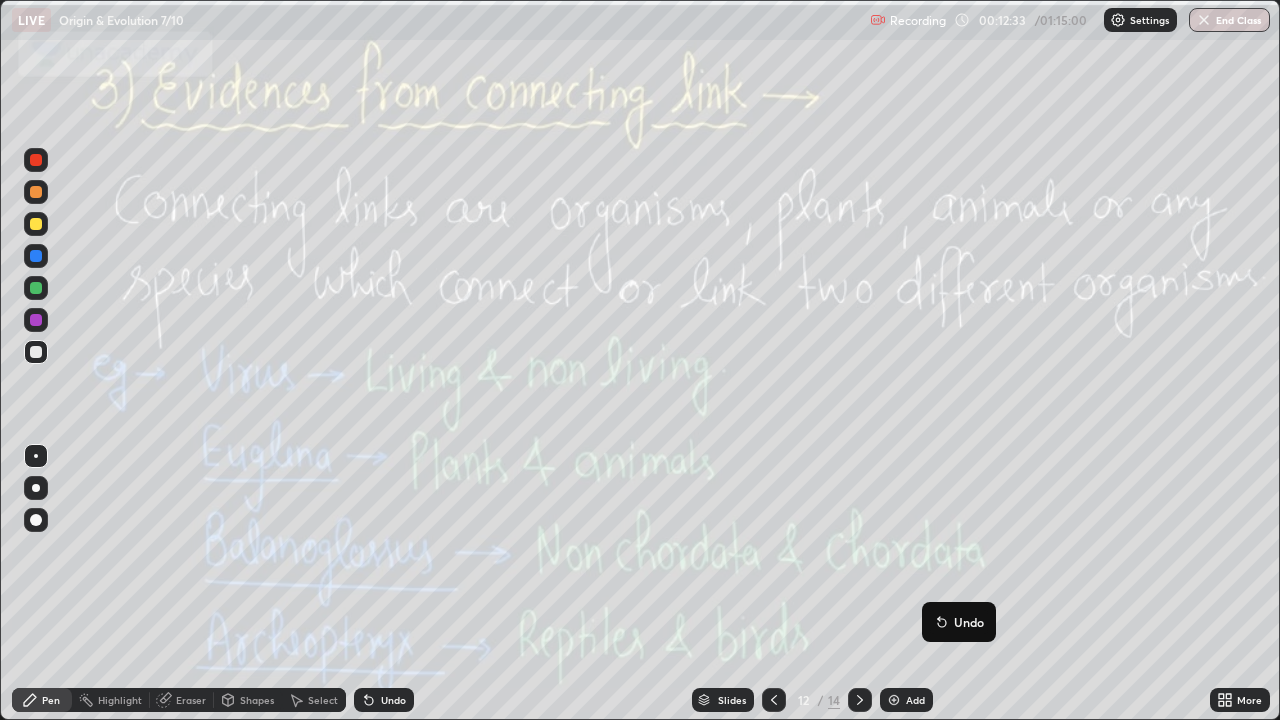 click on "Undo" at bounding box center (959, 622) 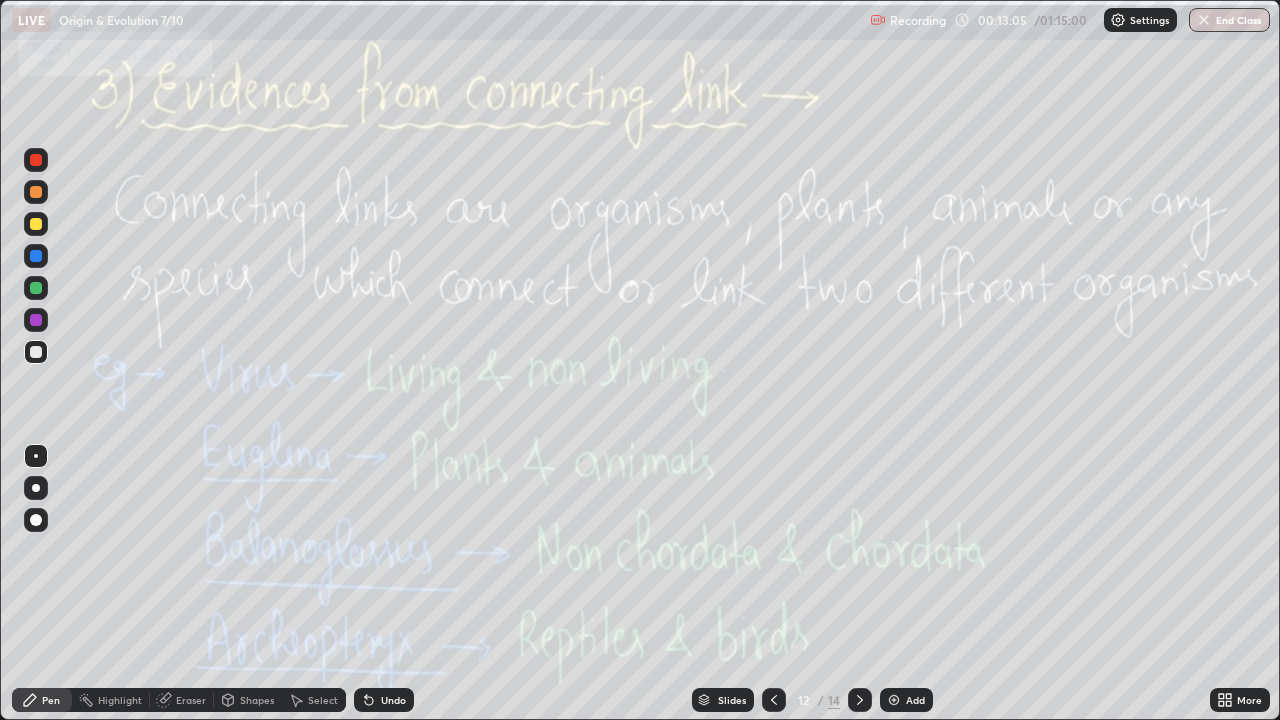 click on "Undo" at bounding box center [393, 700] 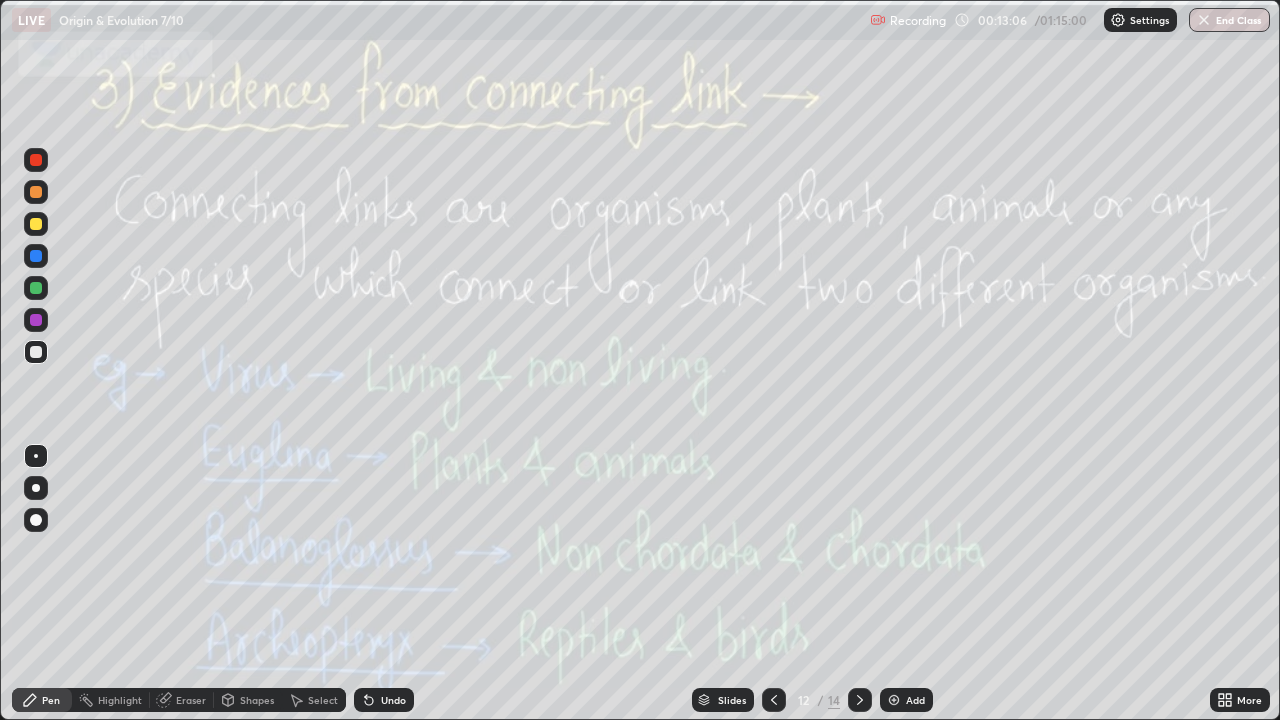 click on "Undo" at bounding box center [393, 700] 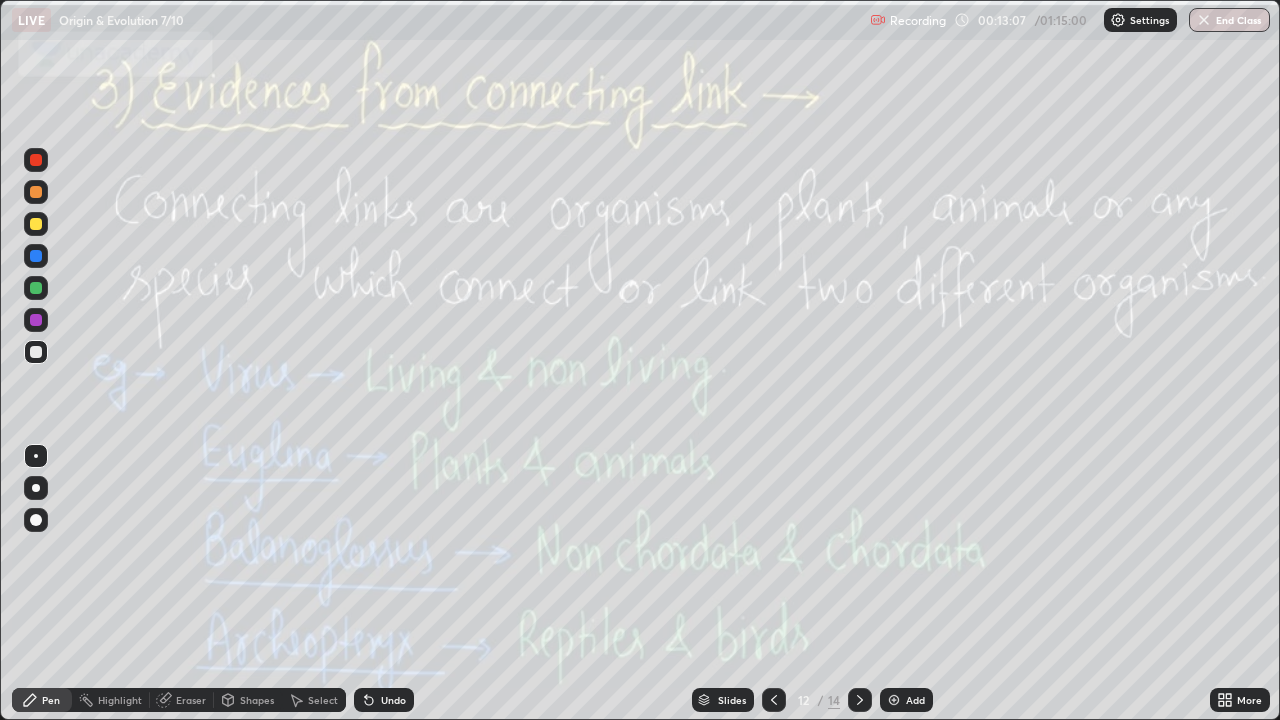 click on "Undo" at bounding box center [384, 700] 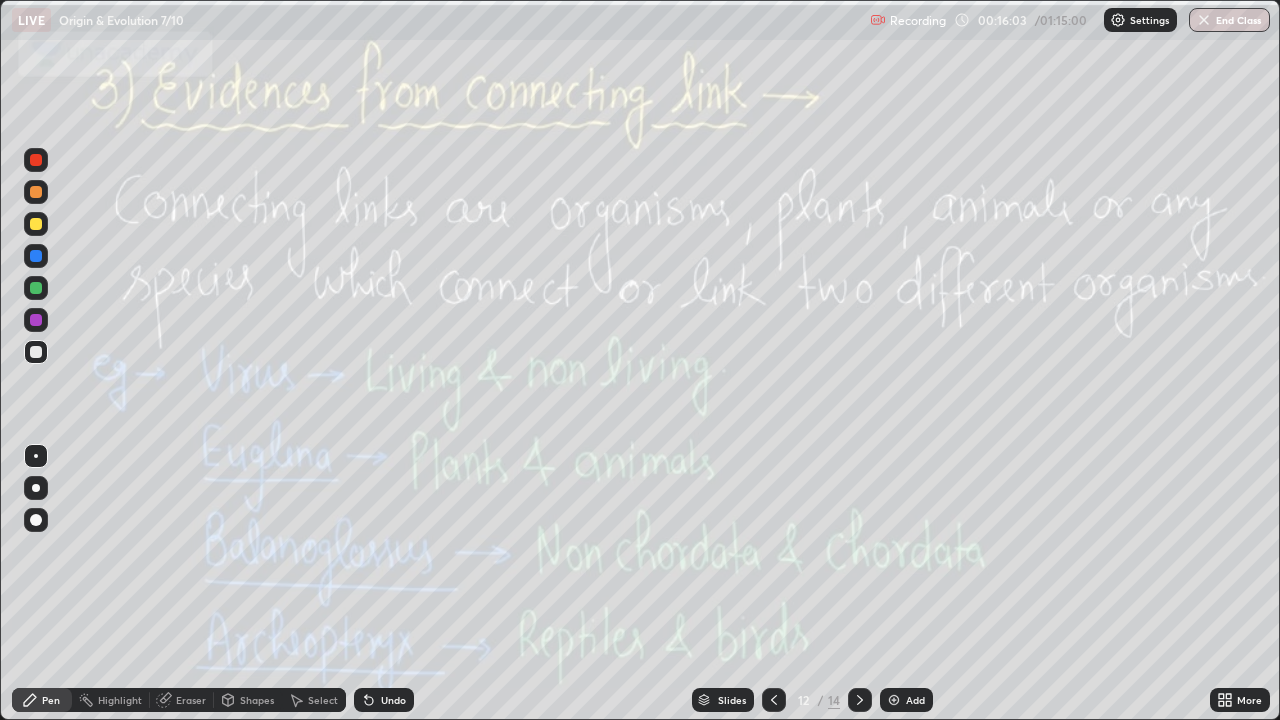 click 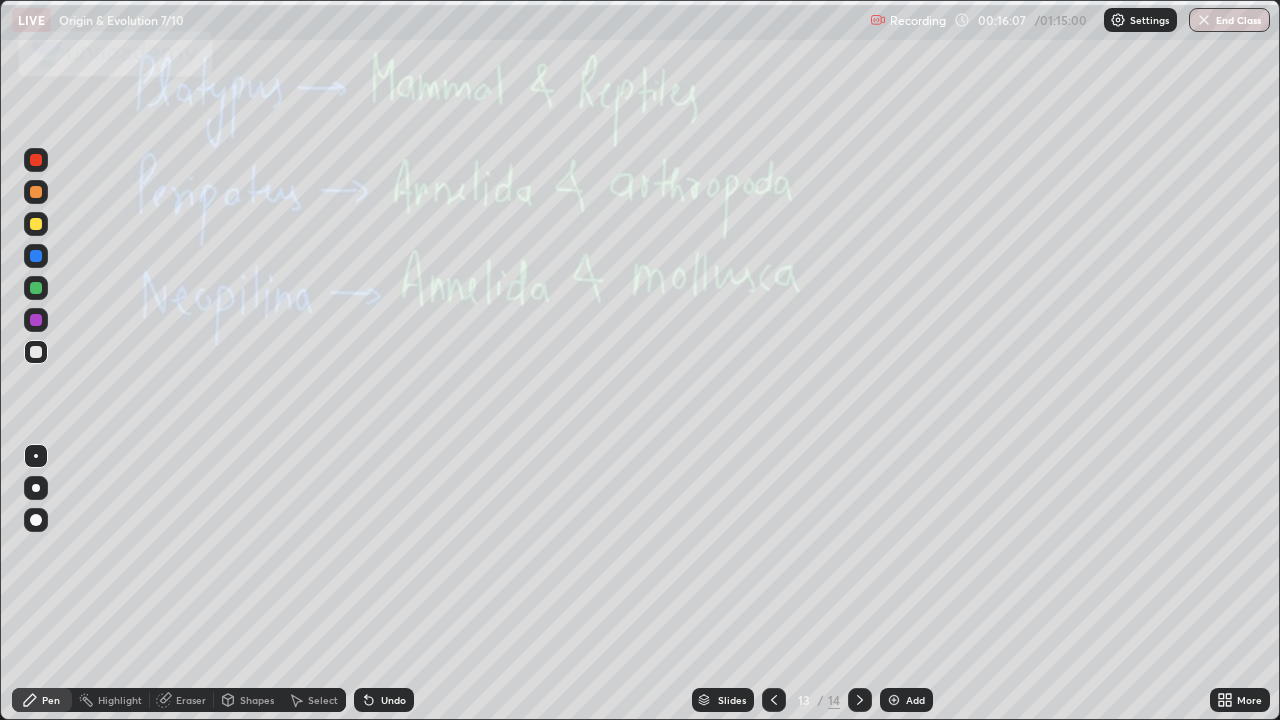 click 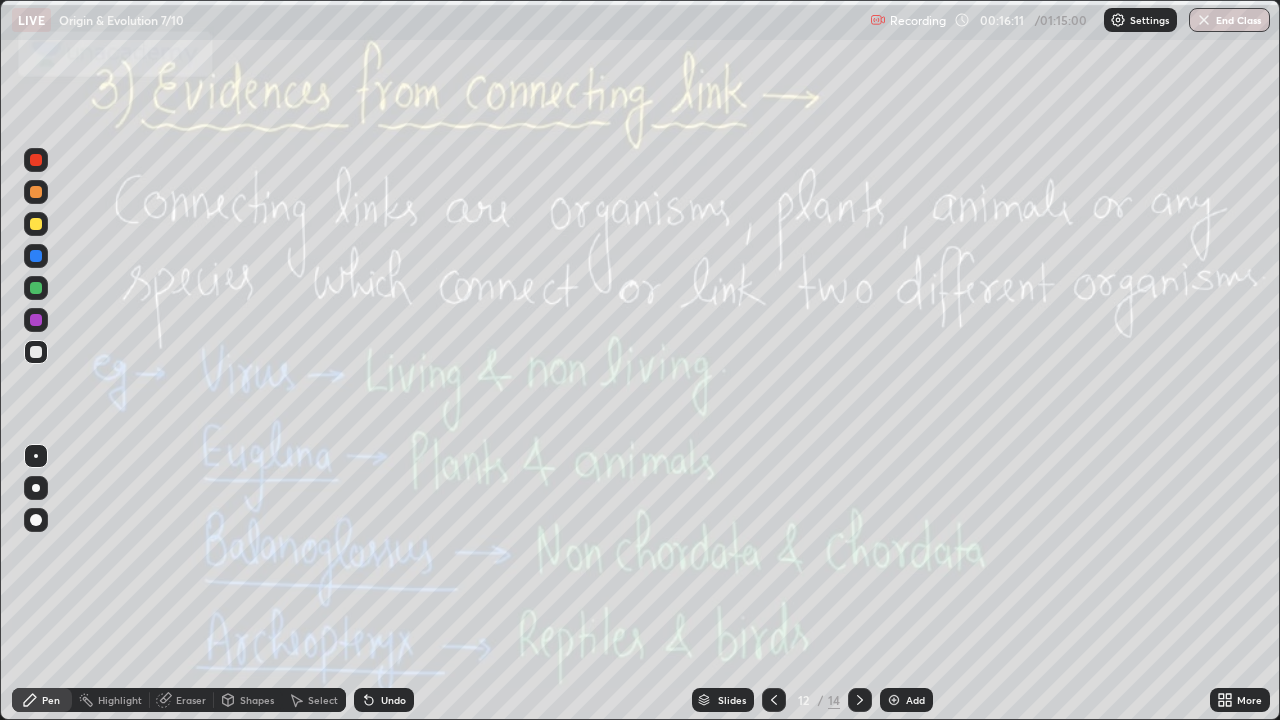 click 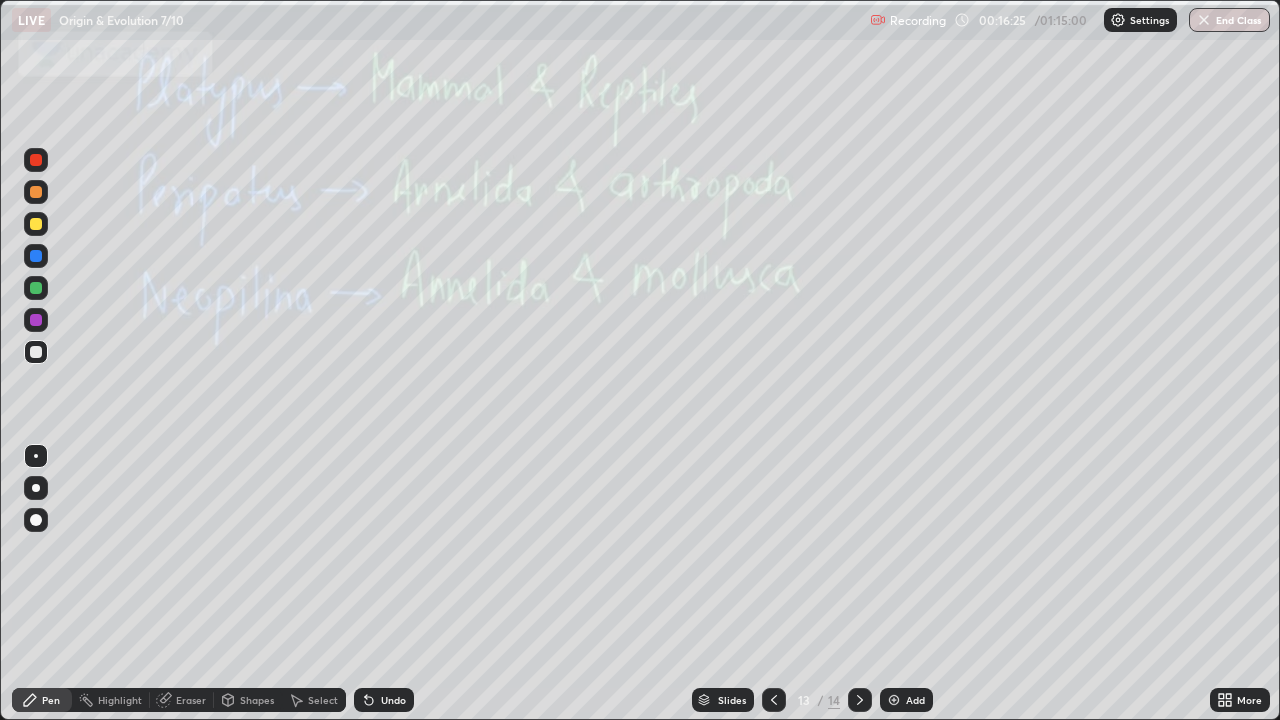 click at bounding box center (36, 256) 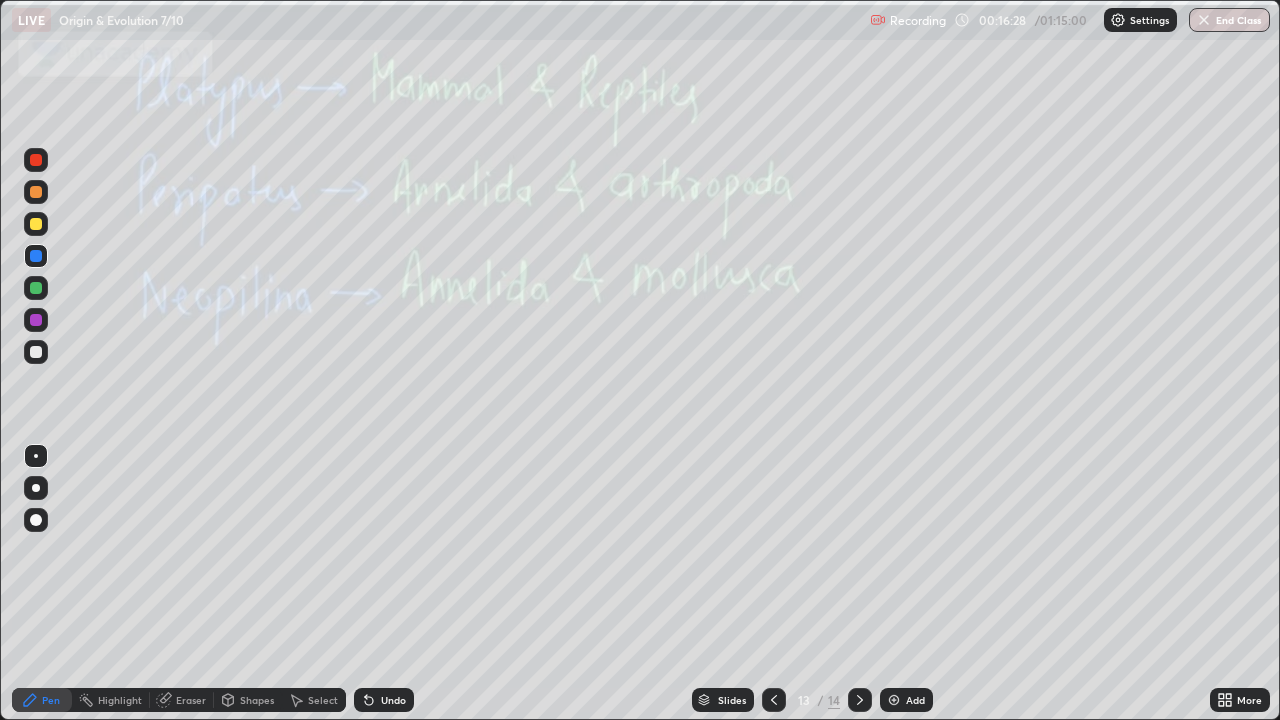 click at bounding box center [36, 488] 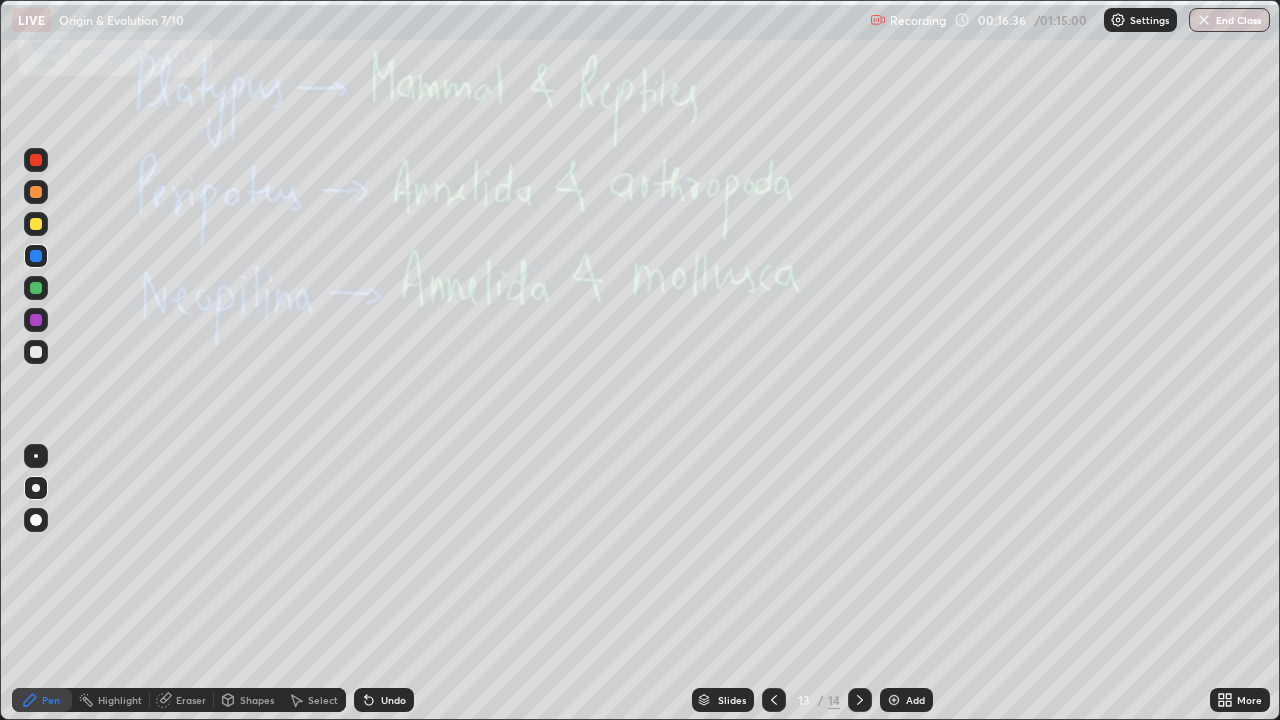 click at bounding box center [36, 288] 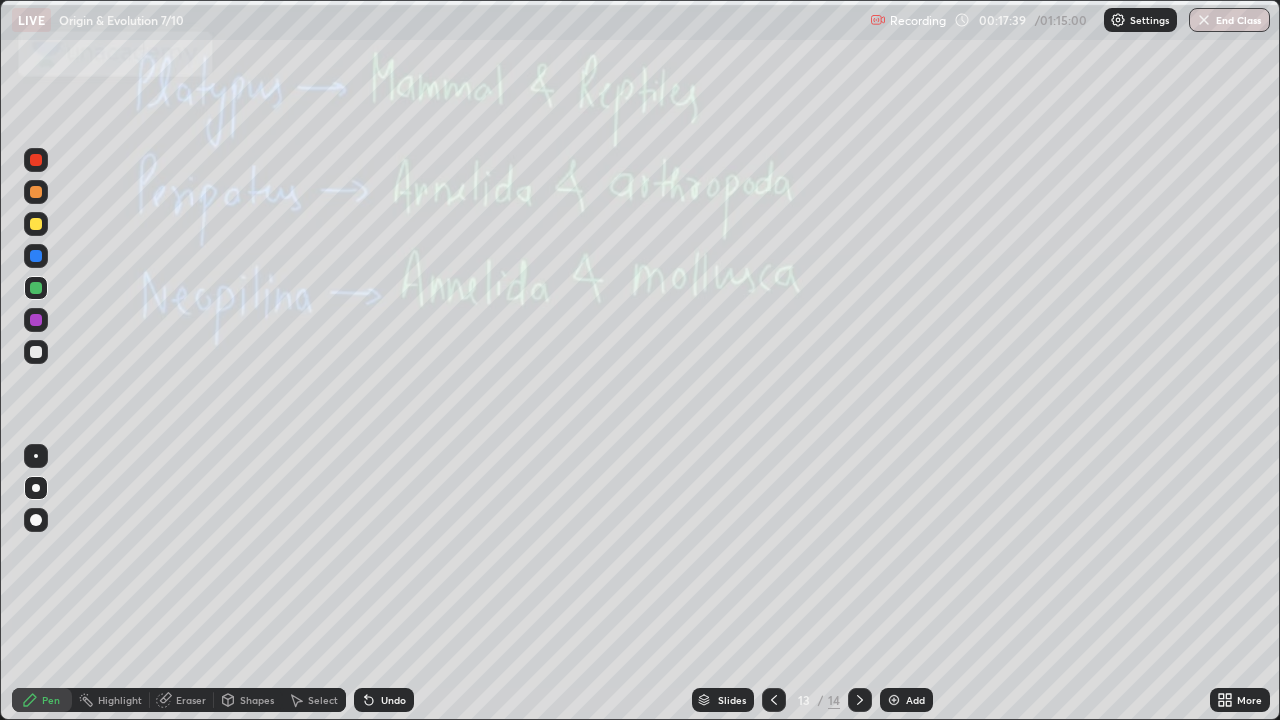 click on "Undo" at bounding box center [384, 700] 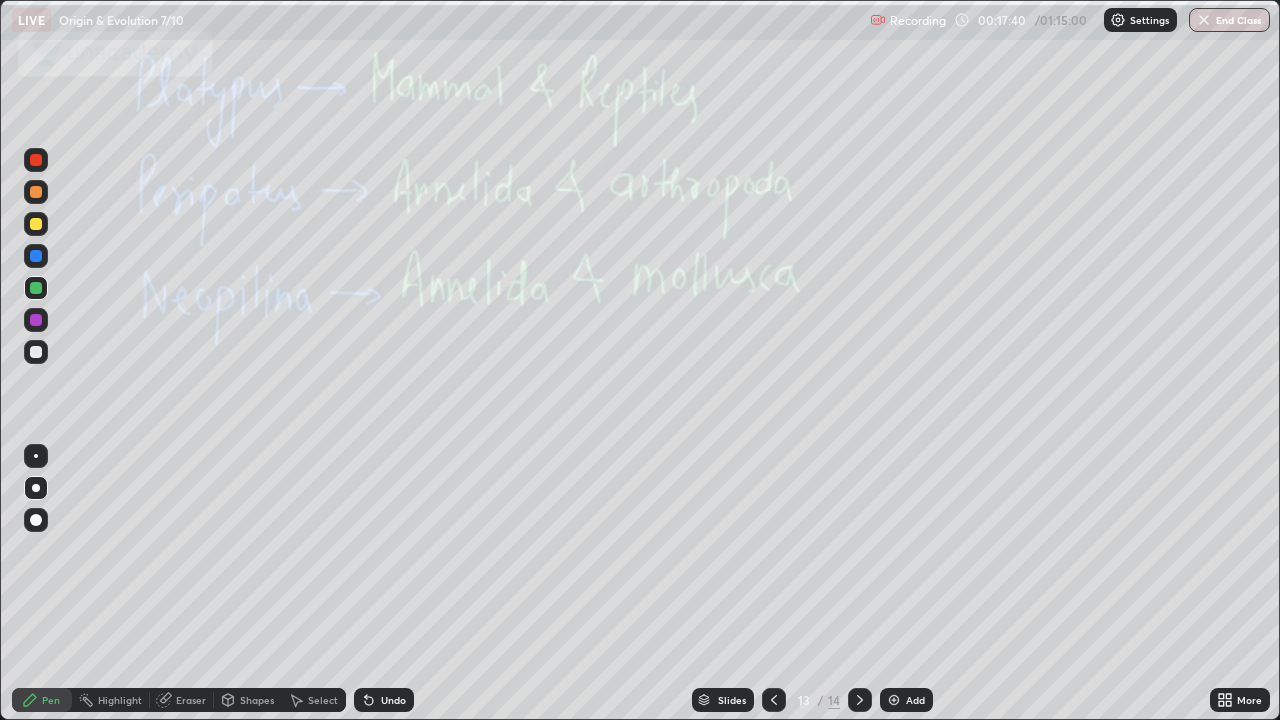 click at bounding box center (36, 256) 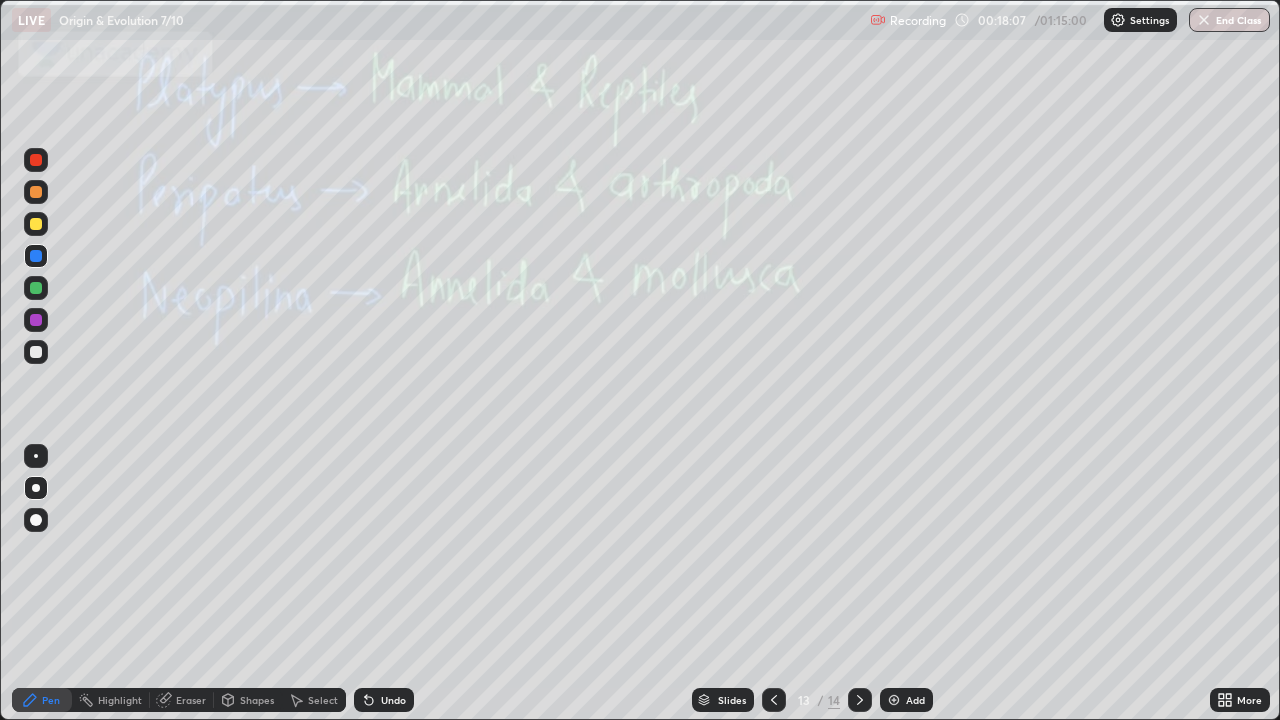 click at bounding box center [860, 700] 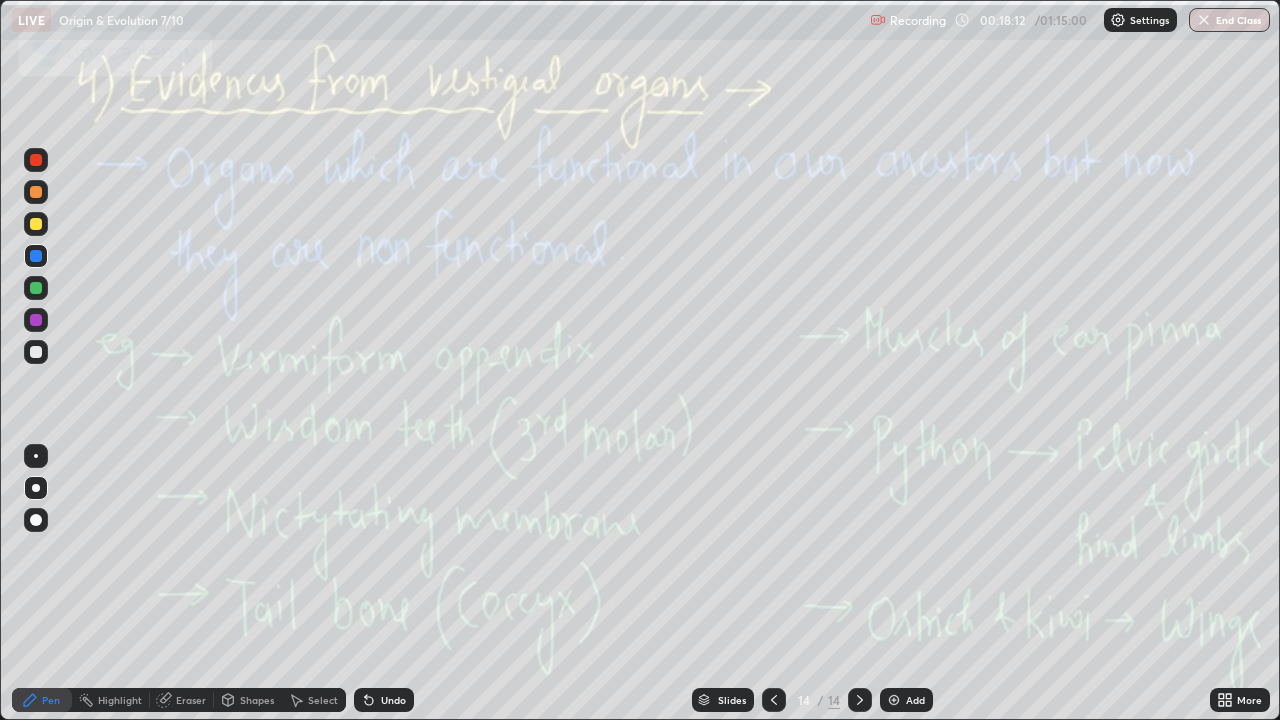 click at bounding box center [36, 224] 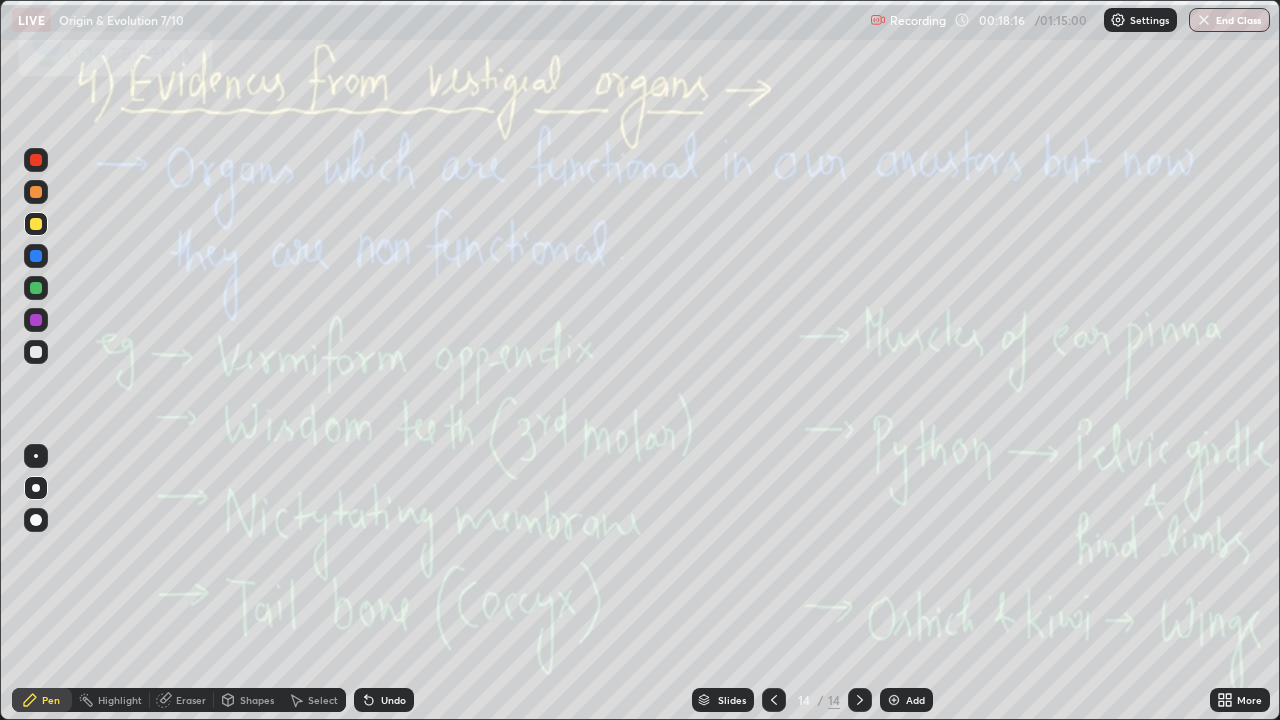 click on "Undo" at bounding box center (384, 700) 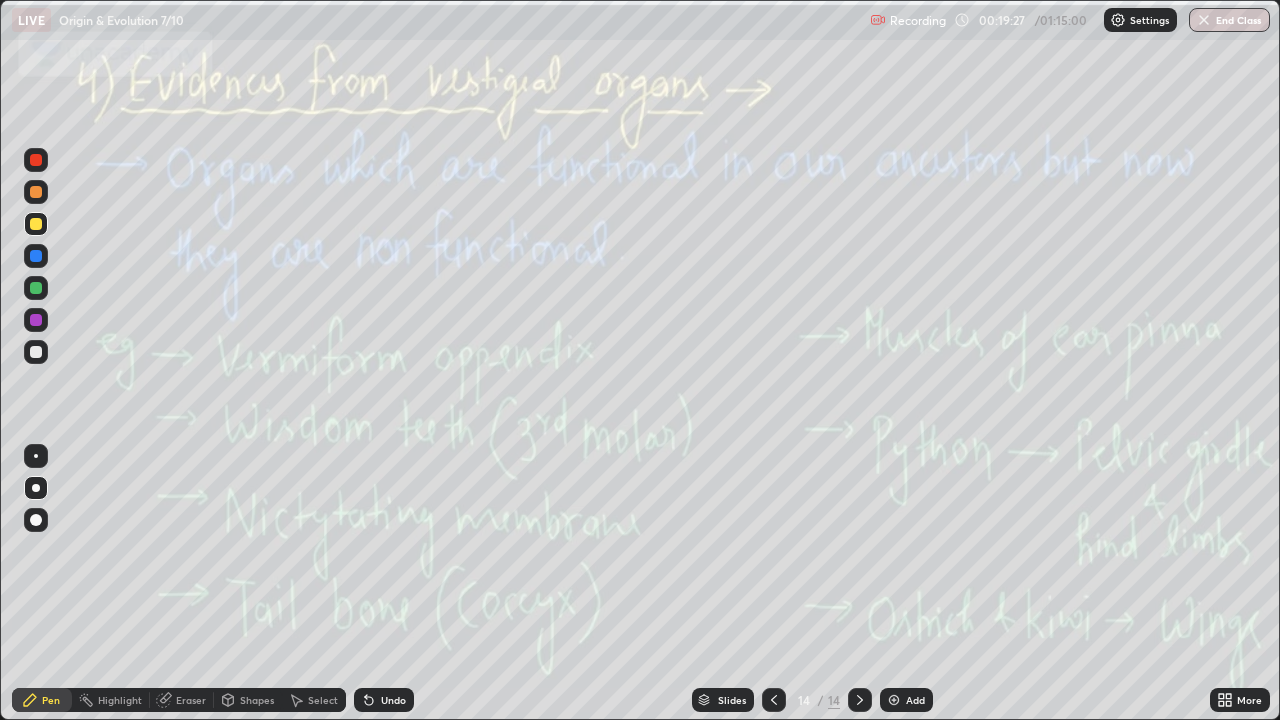 click on "Undo" at bounding box center [393, 700] 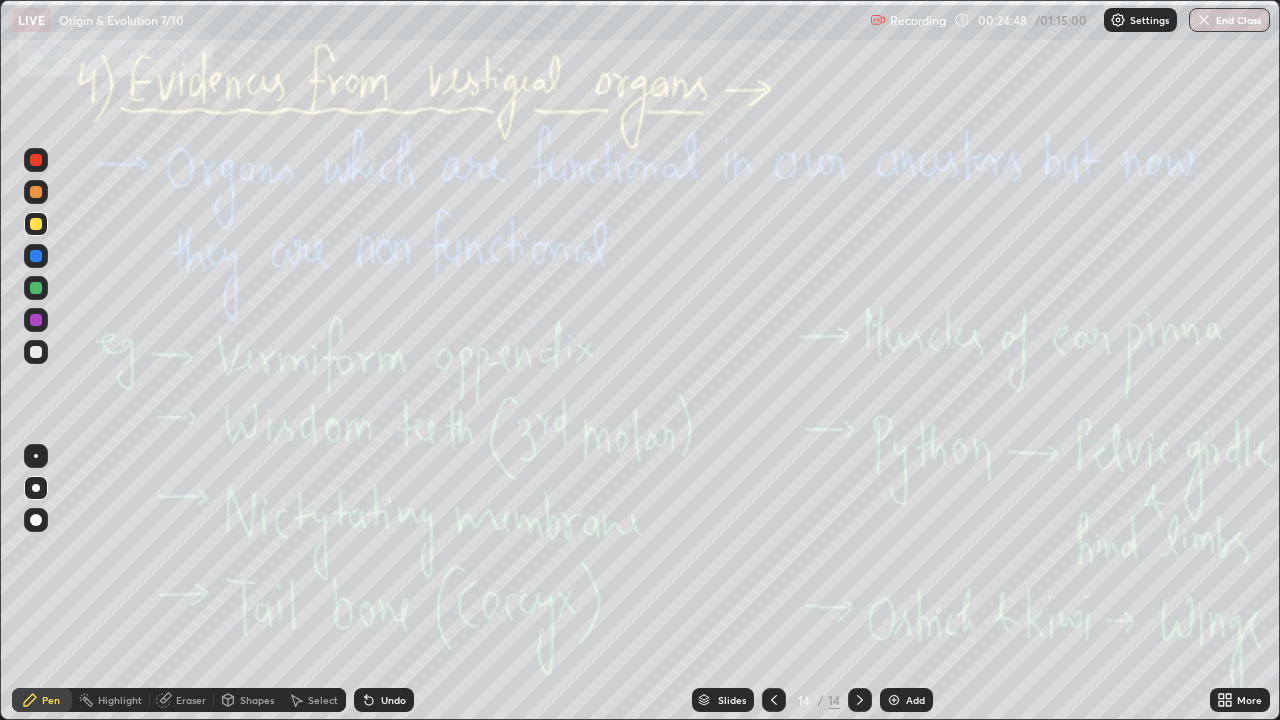 click at bounding box center [36, 288] 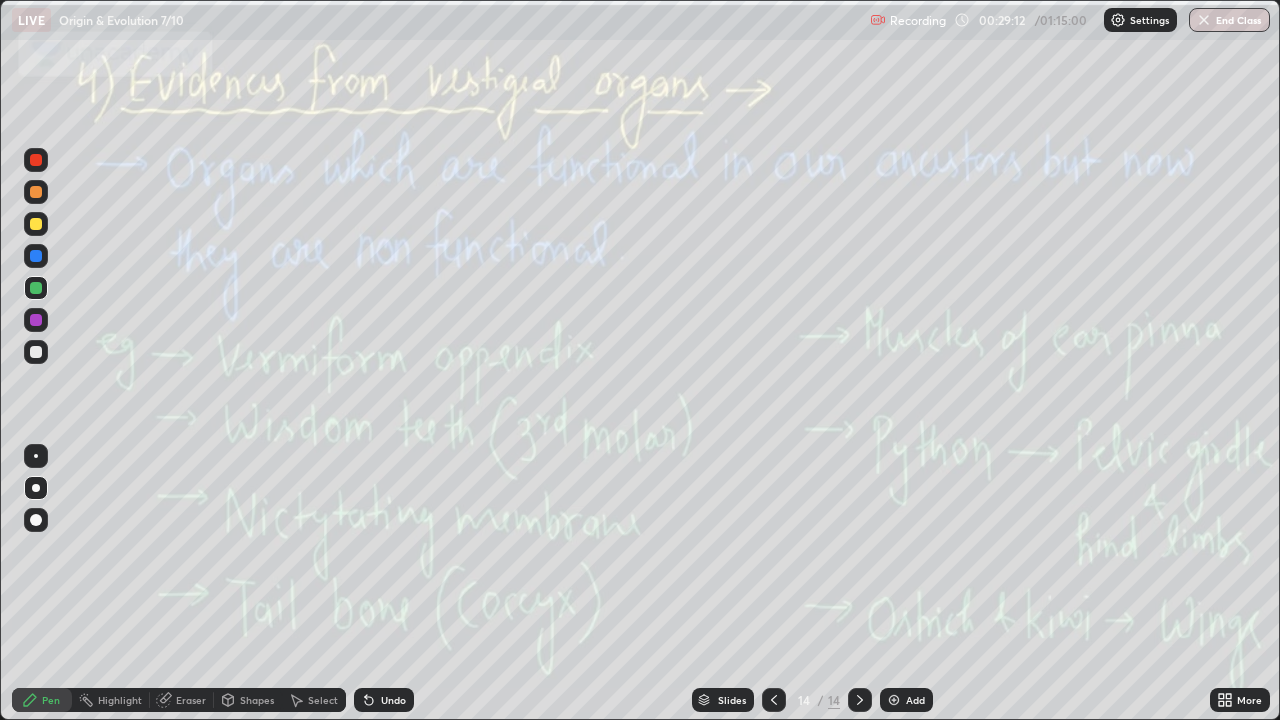 click on "Undo" at bounding box center (393, 700) 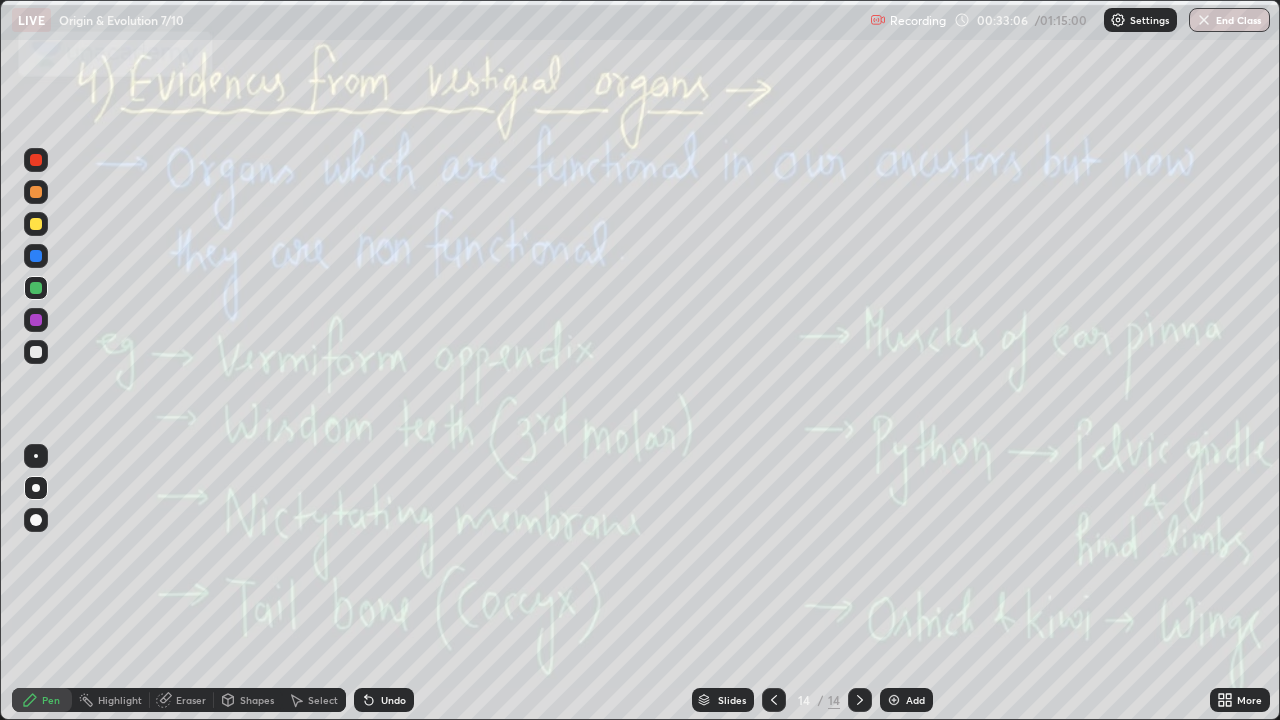click 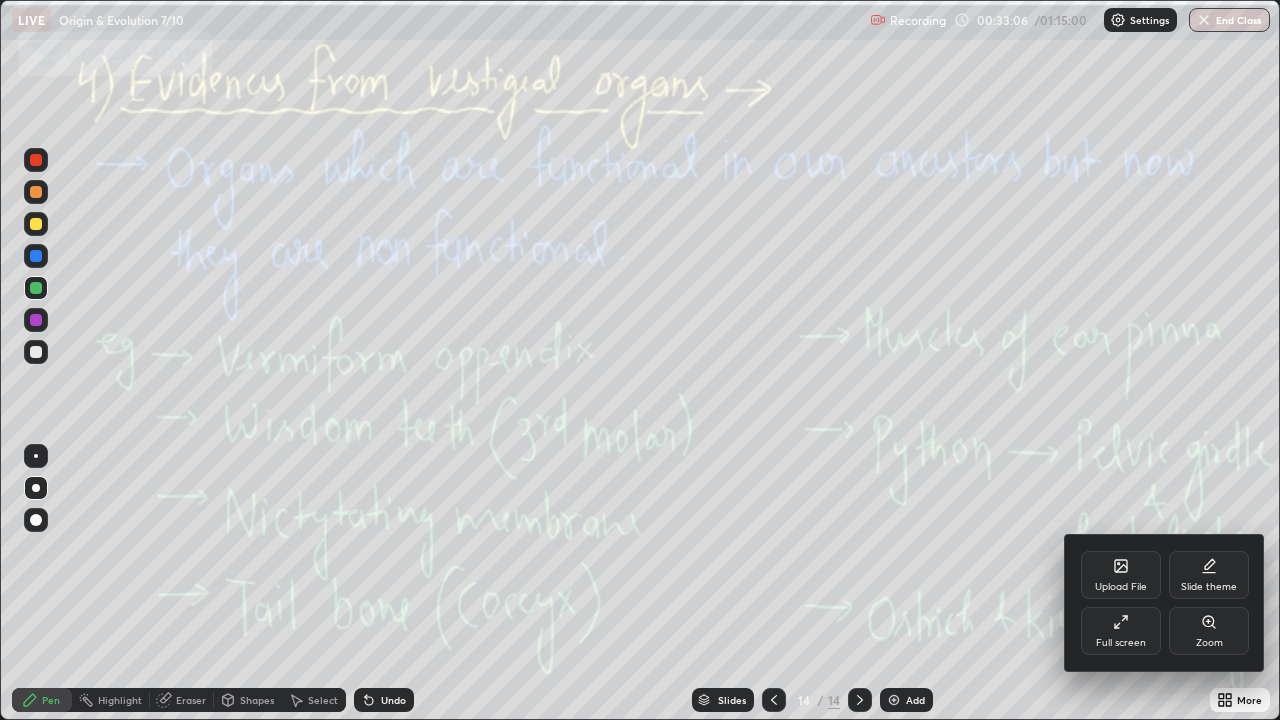 click on "Full screen" at bounding box center [1121, 631] 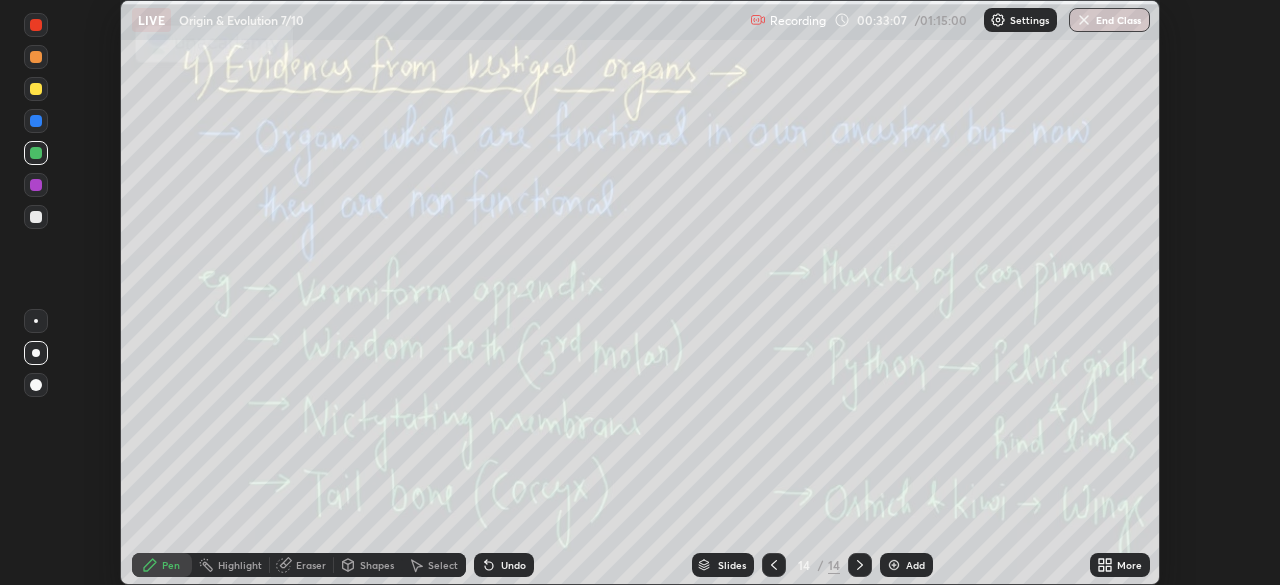 scroll, scrollTop: 585, scrollLeft: 1280, axis: both 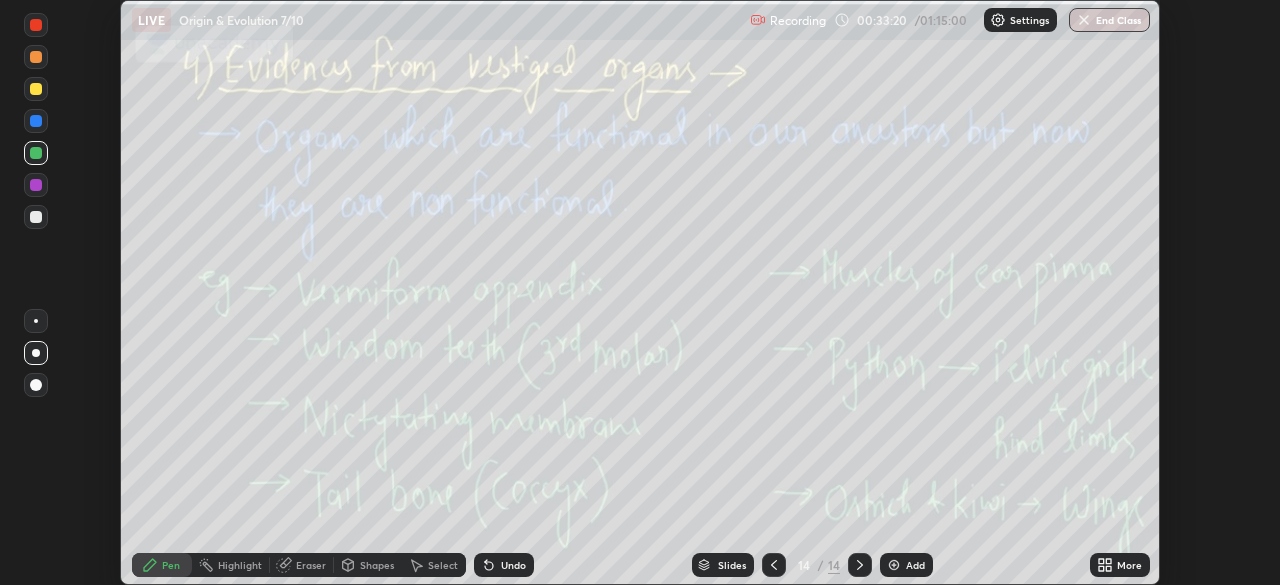 click 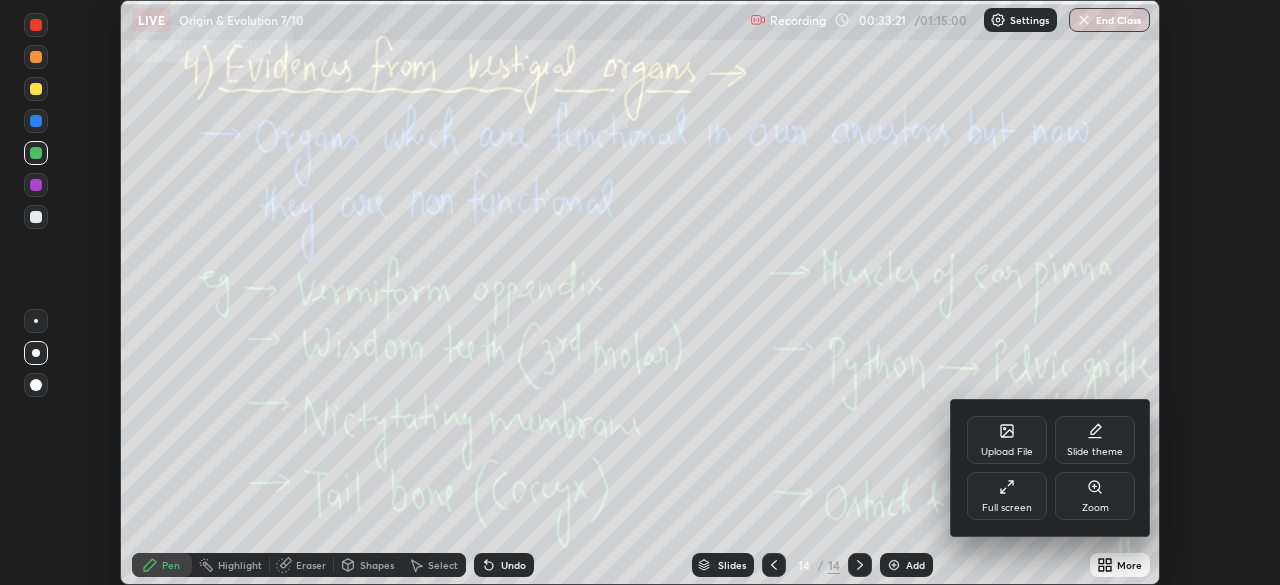 click on "Full screen" at bounding box center [1007, 508] 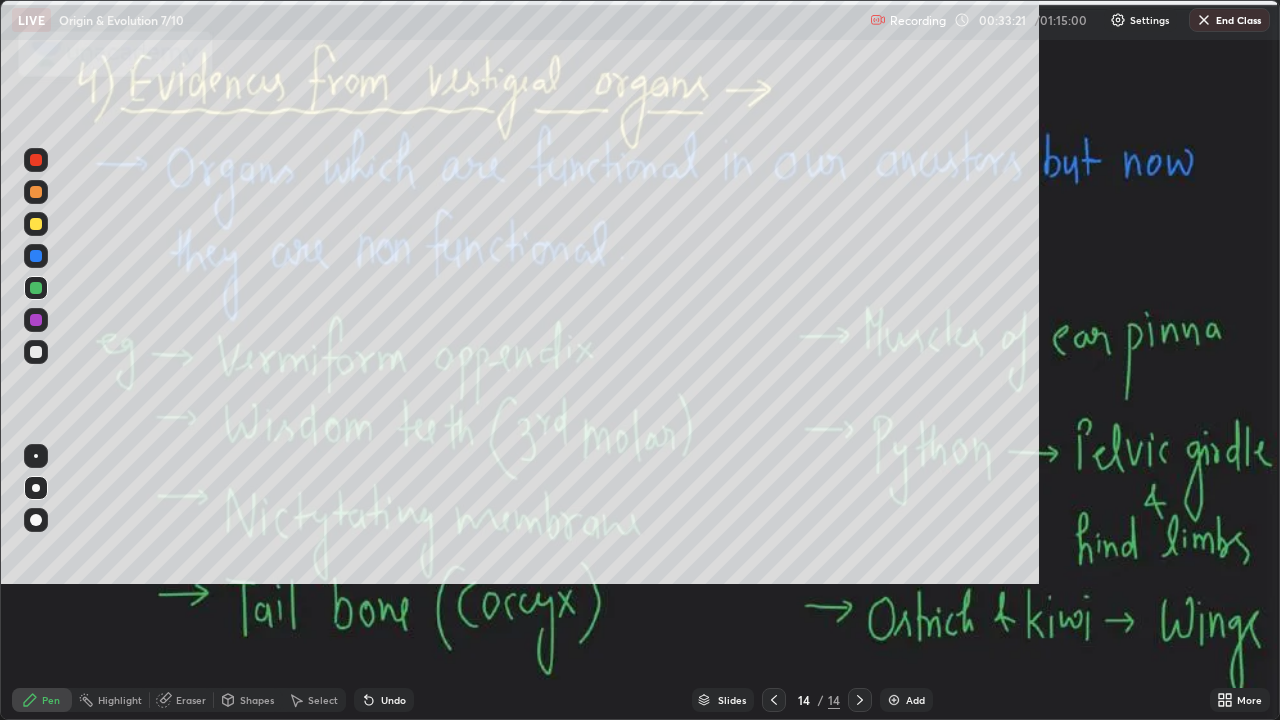 scroll, scrollTop: 99280, scrollLeft: 98720, axis: both 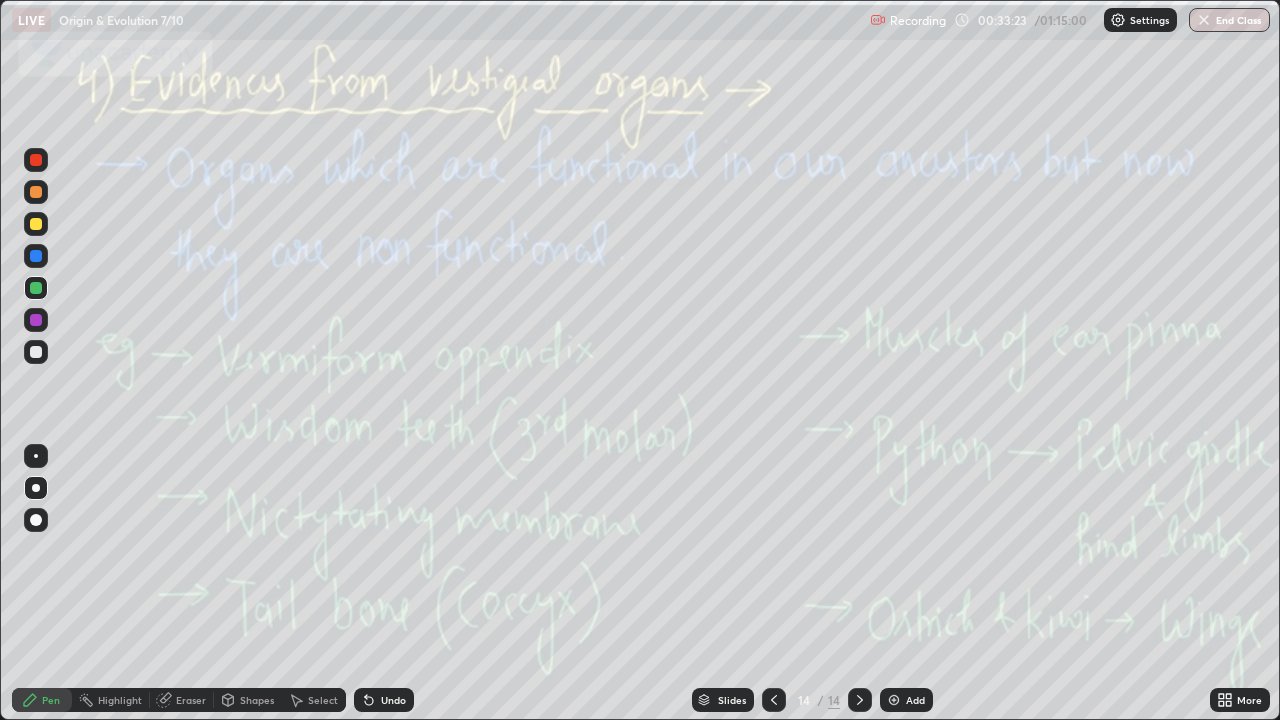 click 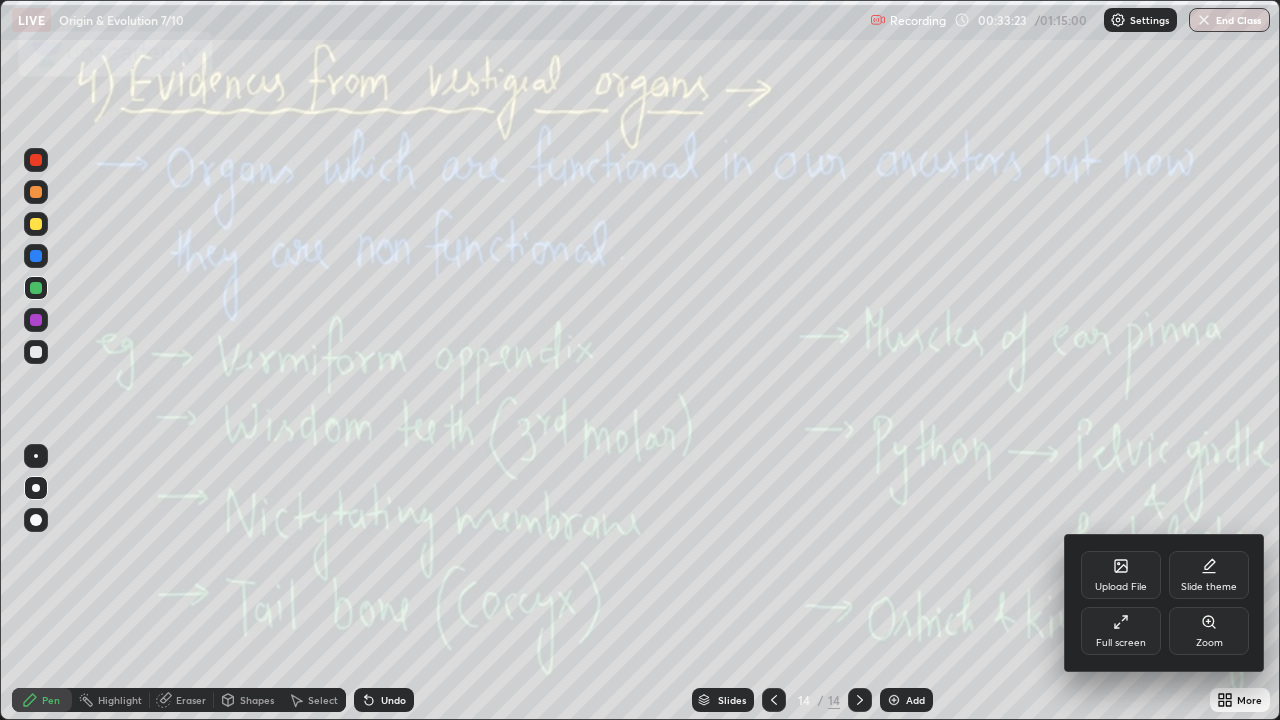 click 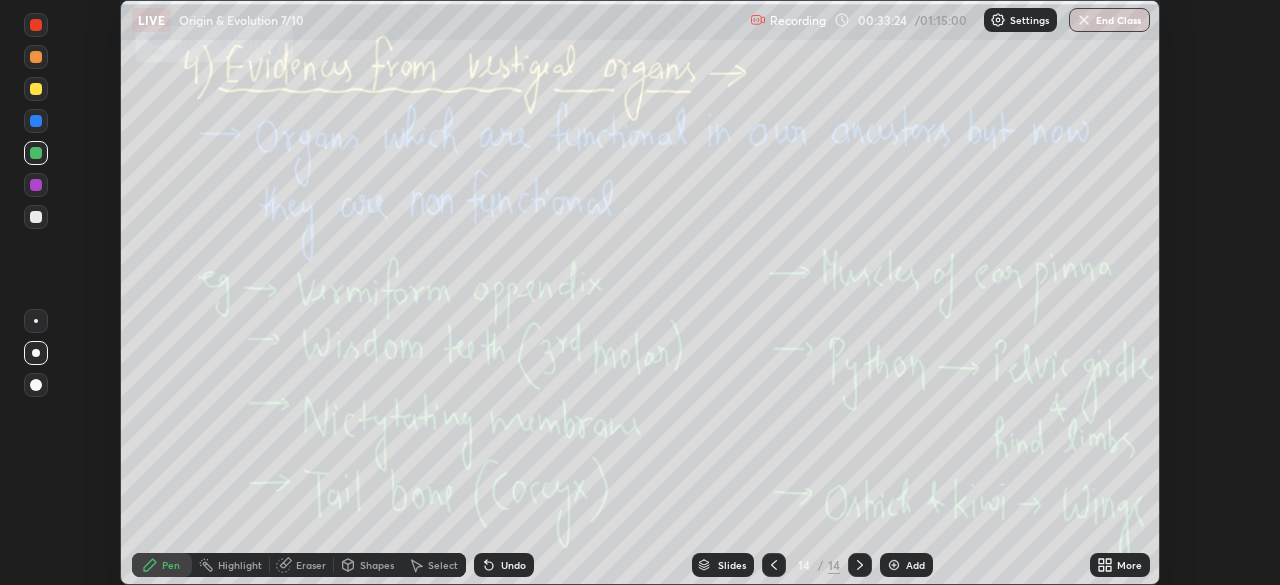 scroll, scrollTop: 585, scrollLeft: 1280, axis: both 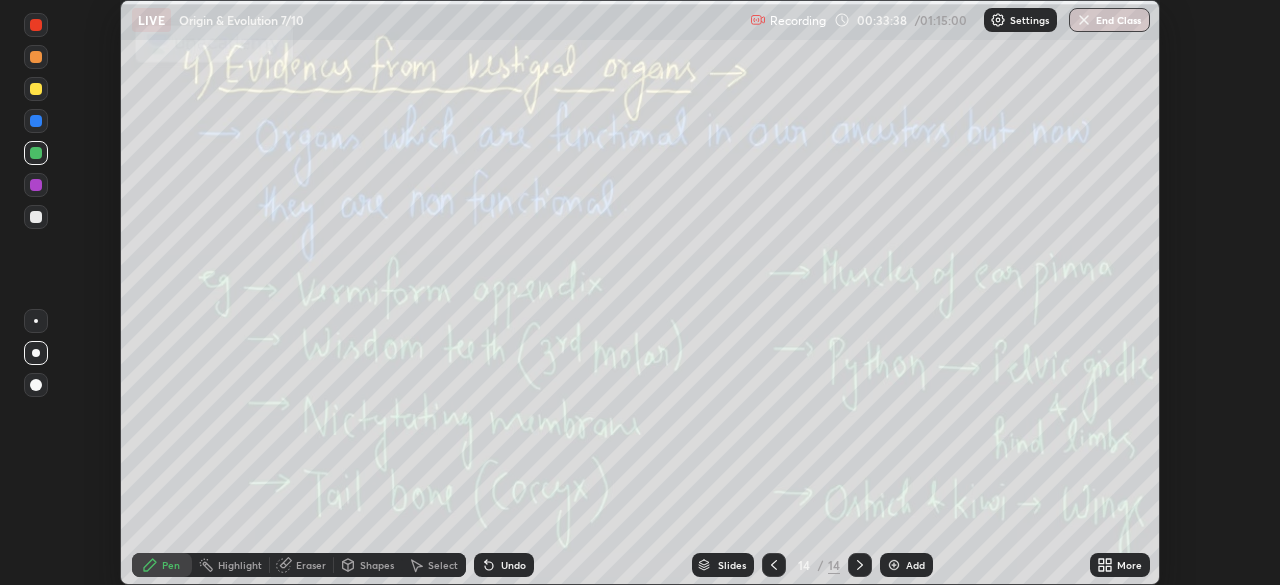 click 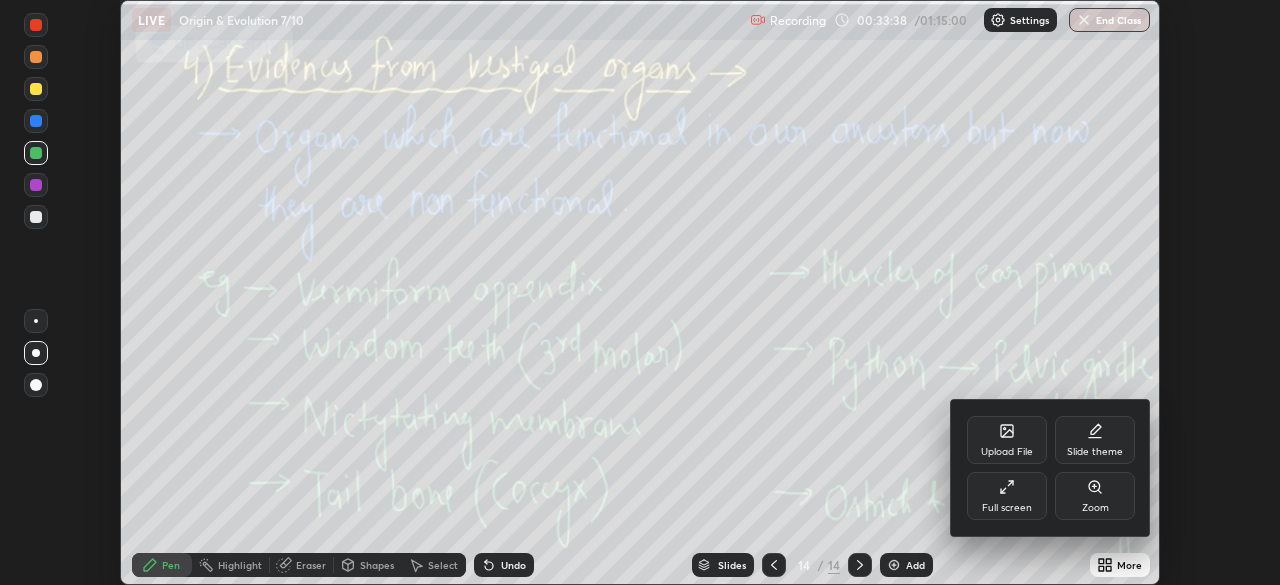 click 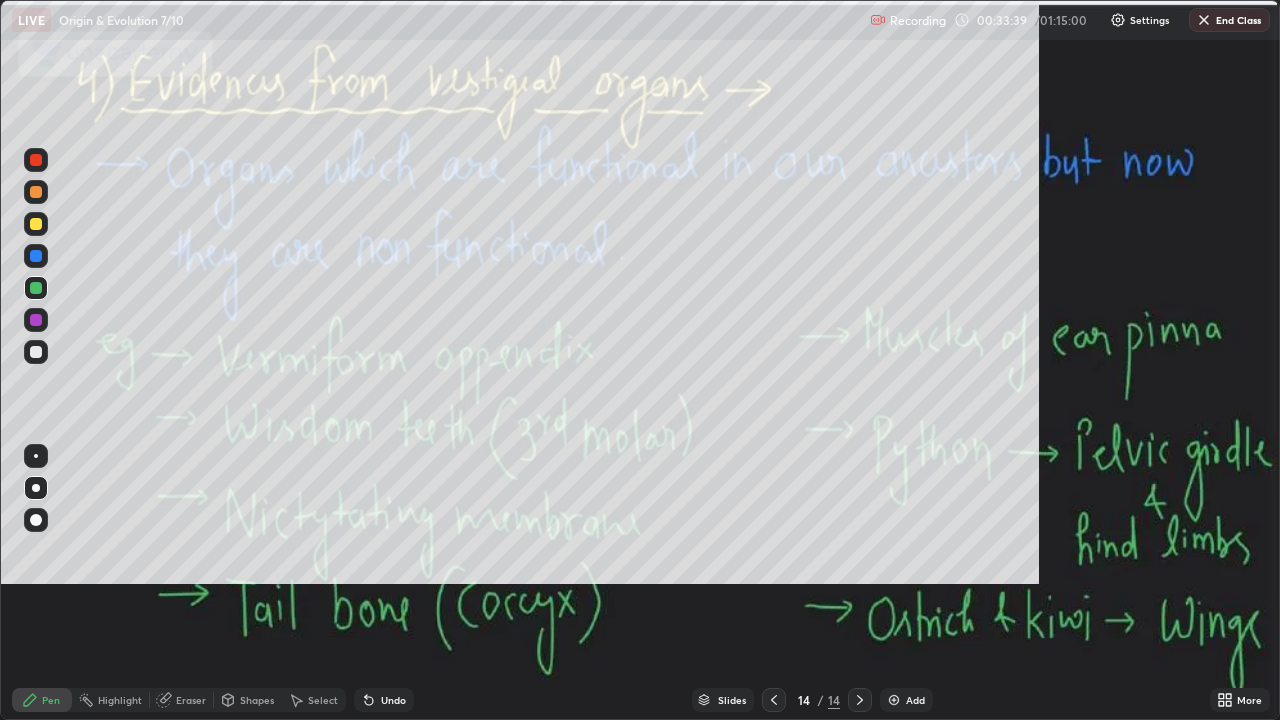 scroll, scrollTop: 99280, scrollLeft: 98720, axis: both 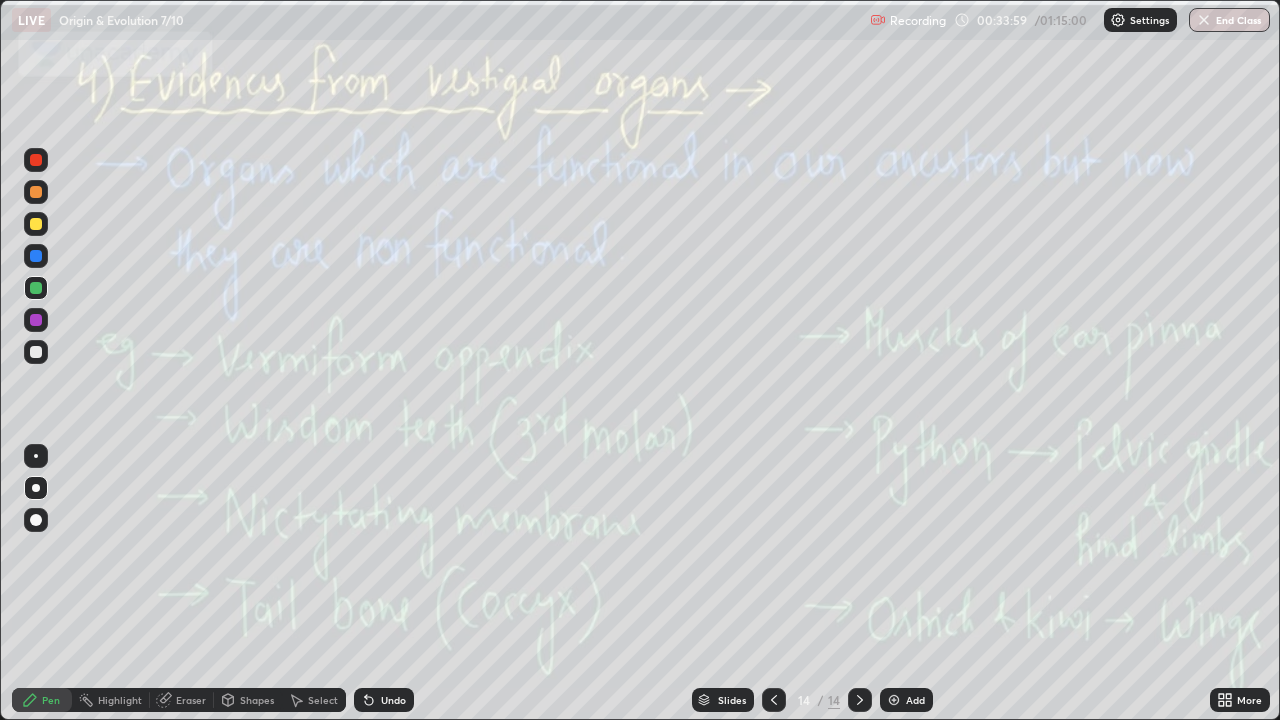 click 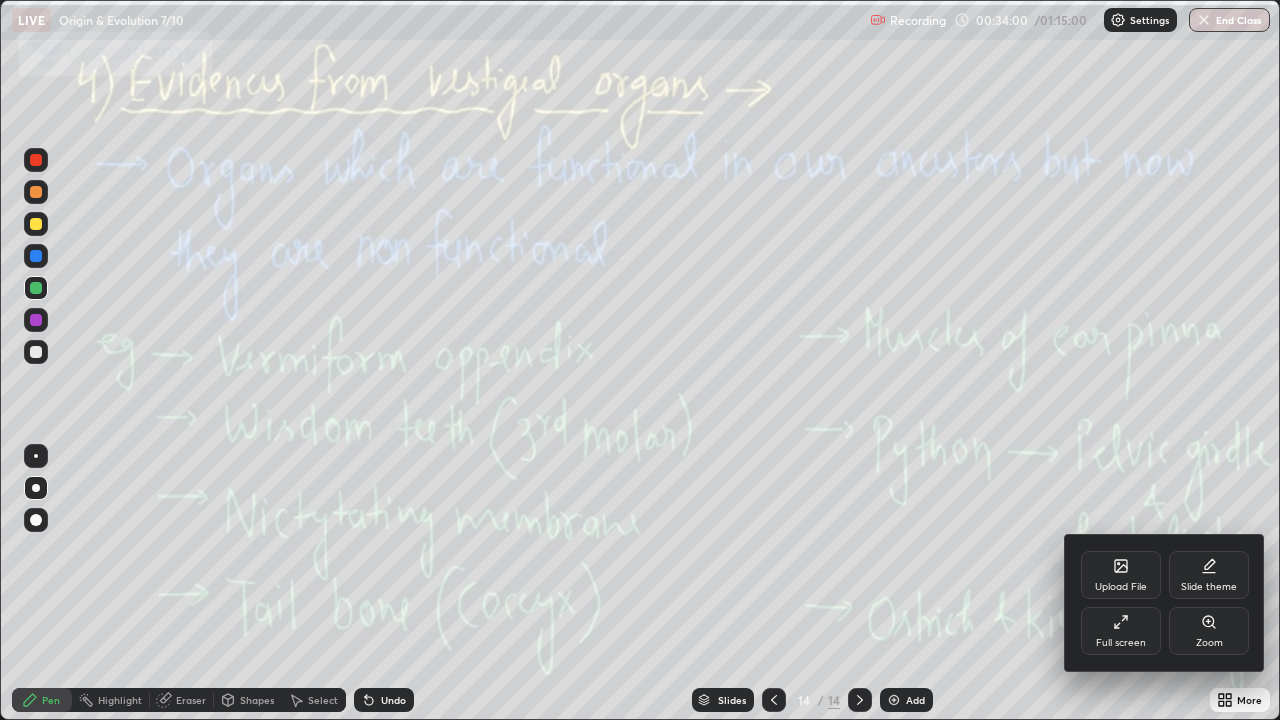 click 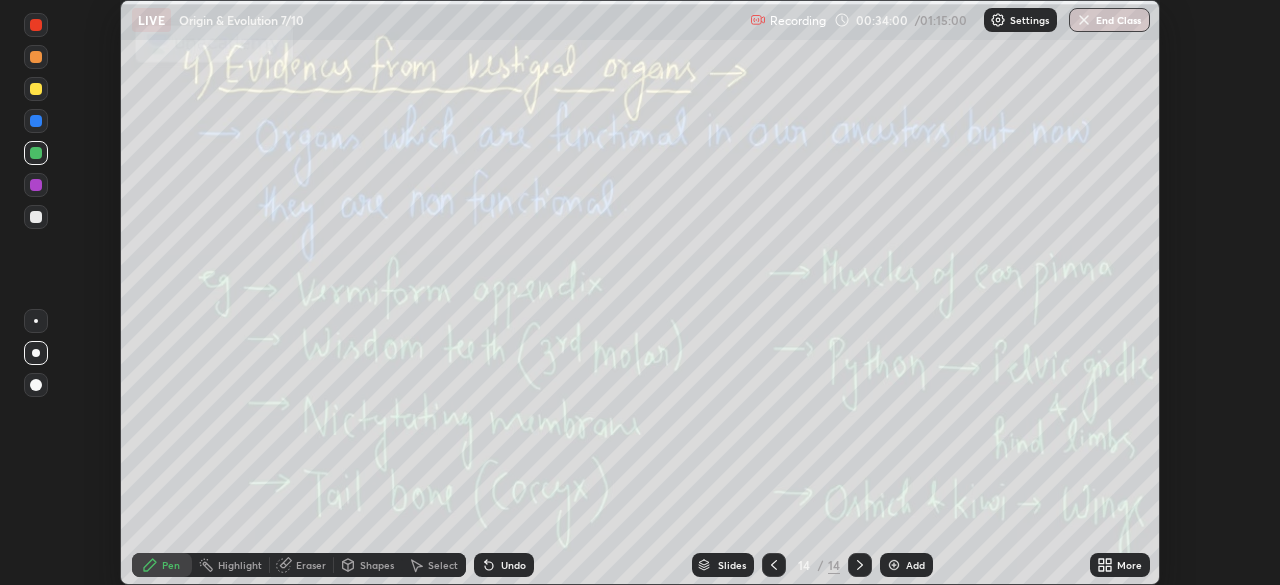 scroll, scrollTop: 585, scrollLeft: 1280, axis: both 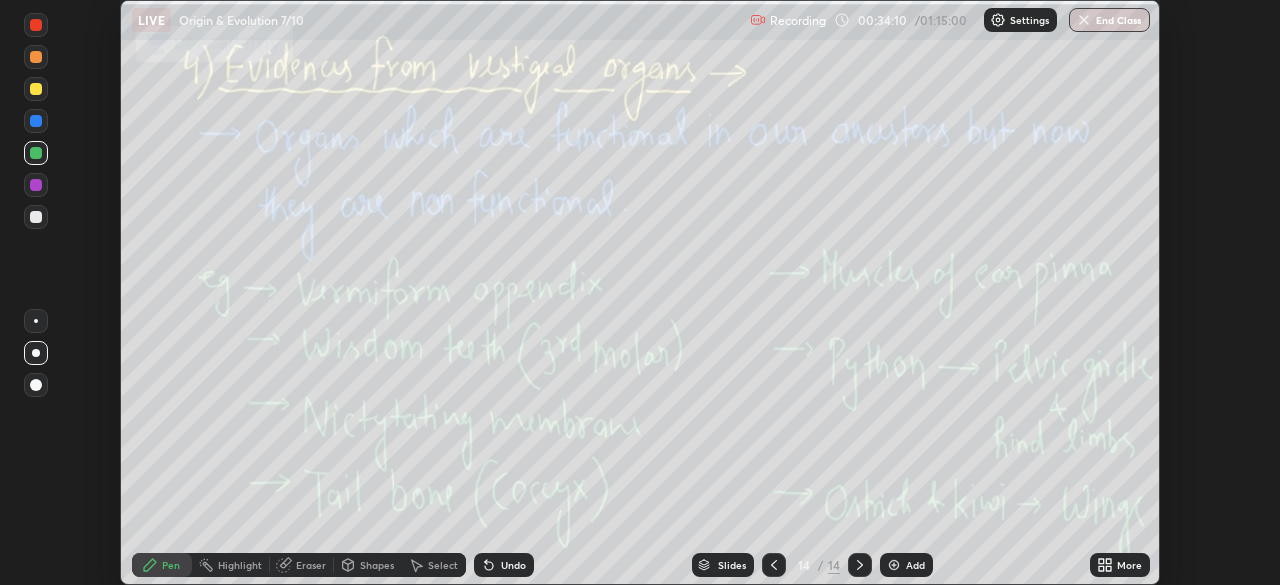 click on "More" at bounding box center [1120, 565] 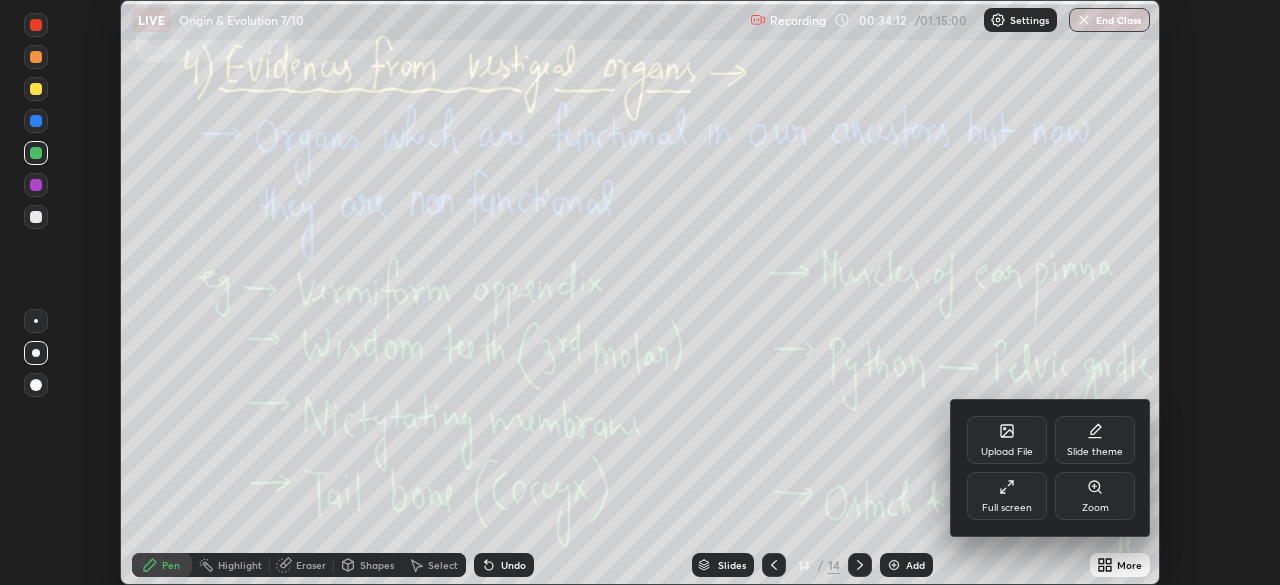 click on "Full screen" at bounding box center [1007, 496] 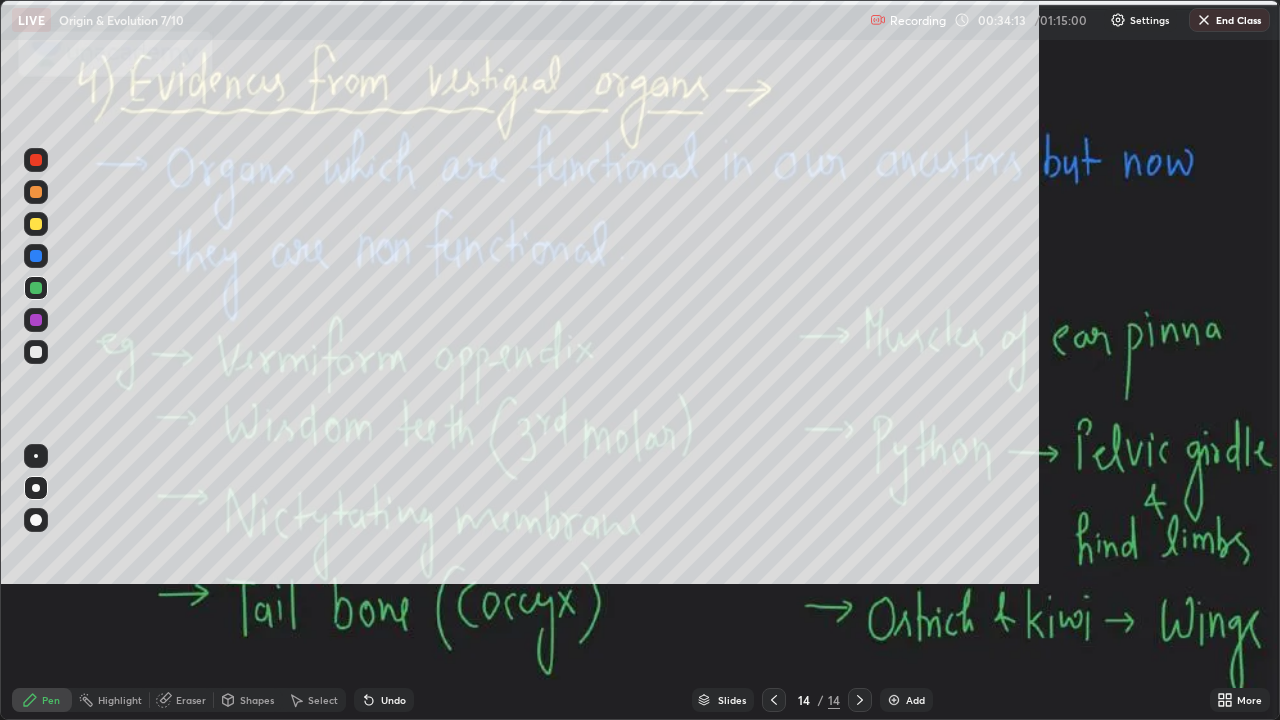 scroll, scrollTop: 99280, scrollLeft: 98720, axis: both 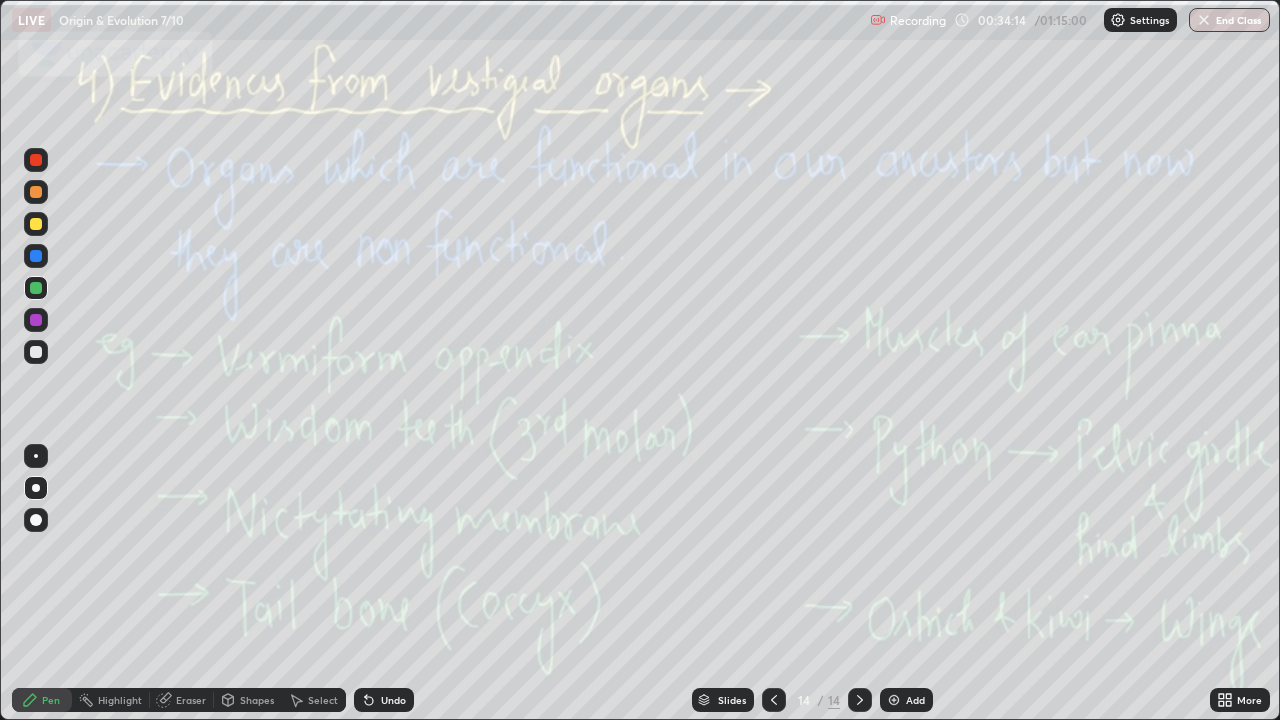 click 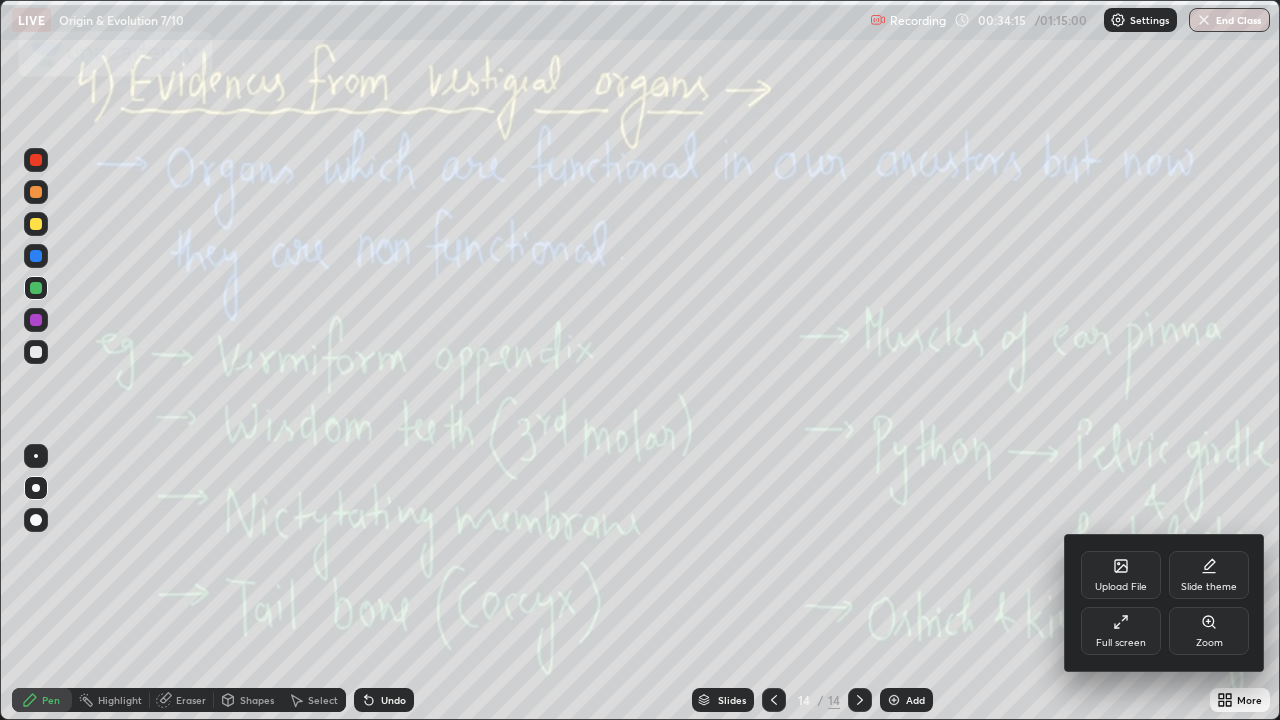 click on "Full screen" at bounding box center (1121, 643) 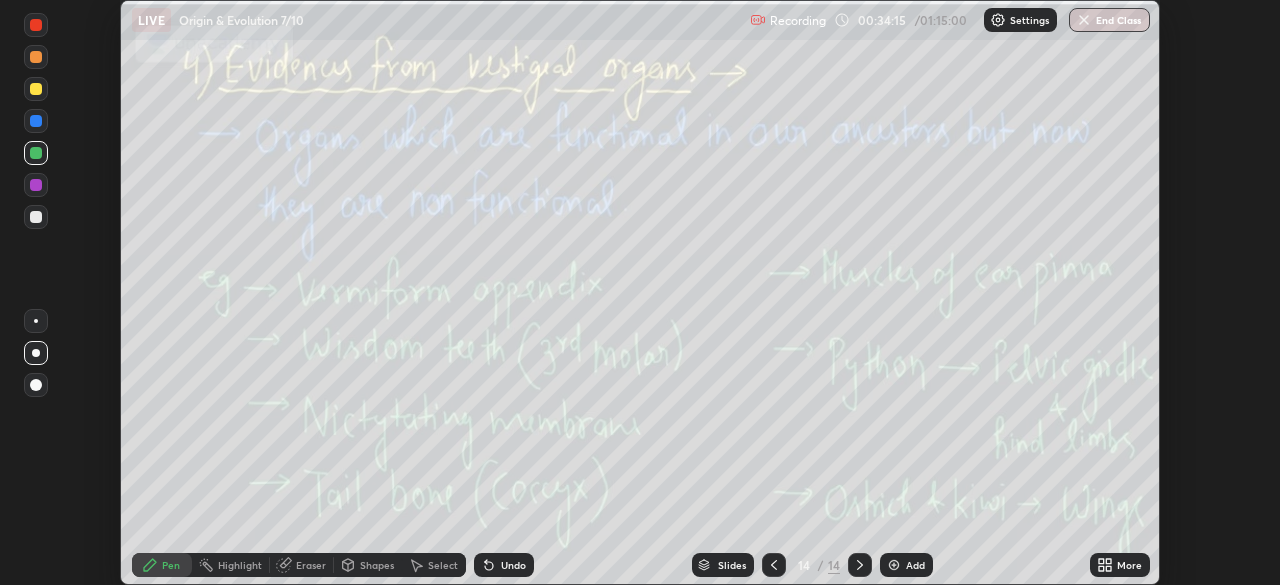 scroll, scrollTop: 585, scrollLeft: 1280, axis: both 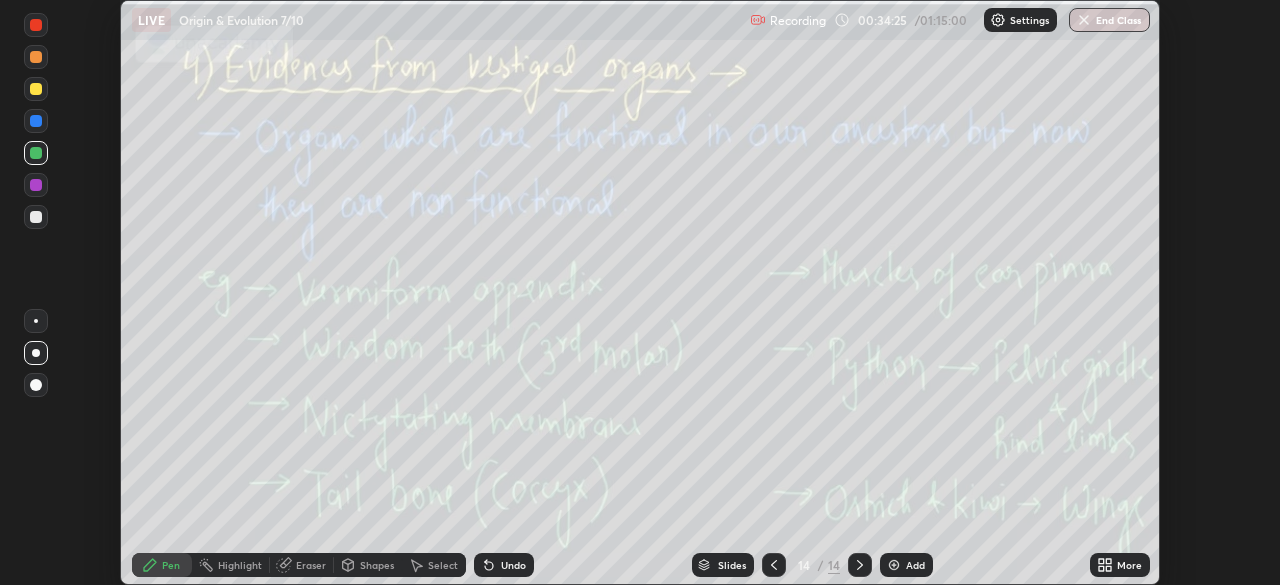 click 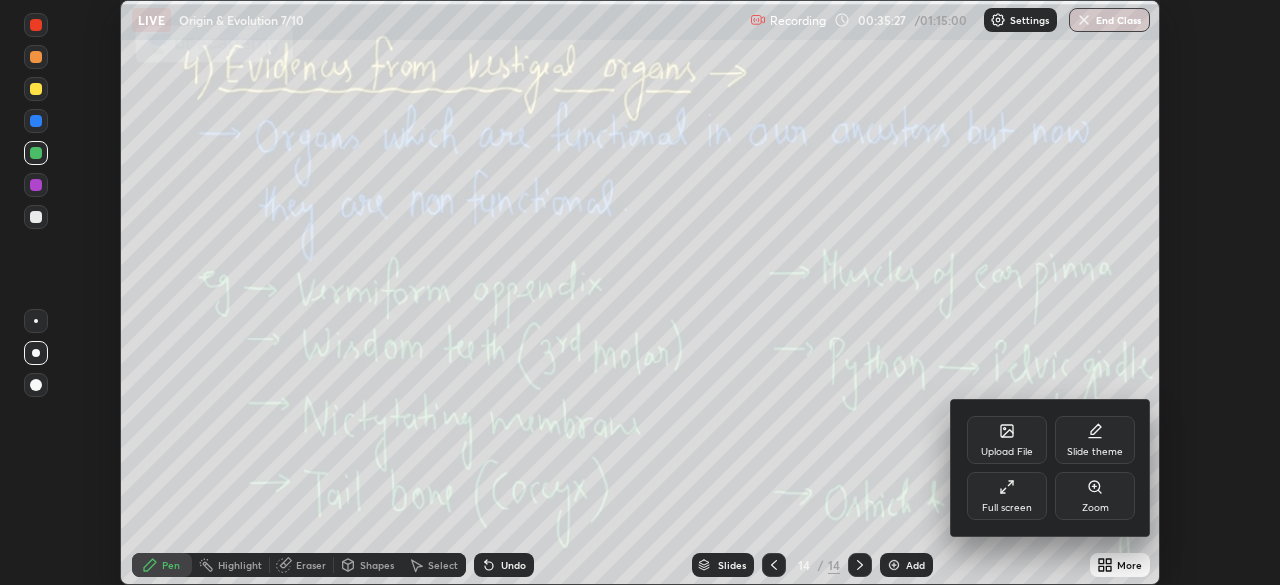 click 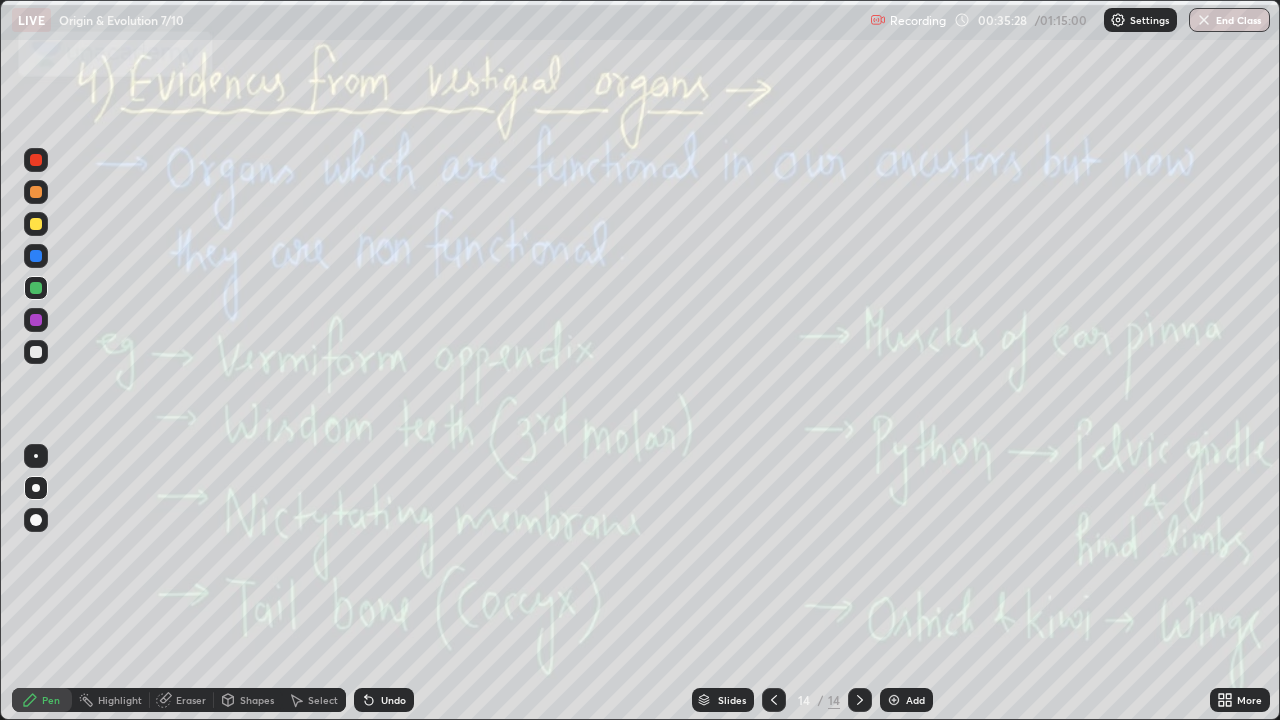 scroll, scrollTop: 99280, scrollLeft: 98720, axis: both 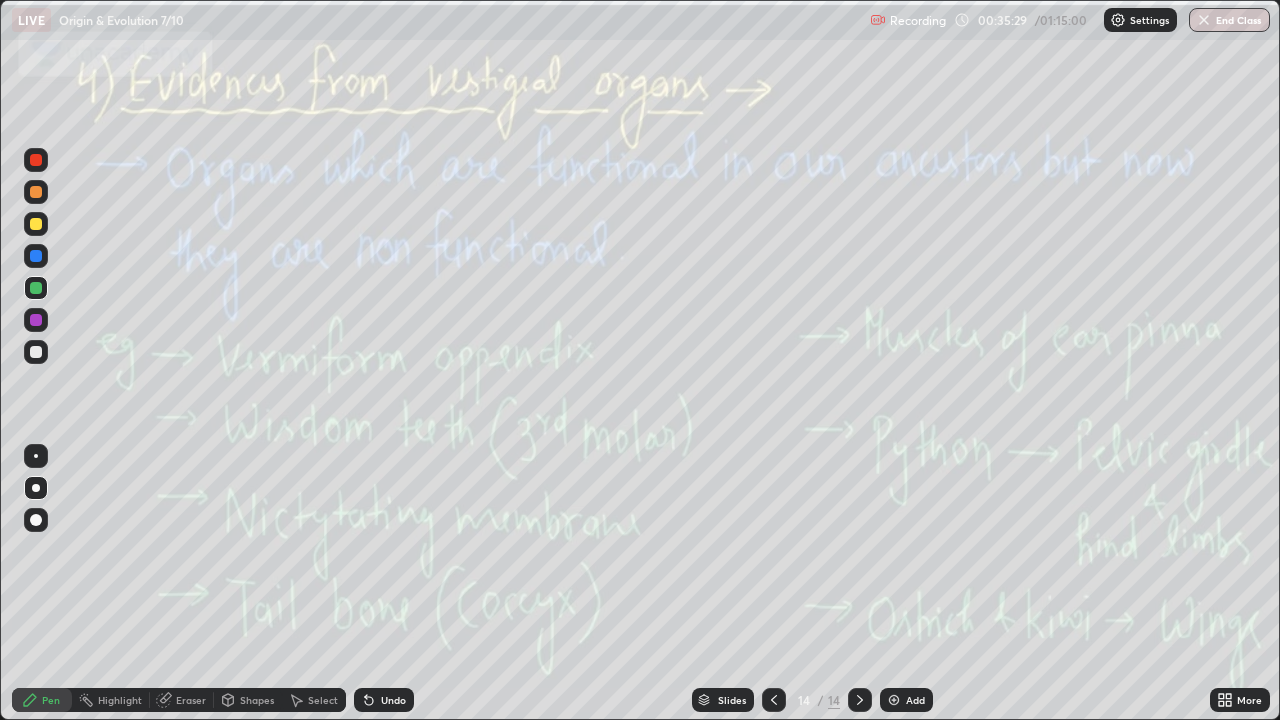 click on "More" at bounding box center [1240, 700] 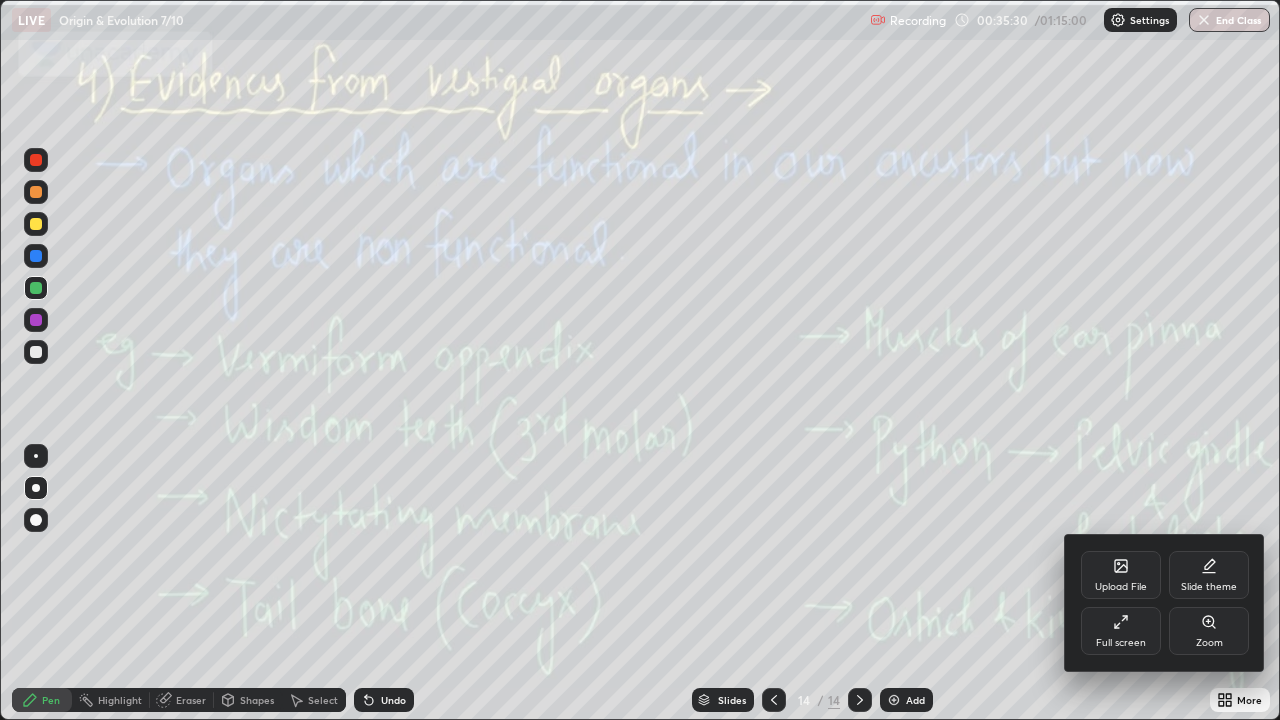 click on "Upload File" at bounding box center [1121, 587] 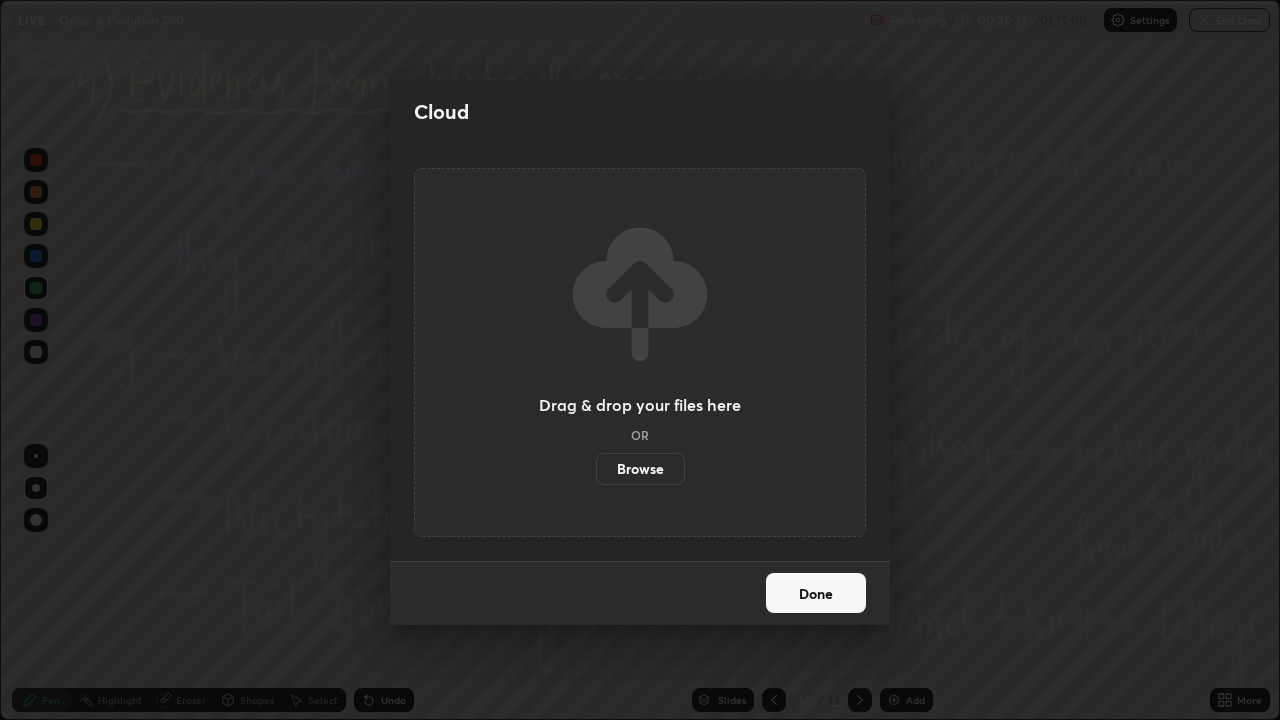 click on "Browse" at bounding box center (640, 469) 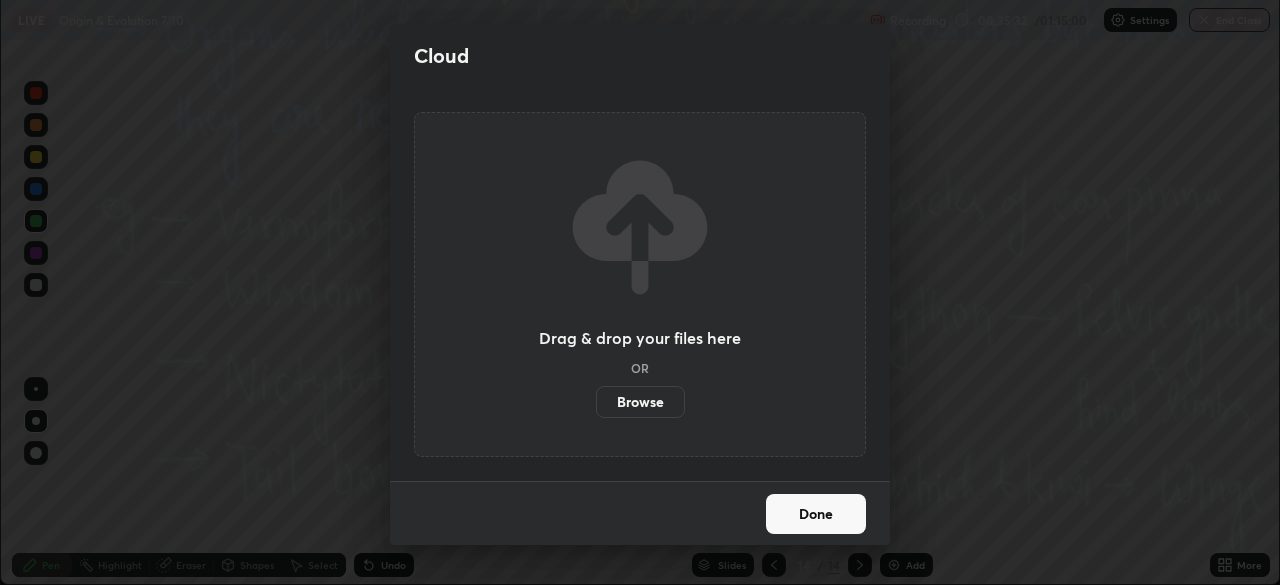 scroll, scrollTop: 585, scrollLeft: 1280, axis: both 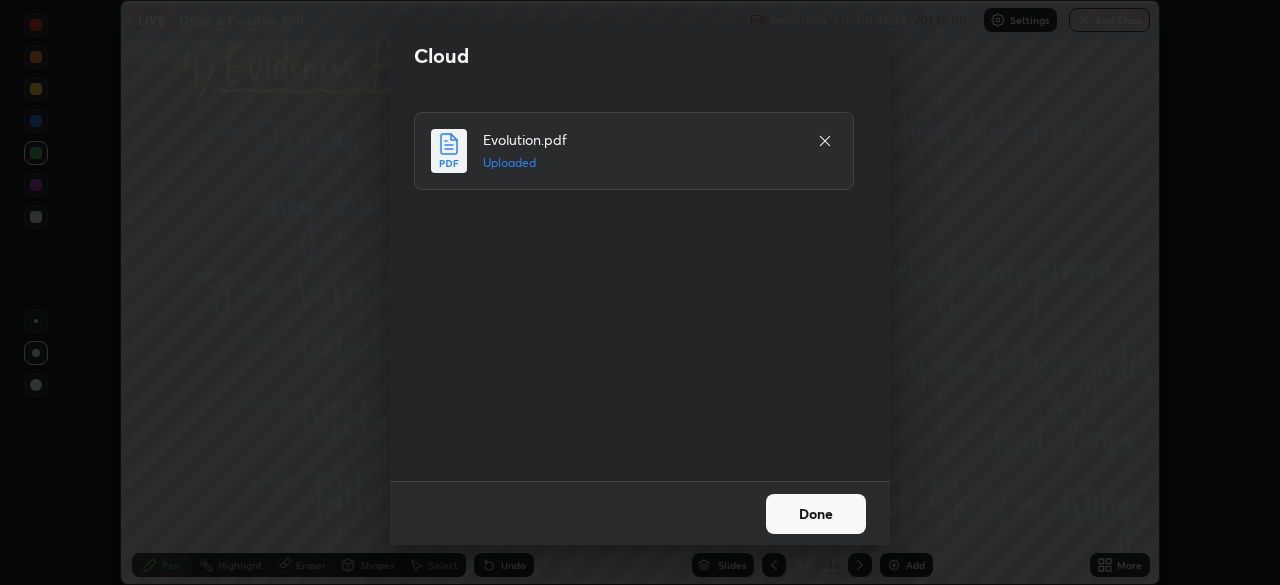 click on "Done" at bounding box center [816, 514] 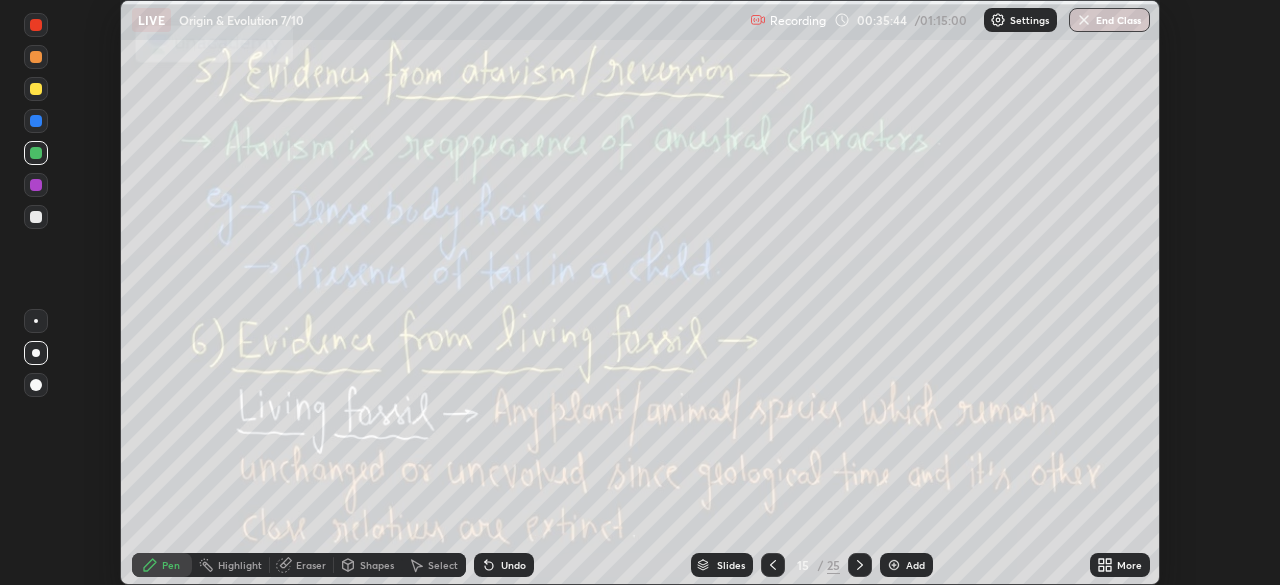 click 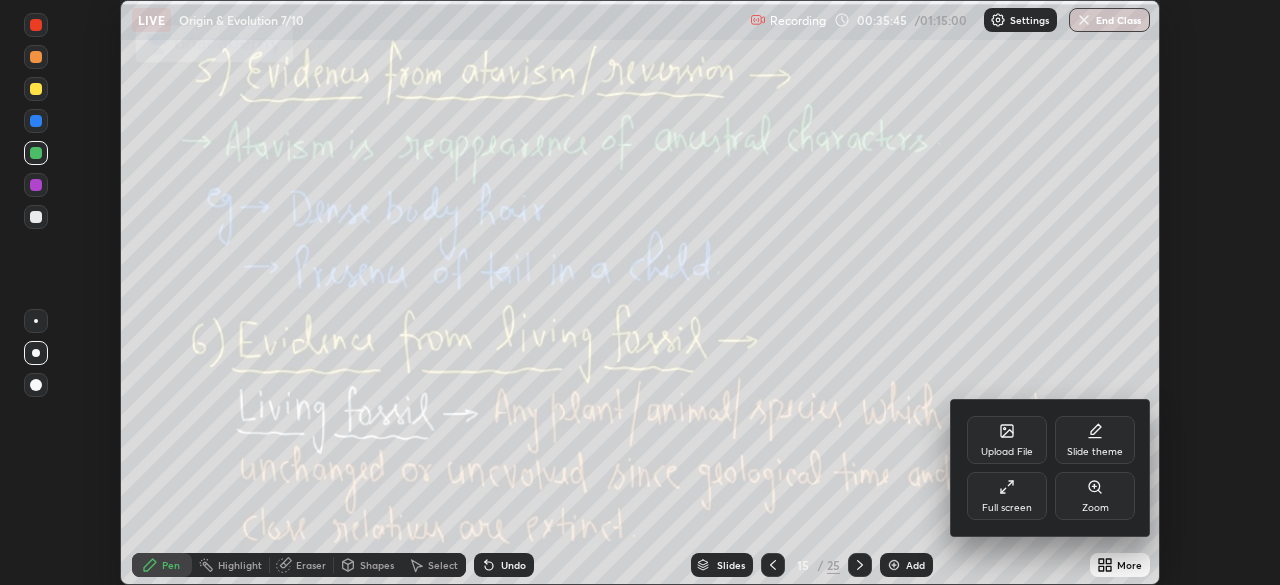 click on "Full screen" at bounding box center [1007, 496] 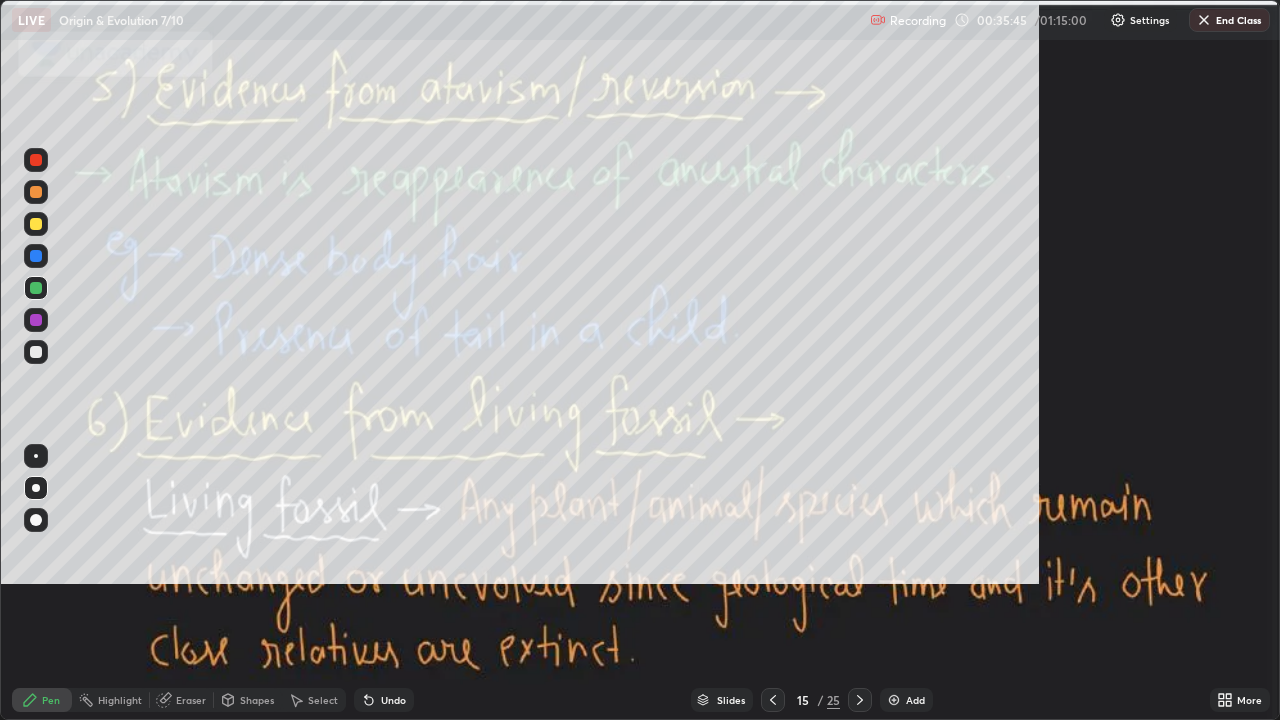 scroll, scrollTop: 99280, scrollLeft: 98720, axis: both 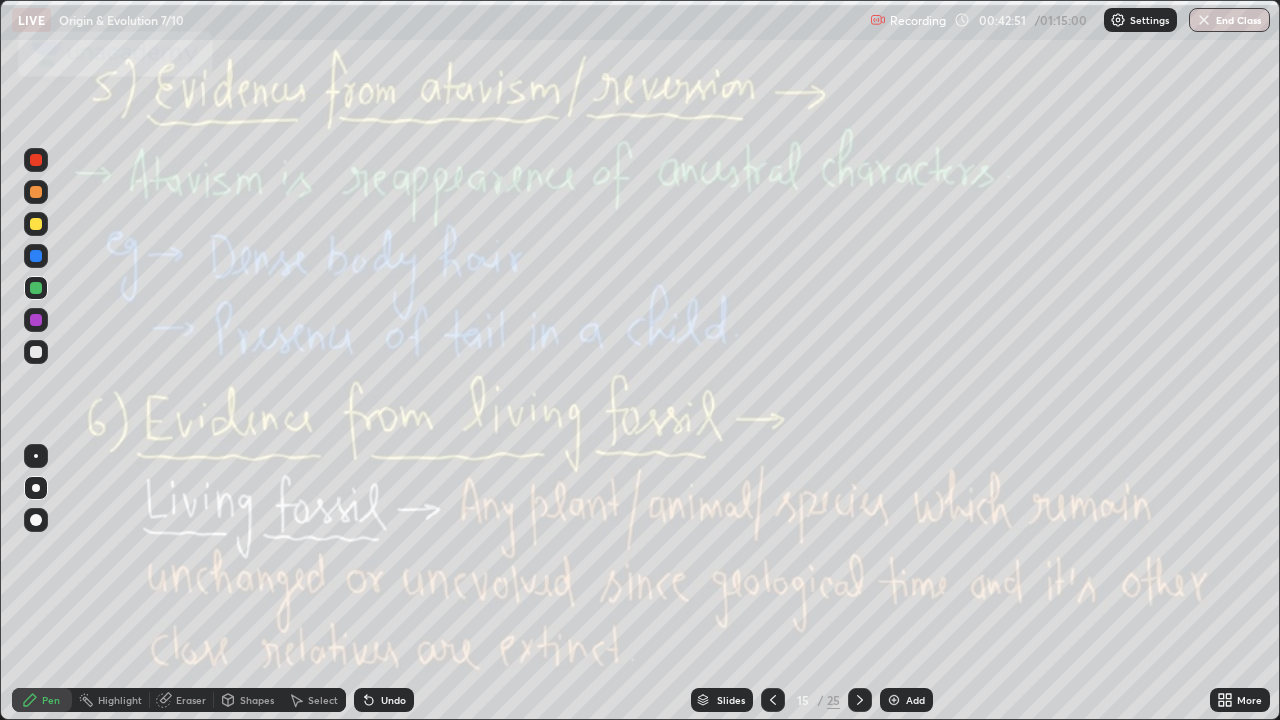 click 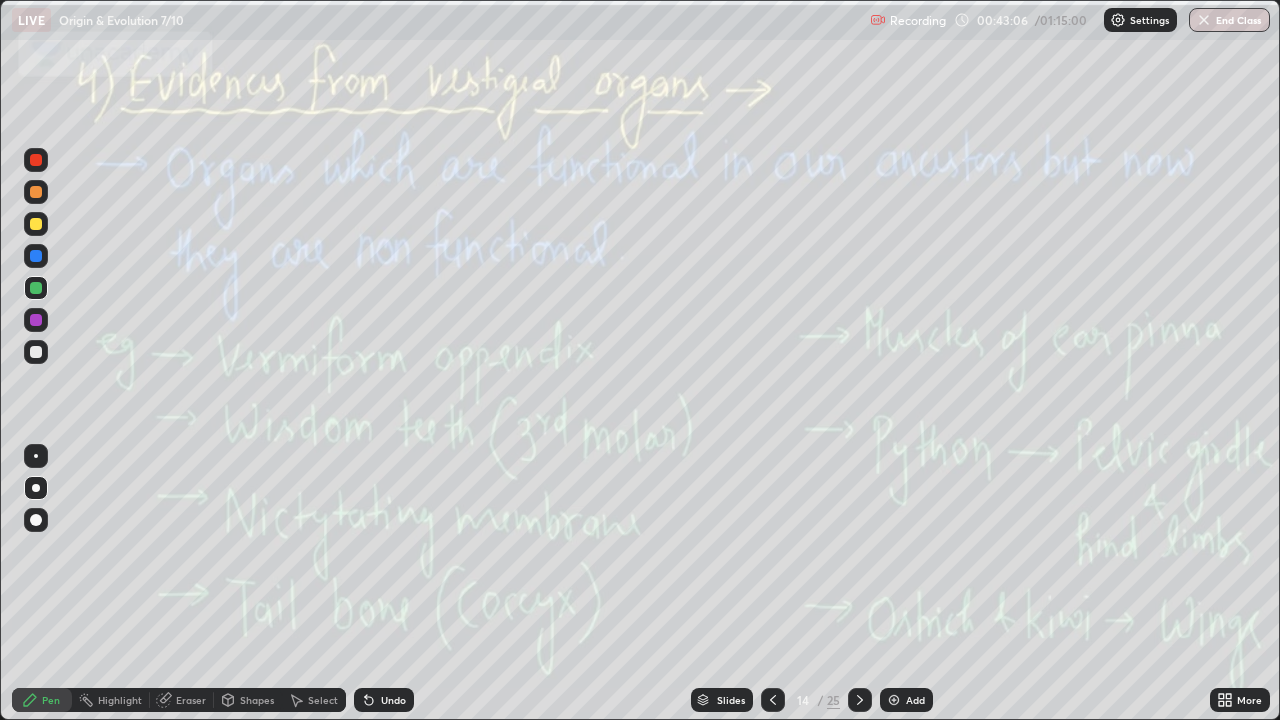 click on "Undo" at bounding box center [384, 700] 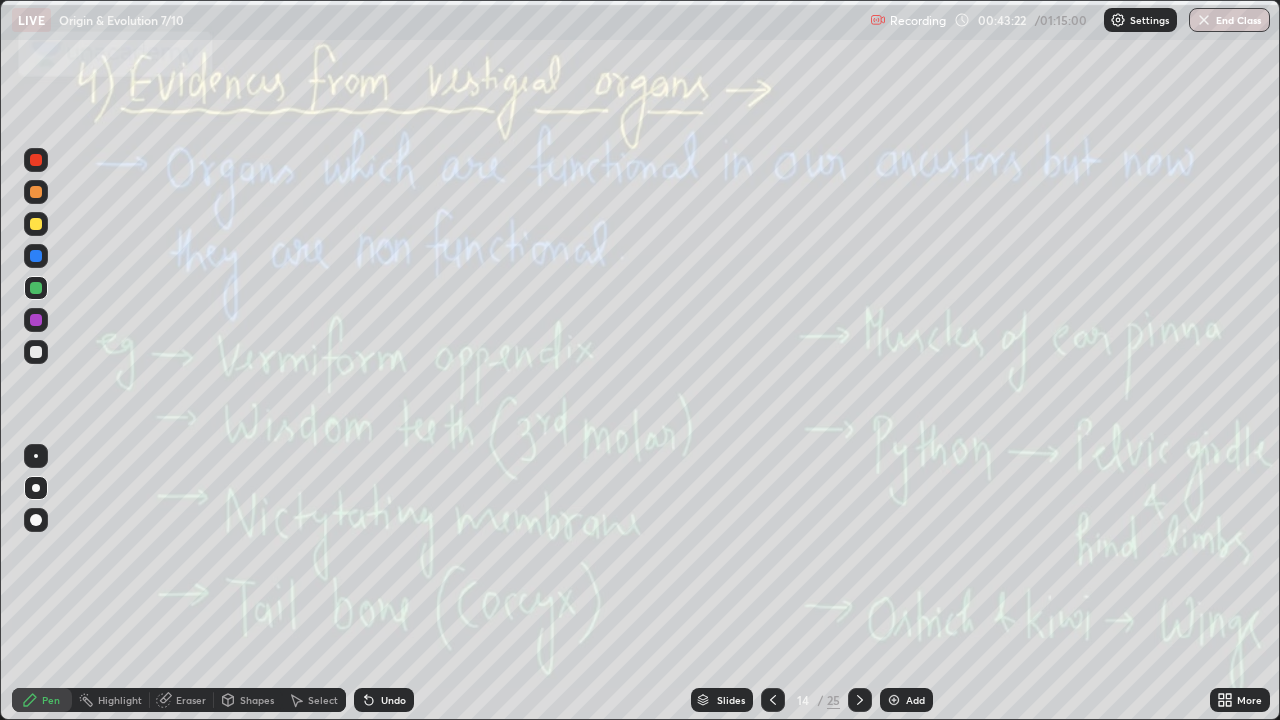 click 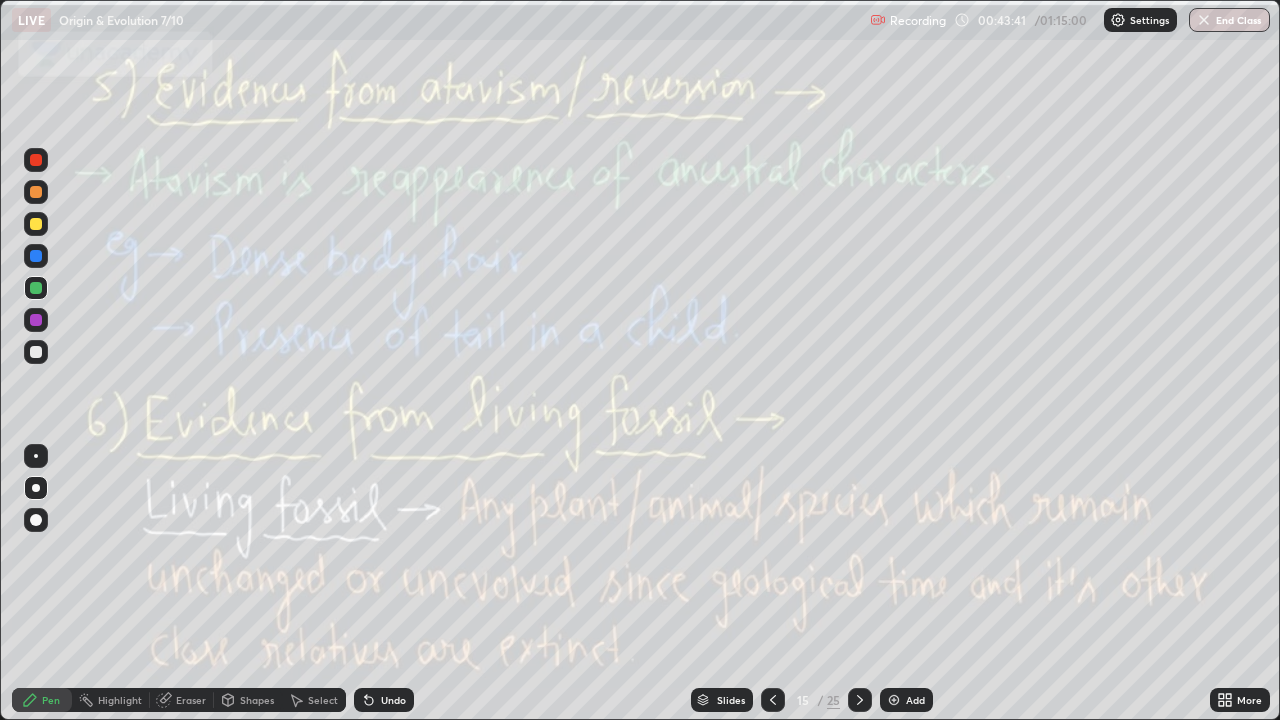 click on "Undo" at bounding box center [393, 700] 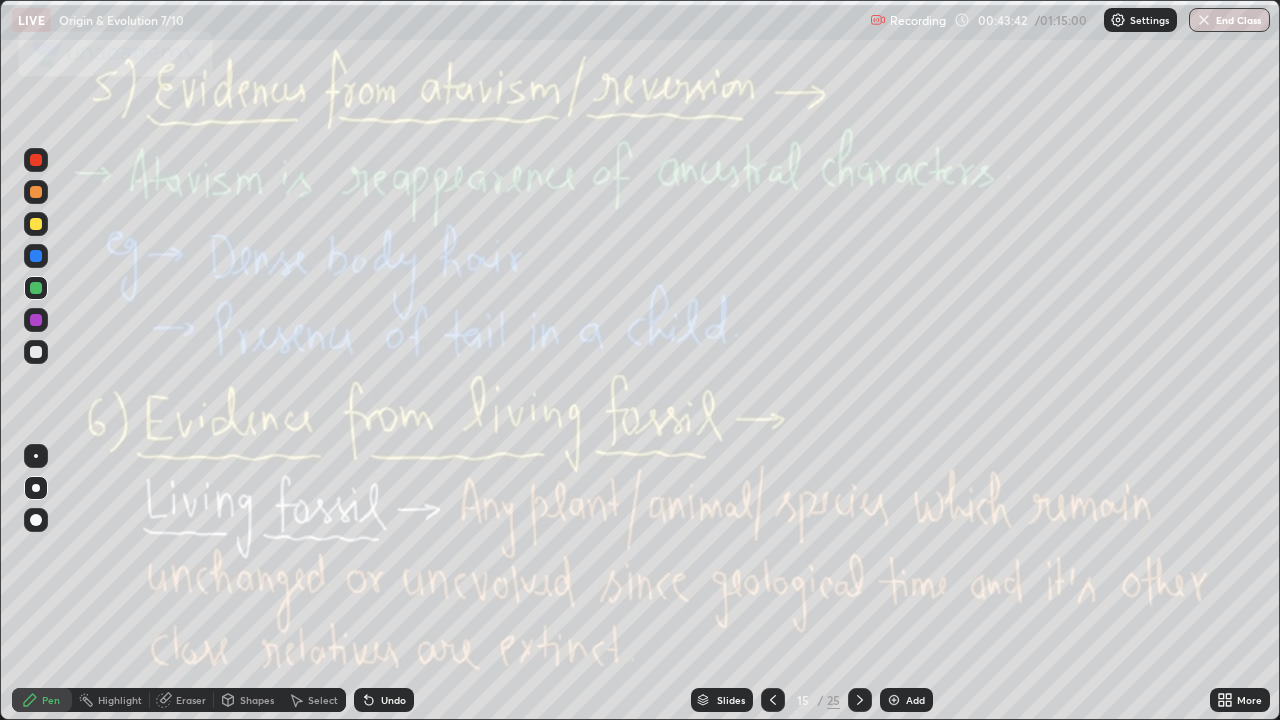 click on "Undo" at bounding box center (393, 700) 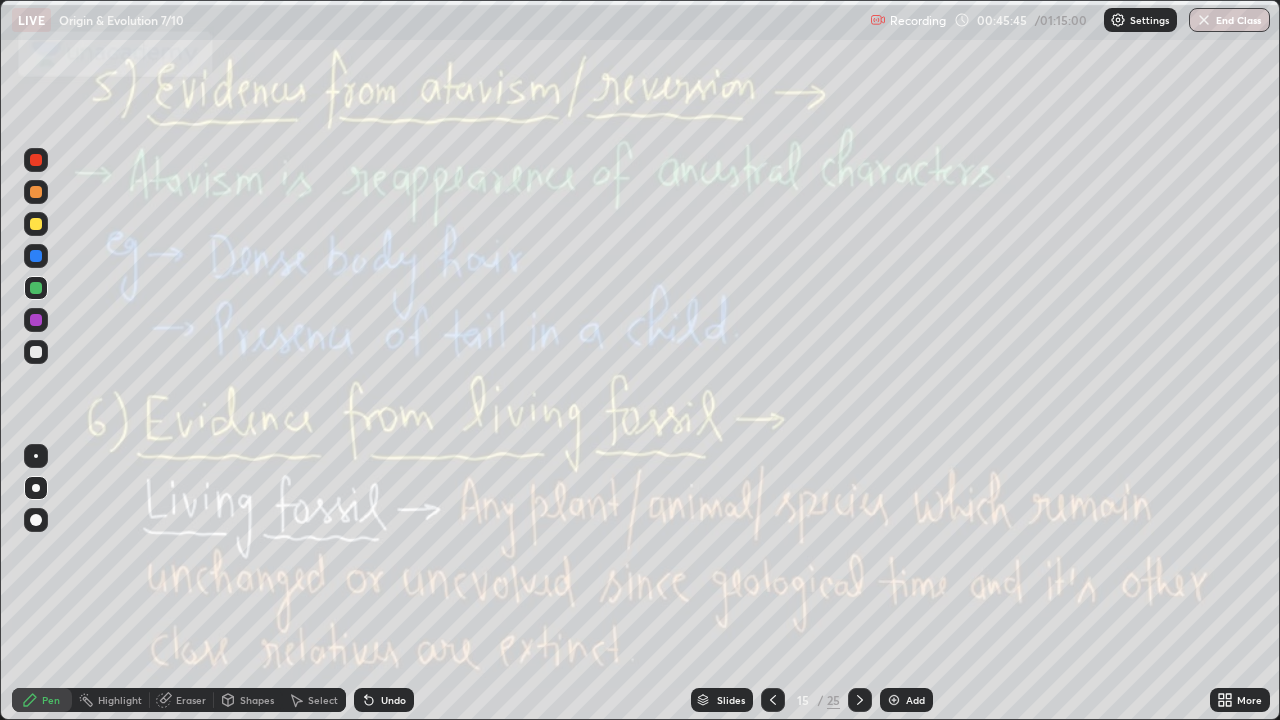click 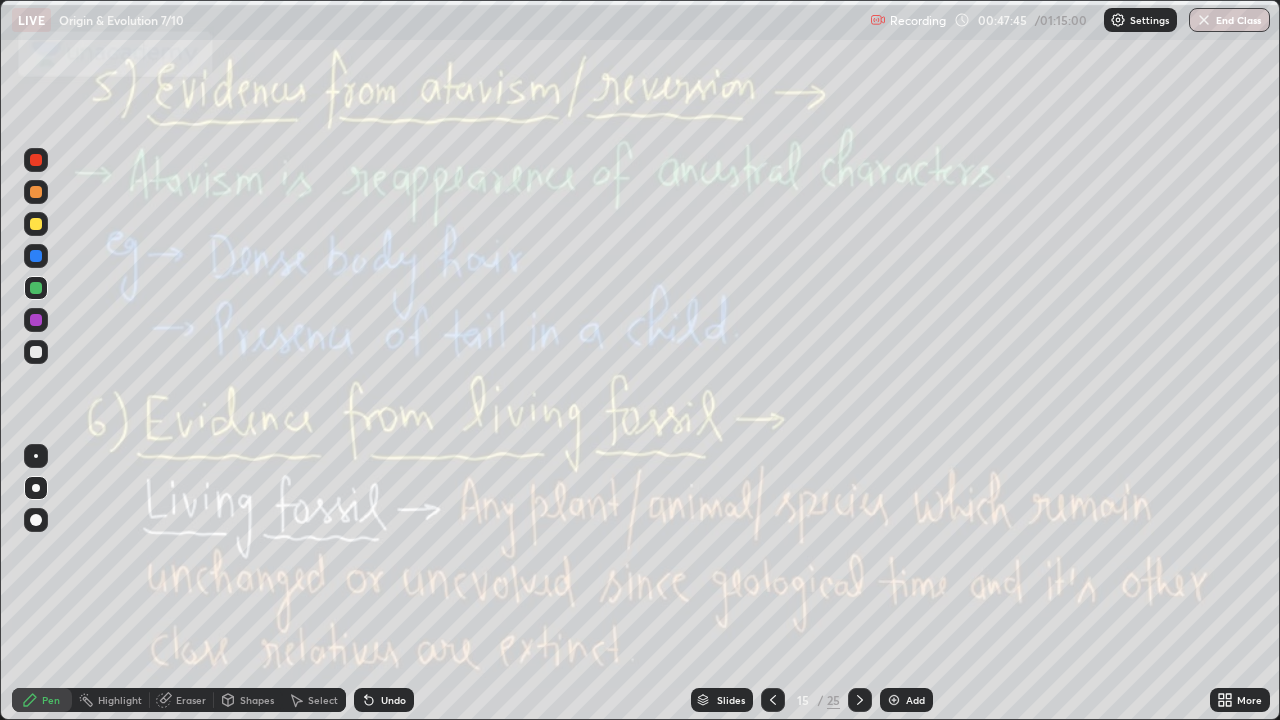 click at bounding box center [36, 224] 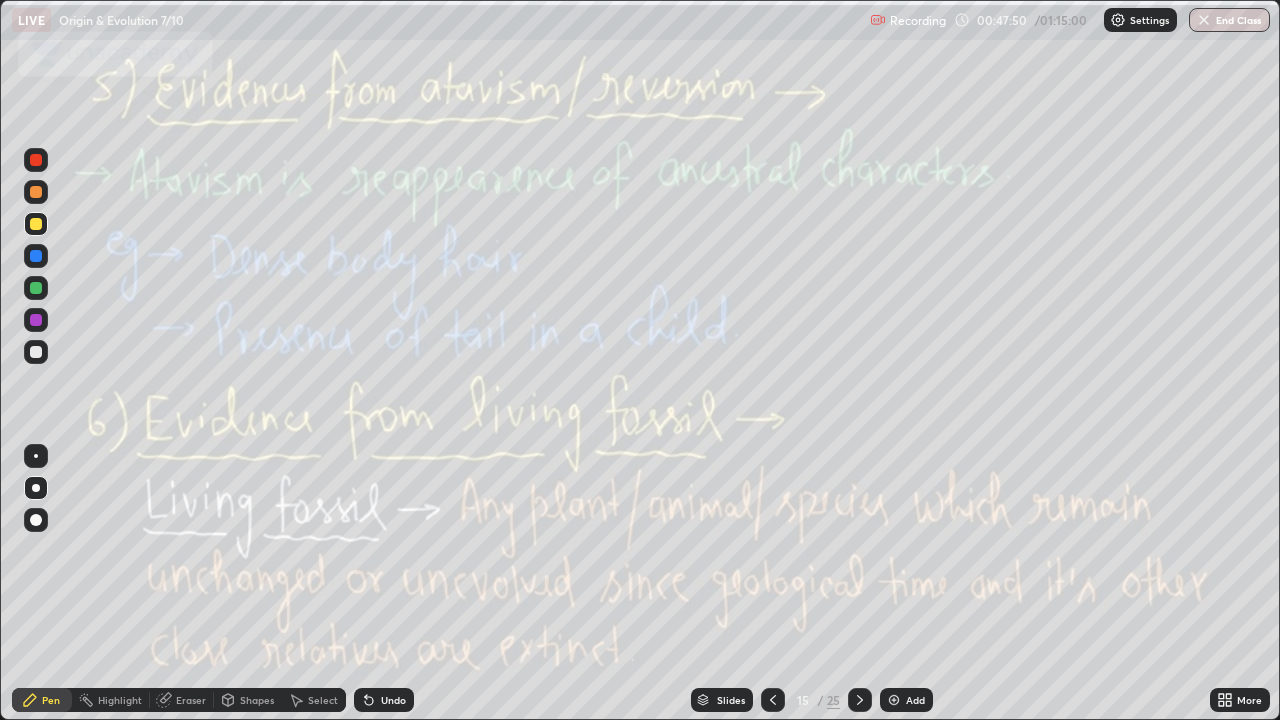 click at bounding box center (36, 224) 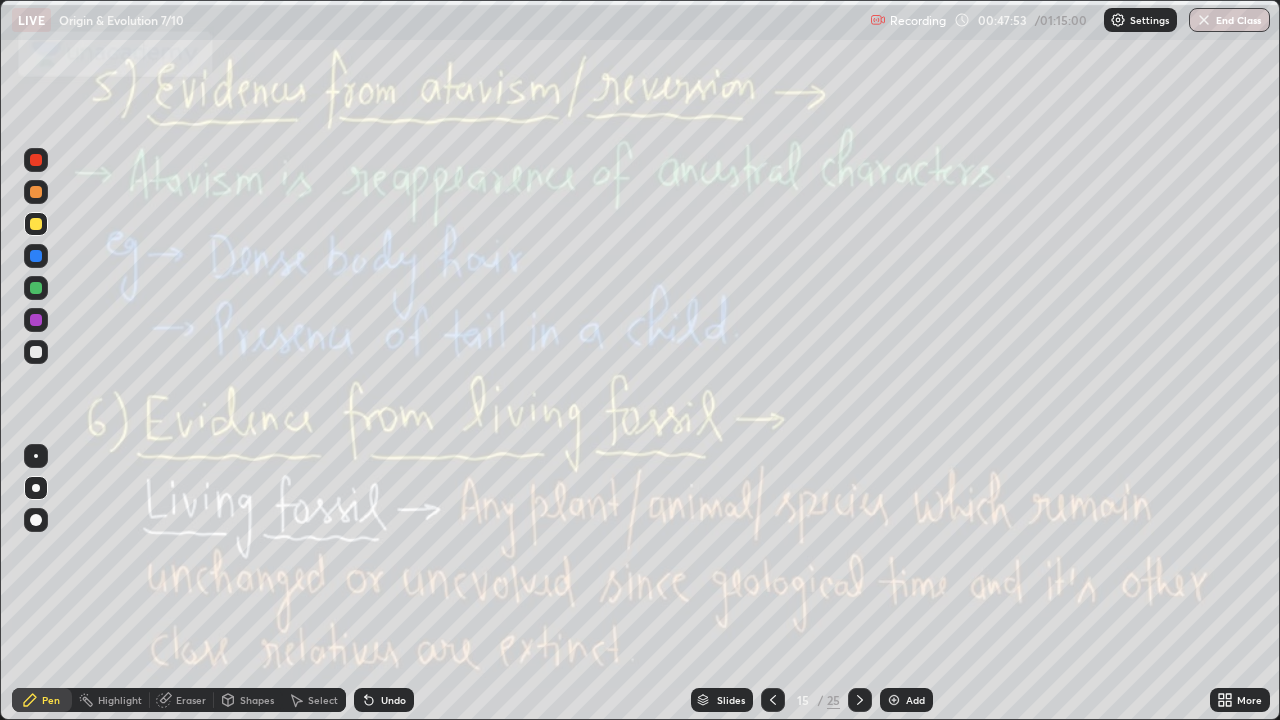 click 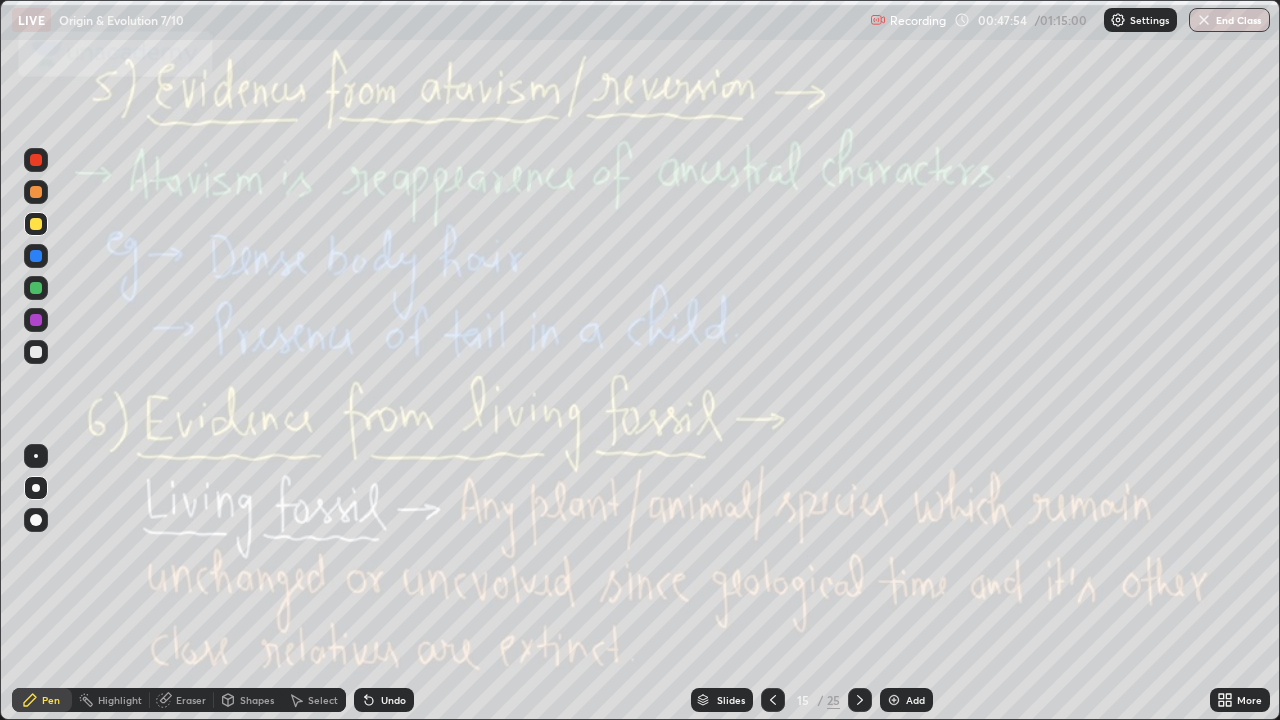 click 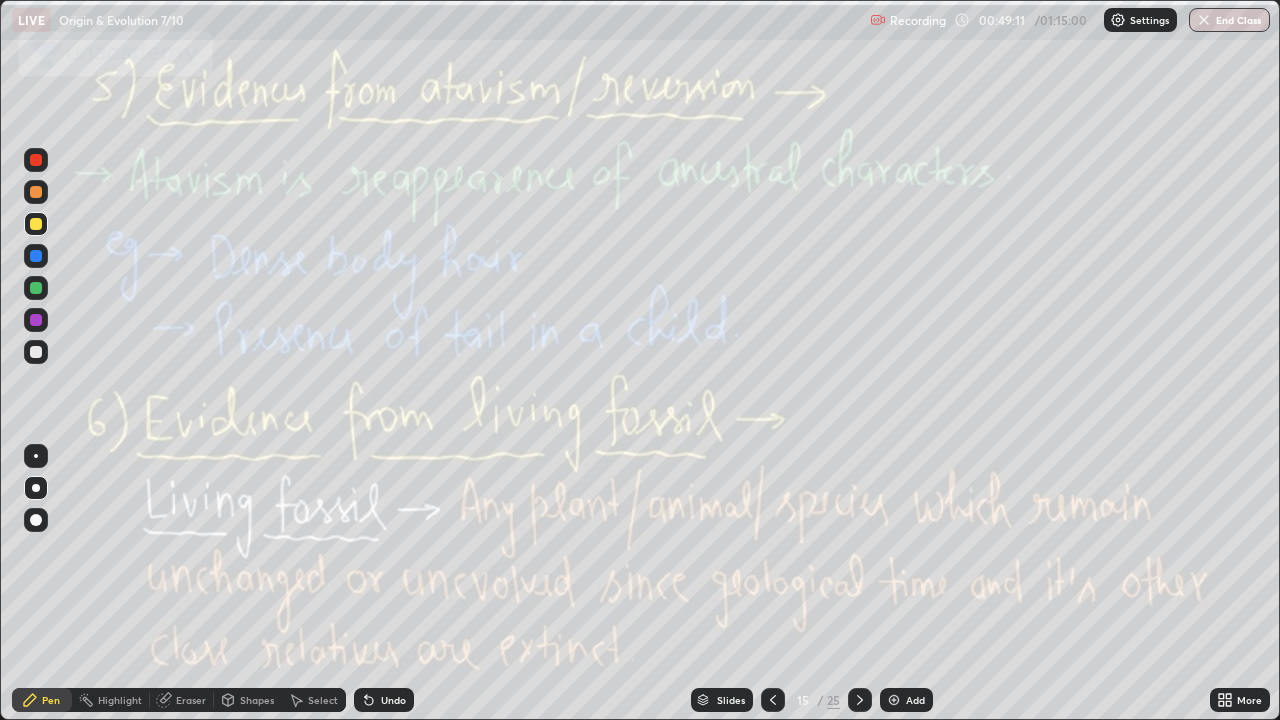click on "Undo" at bounding box center (393, 700) 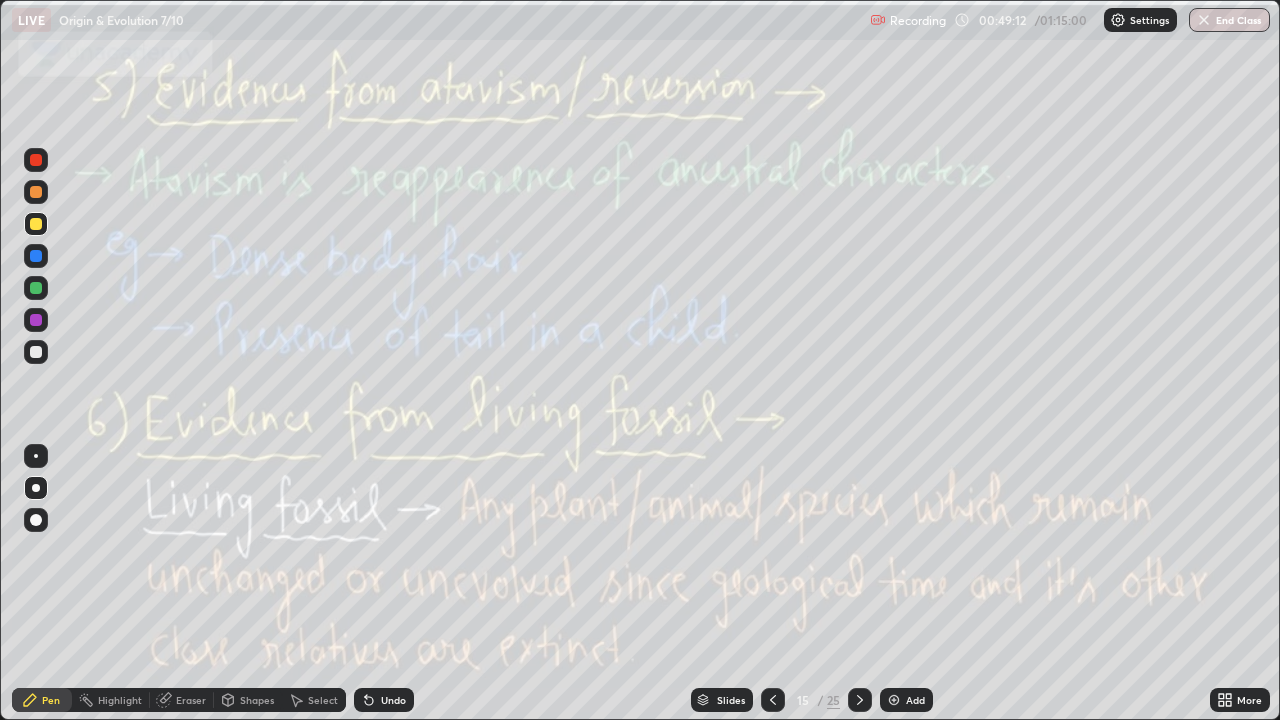 click on "Undo" at bounding box center [384, 700] 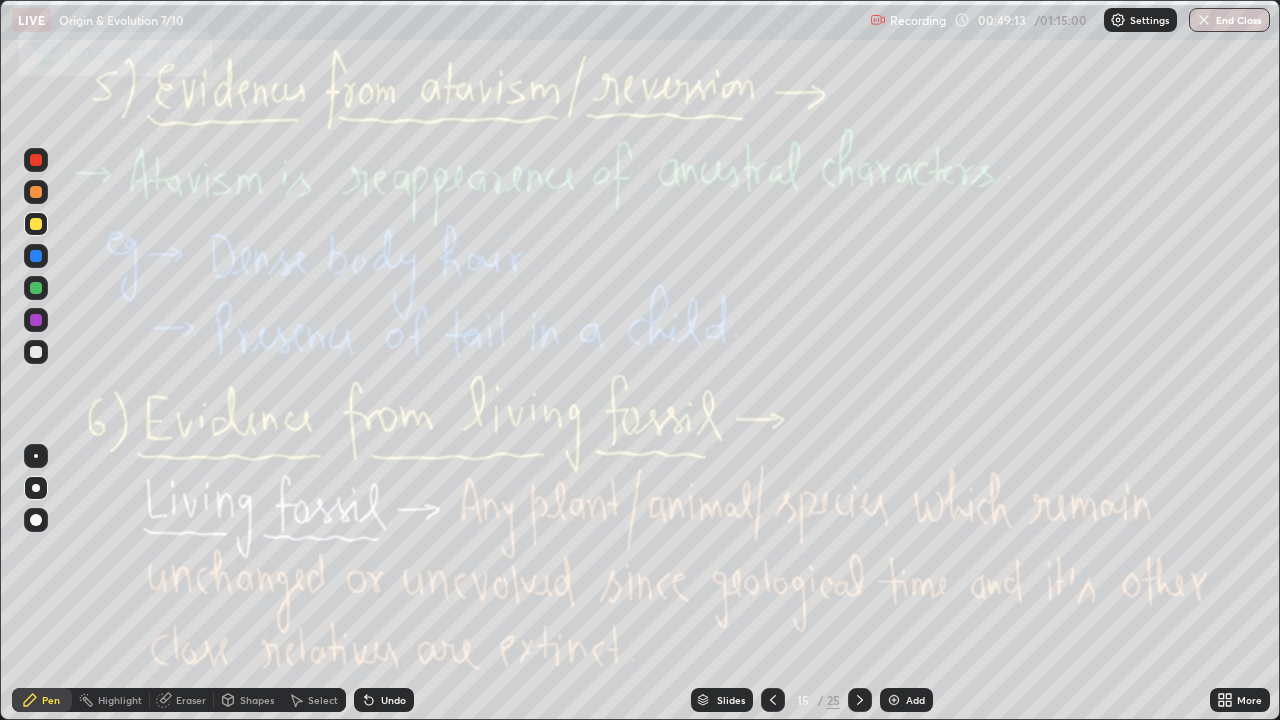 click on "Undo" at bounding box center [384, 700] 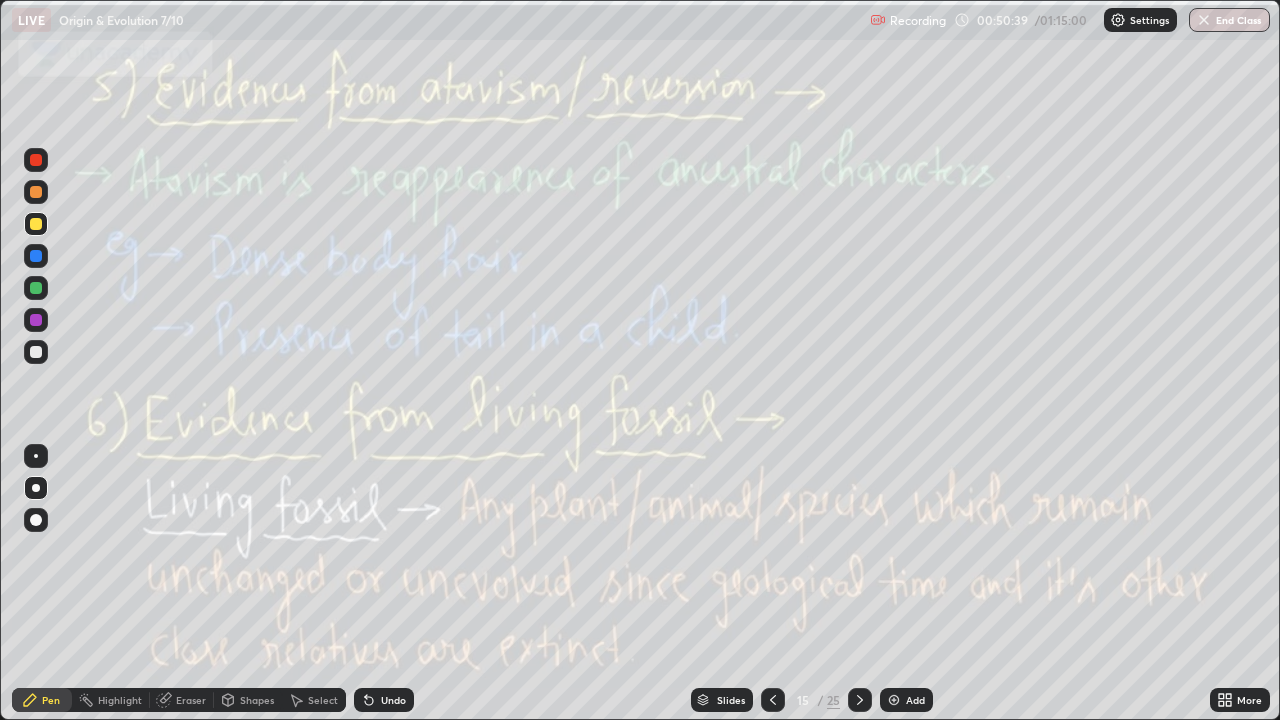 click at bounding box center [36, 192] 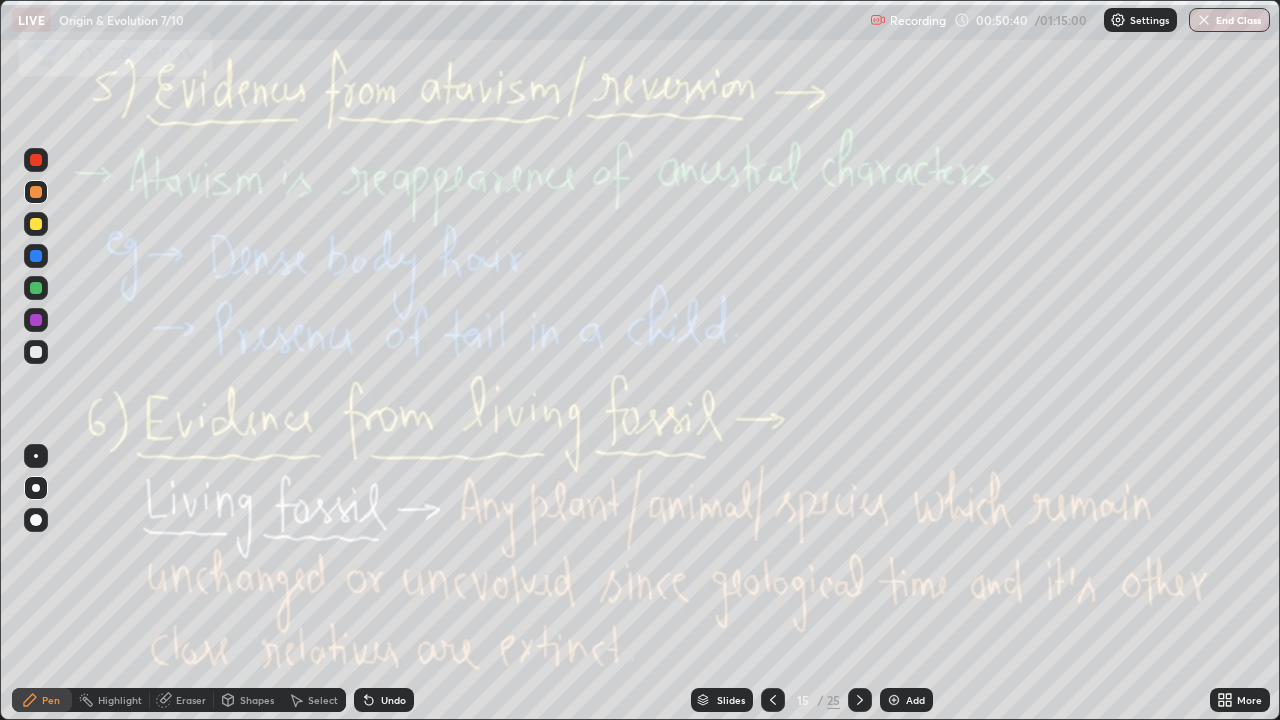 click at bounding box center [36, 456] 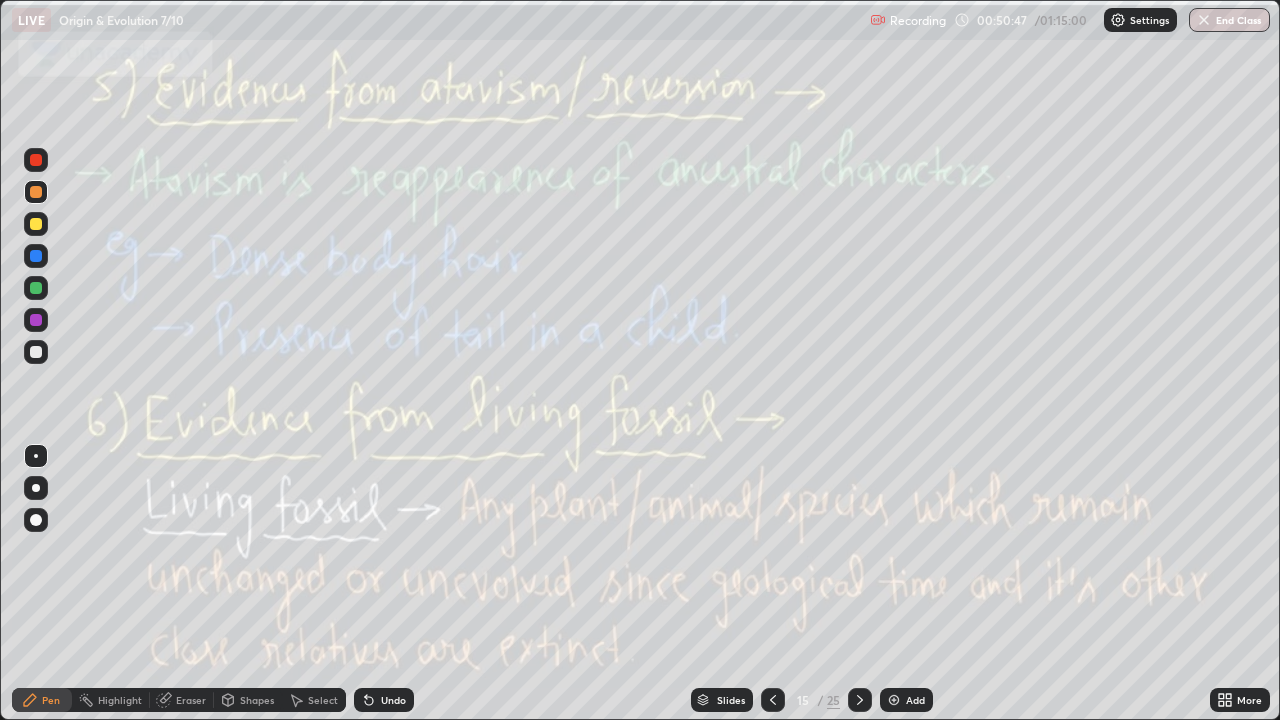 click on "Pen" at bounding box center (42, 700) 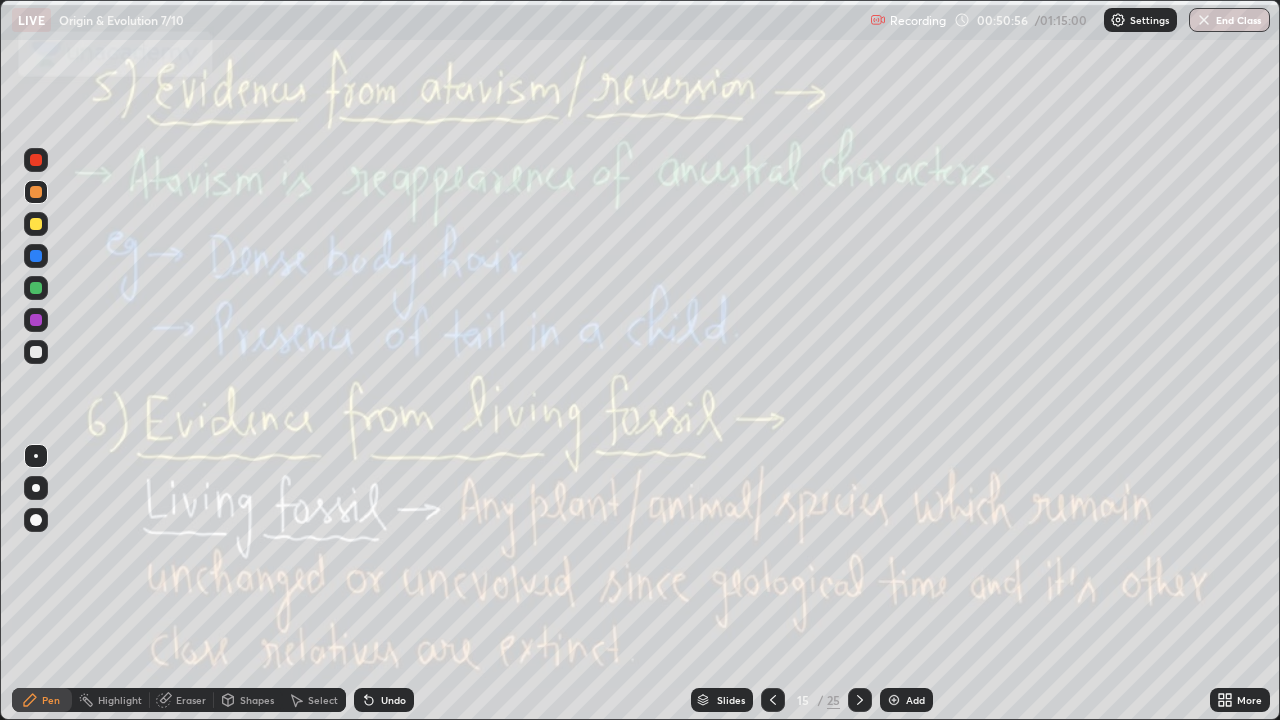 click on "Undo" at bounding box center (384, 700) 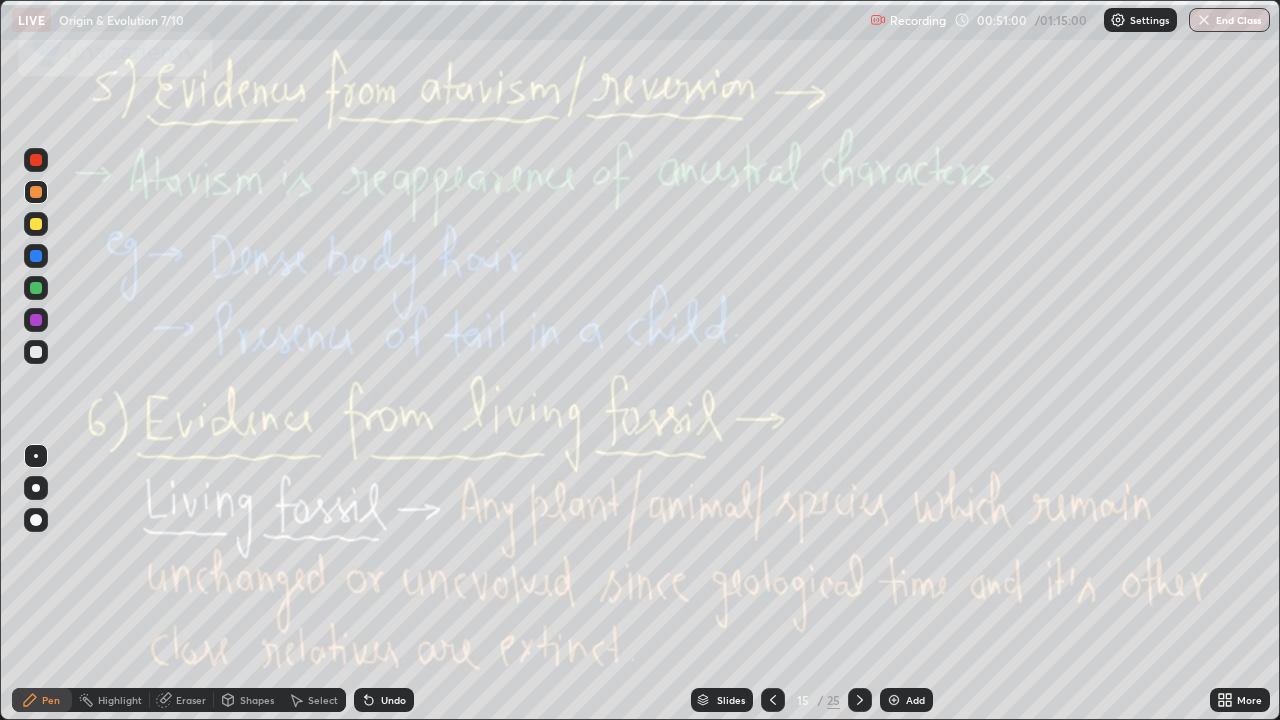 click on "Undo" at bounding box center [393, 700] 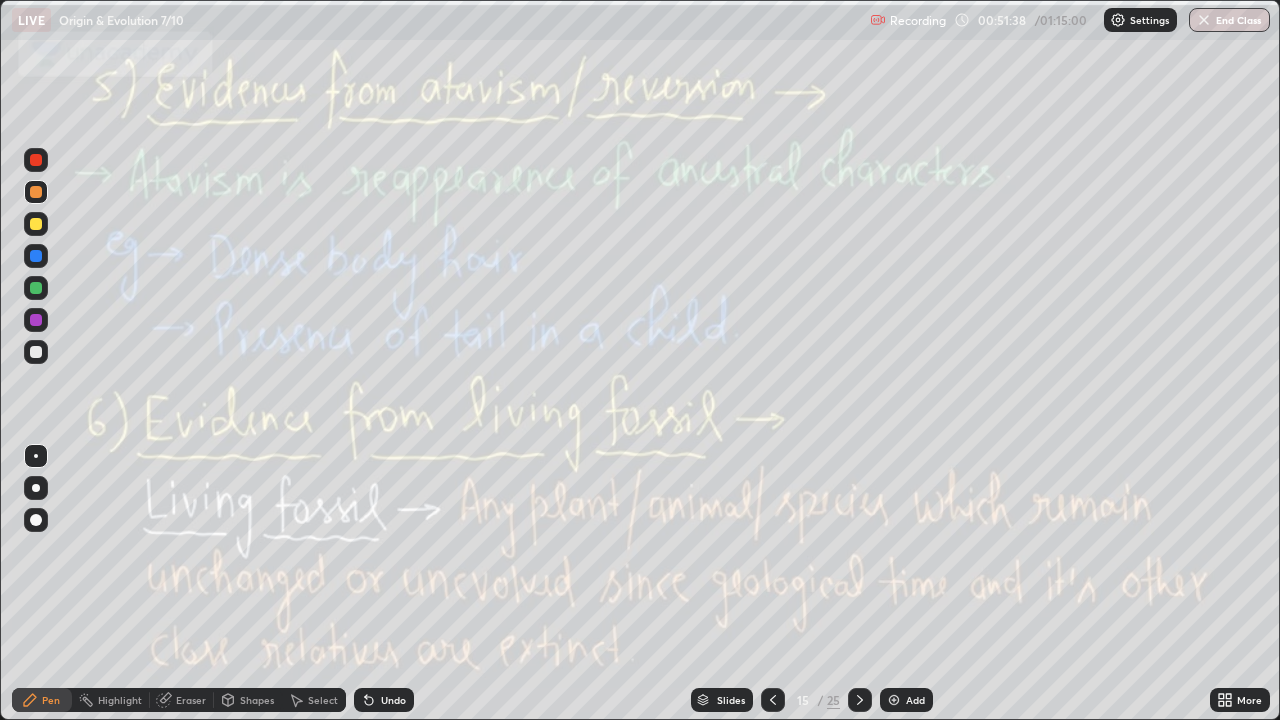 click on "Undo" at bounding box center (393, 700) 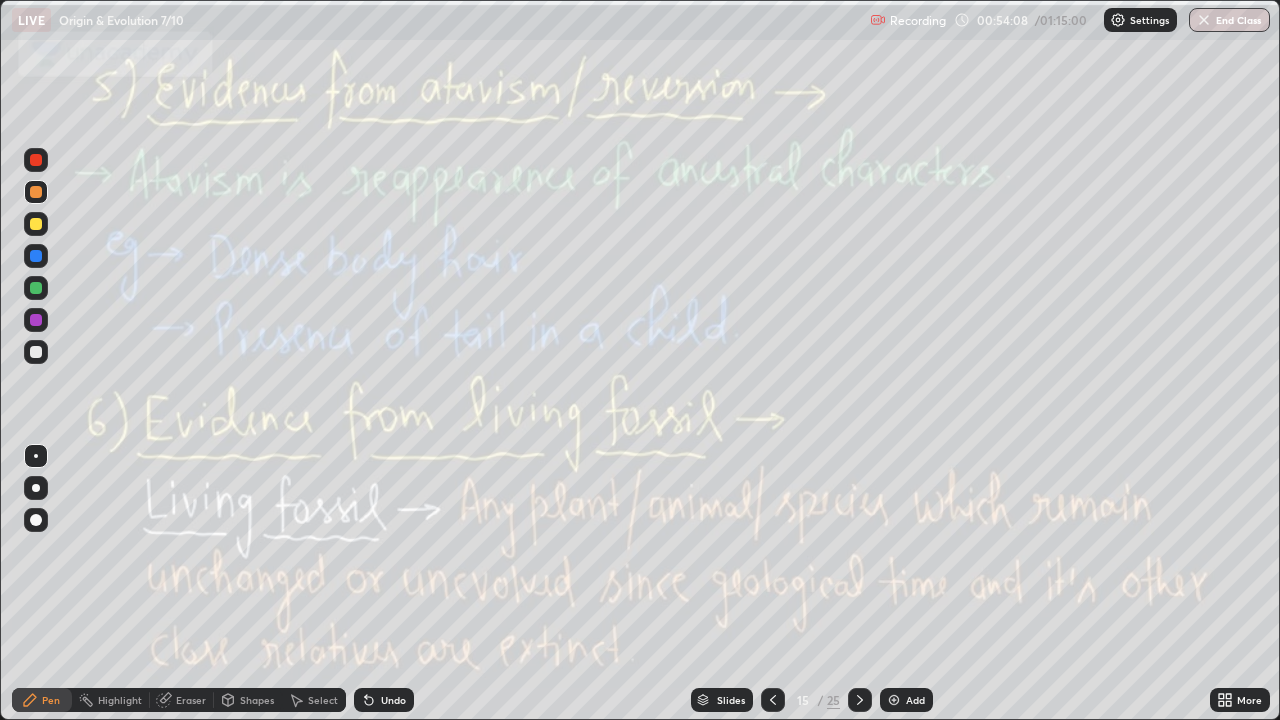 click 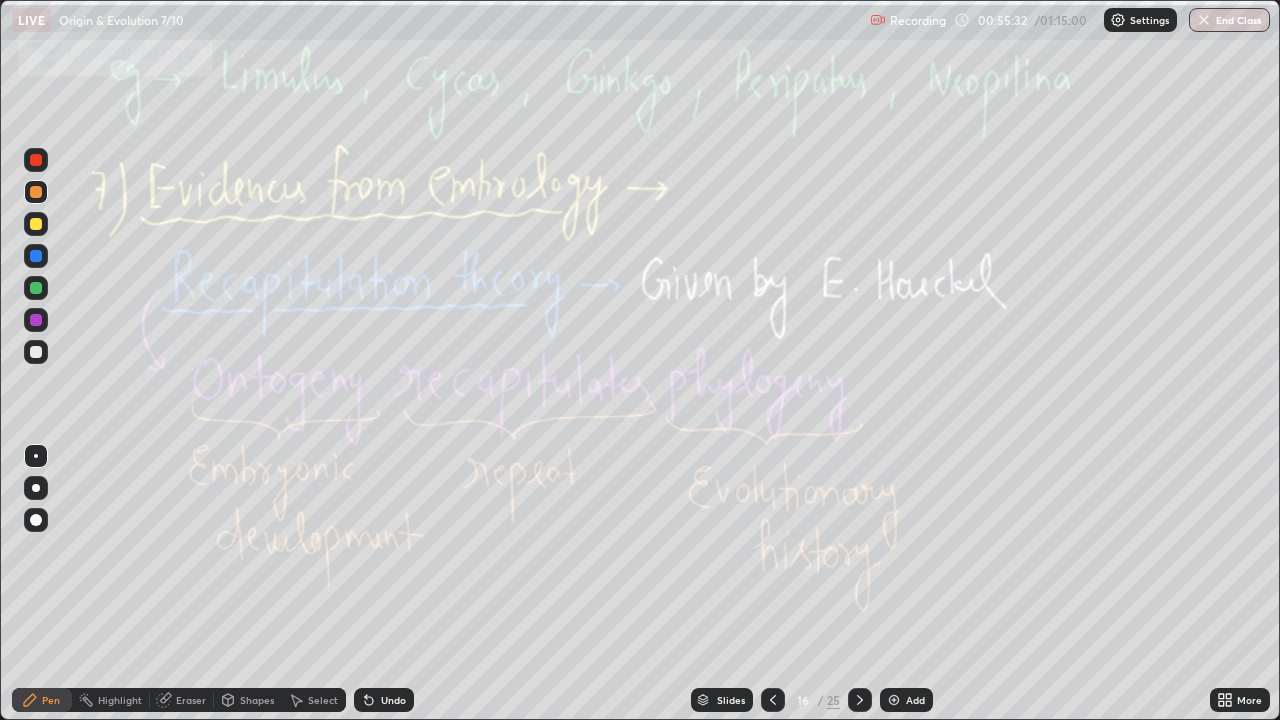 click 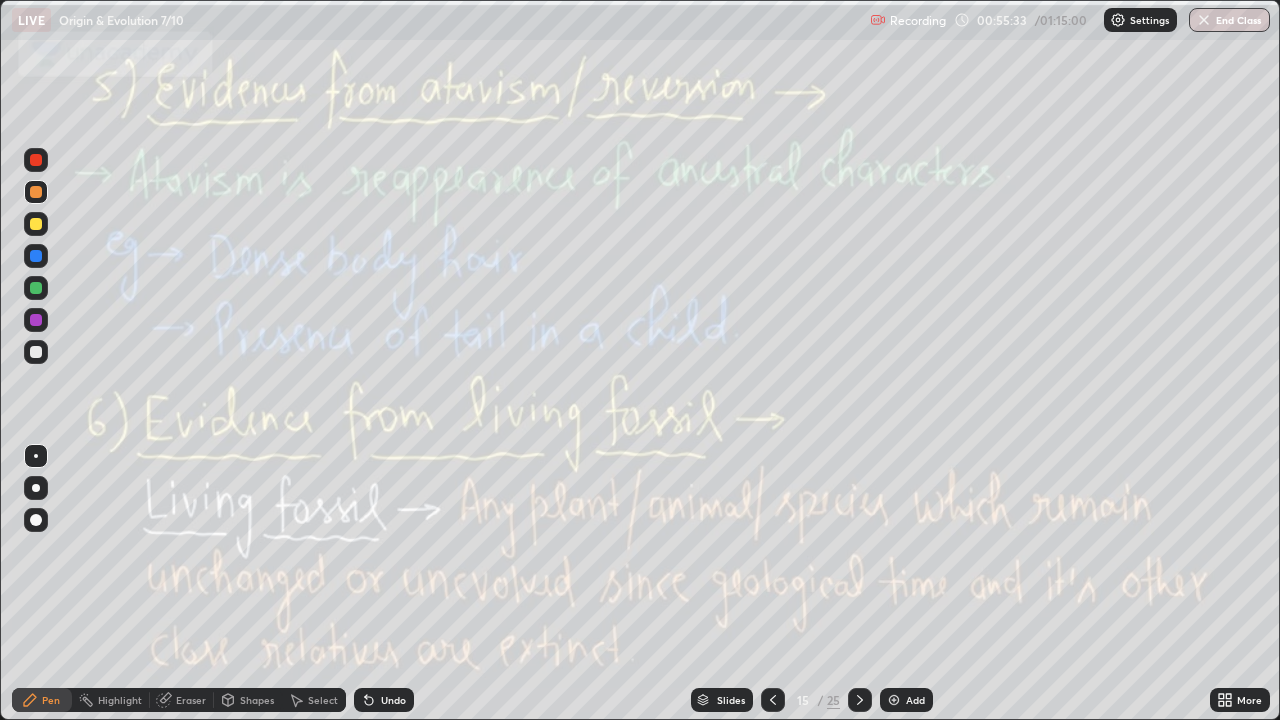 click 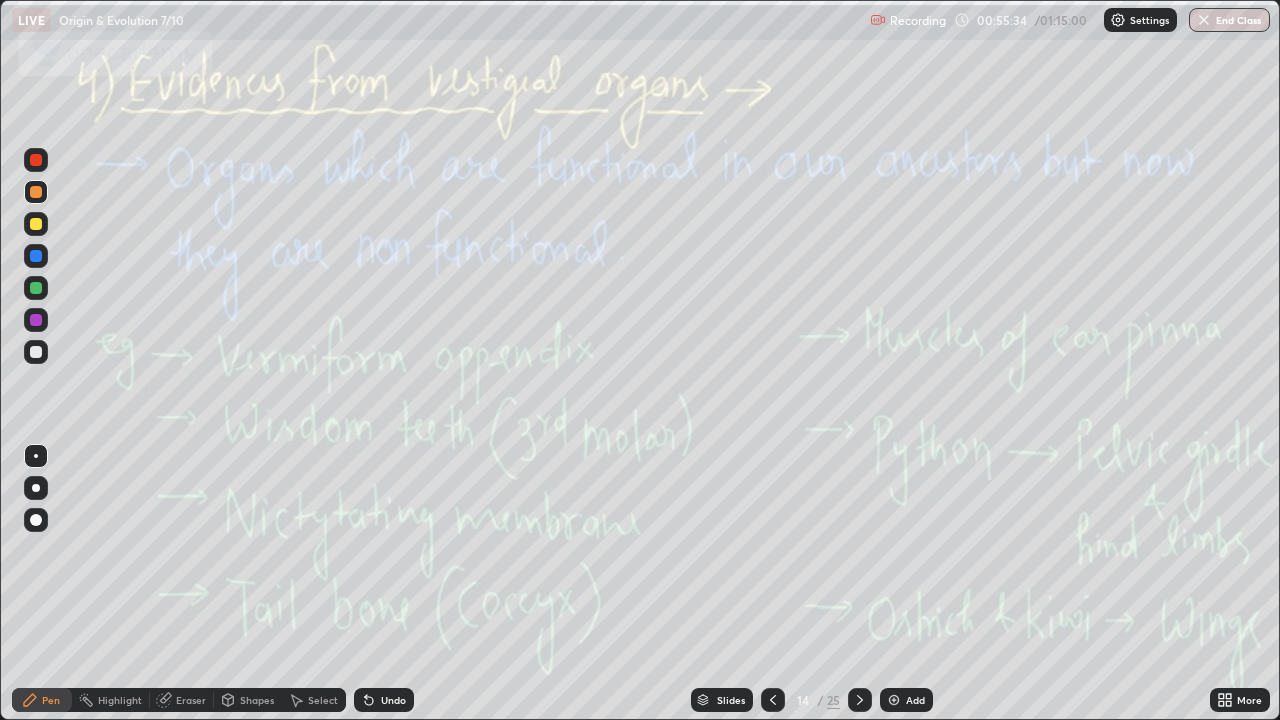 click 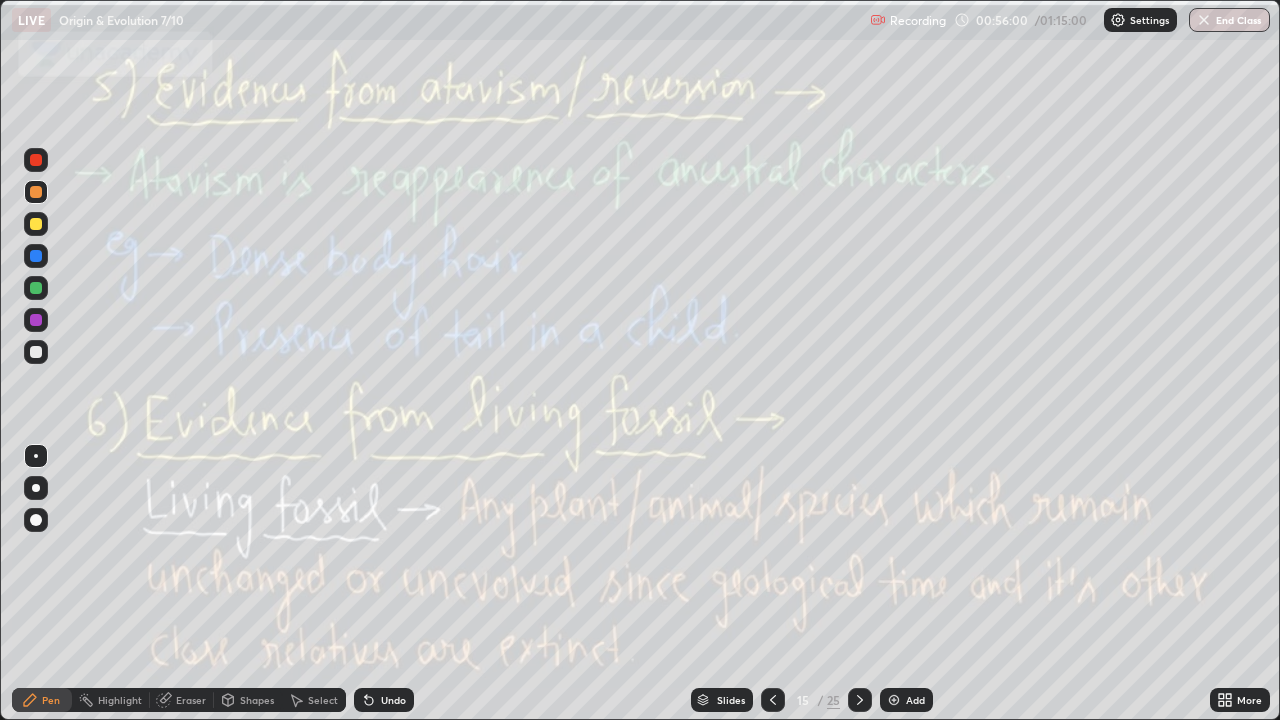click 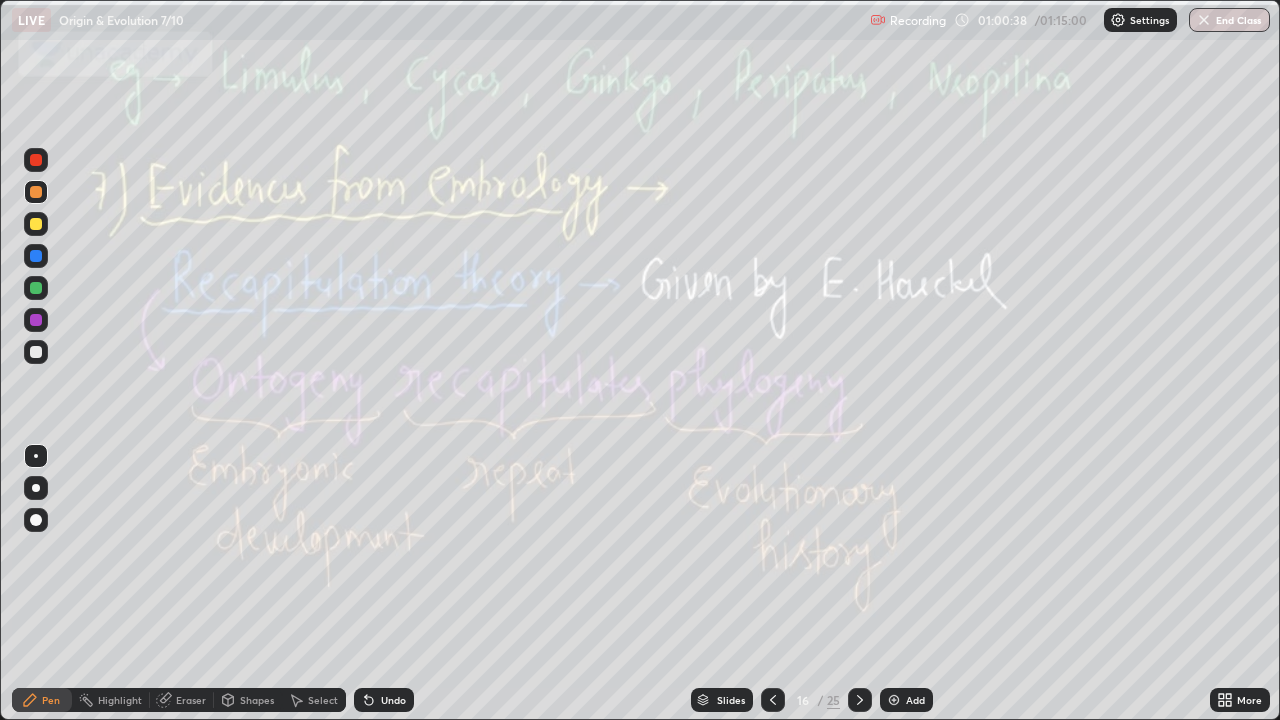 click 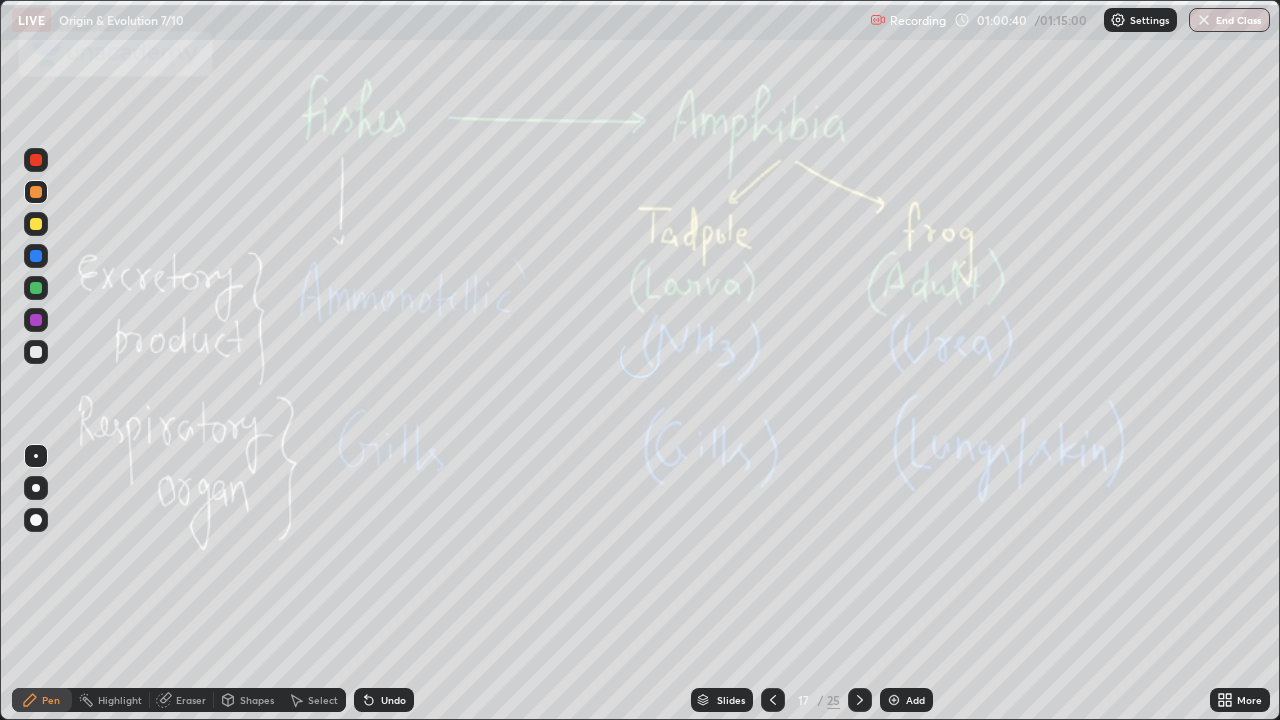 click 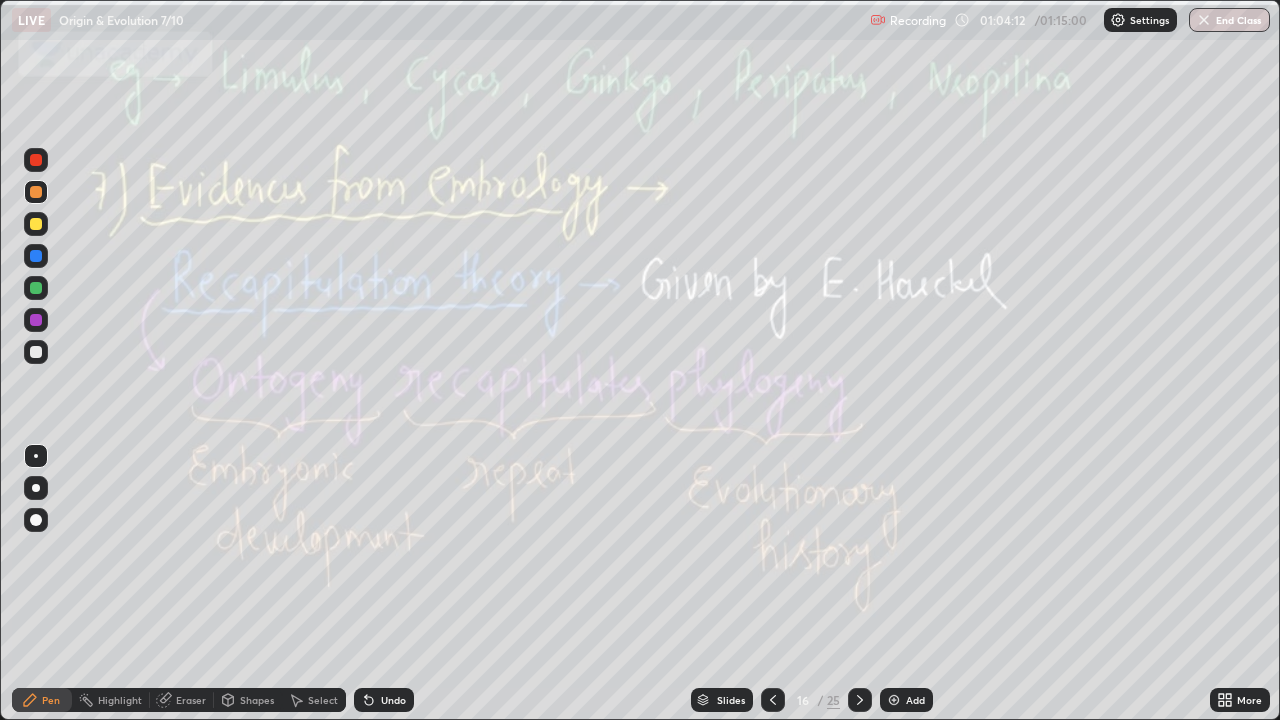 click 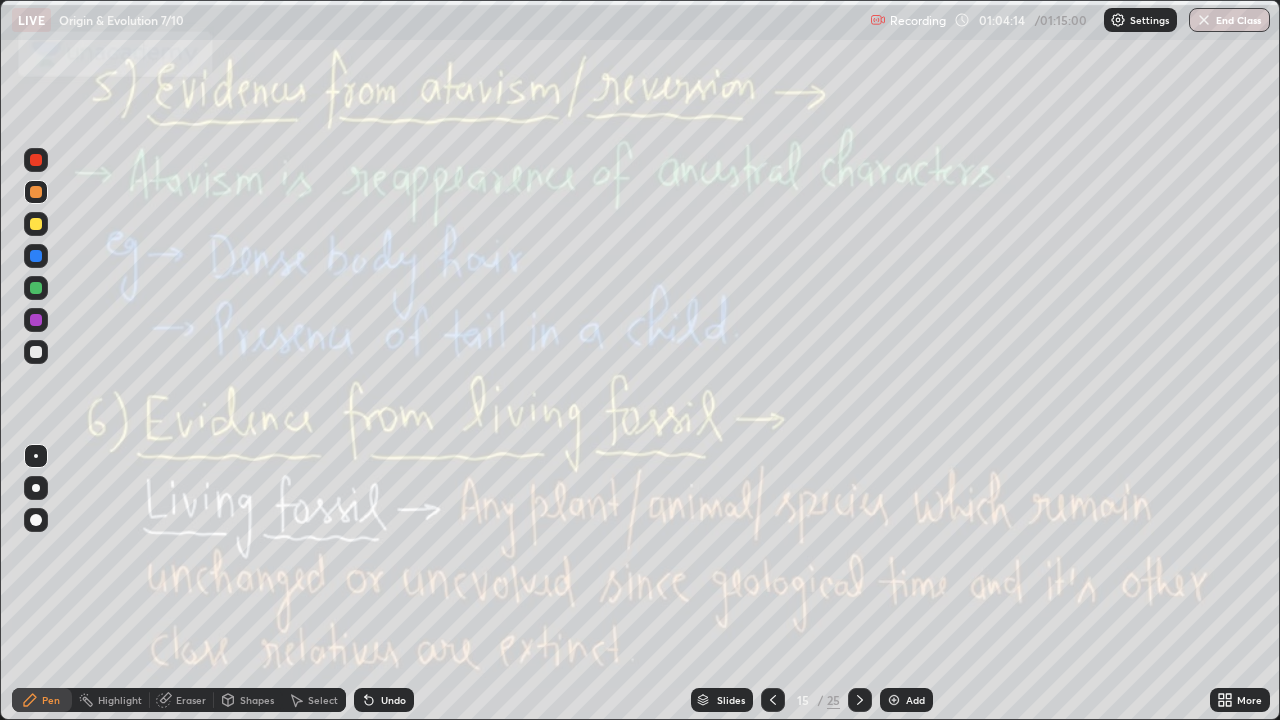 click at bounding box center (860, 700) 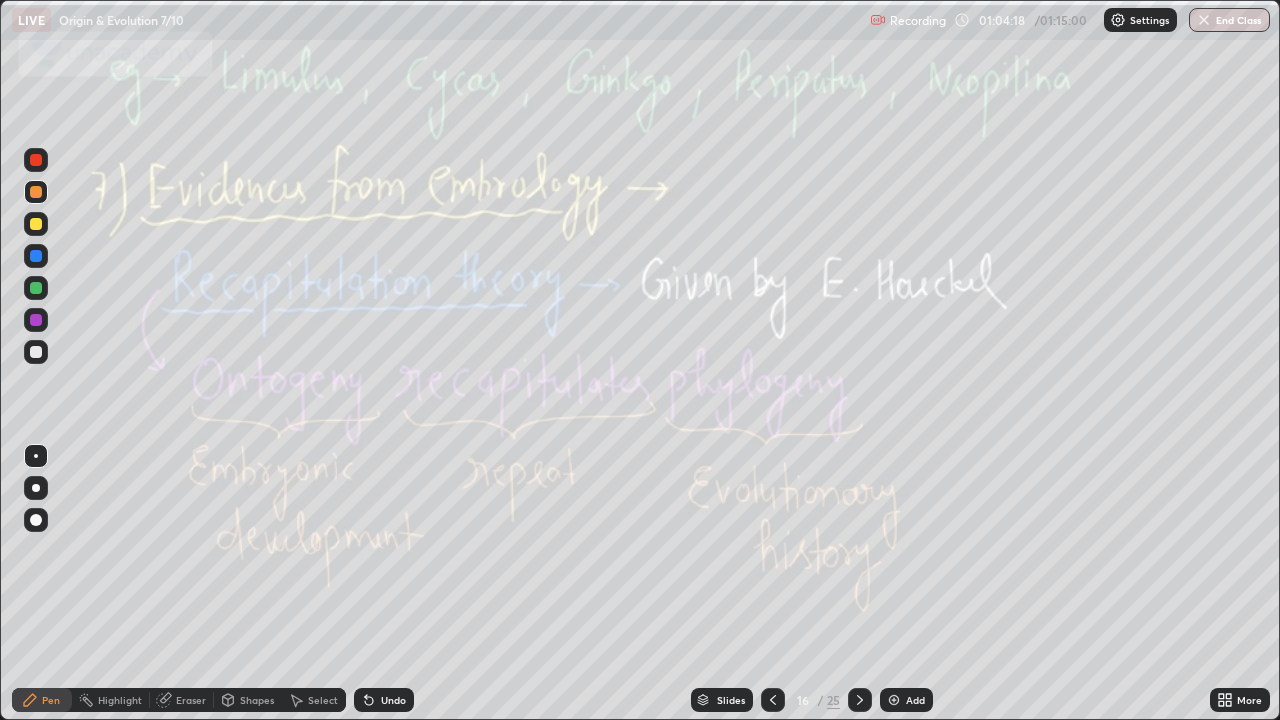 click 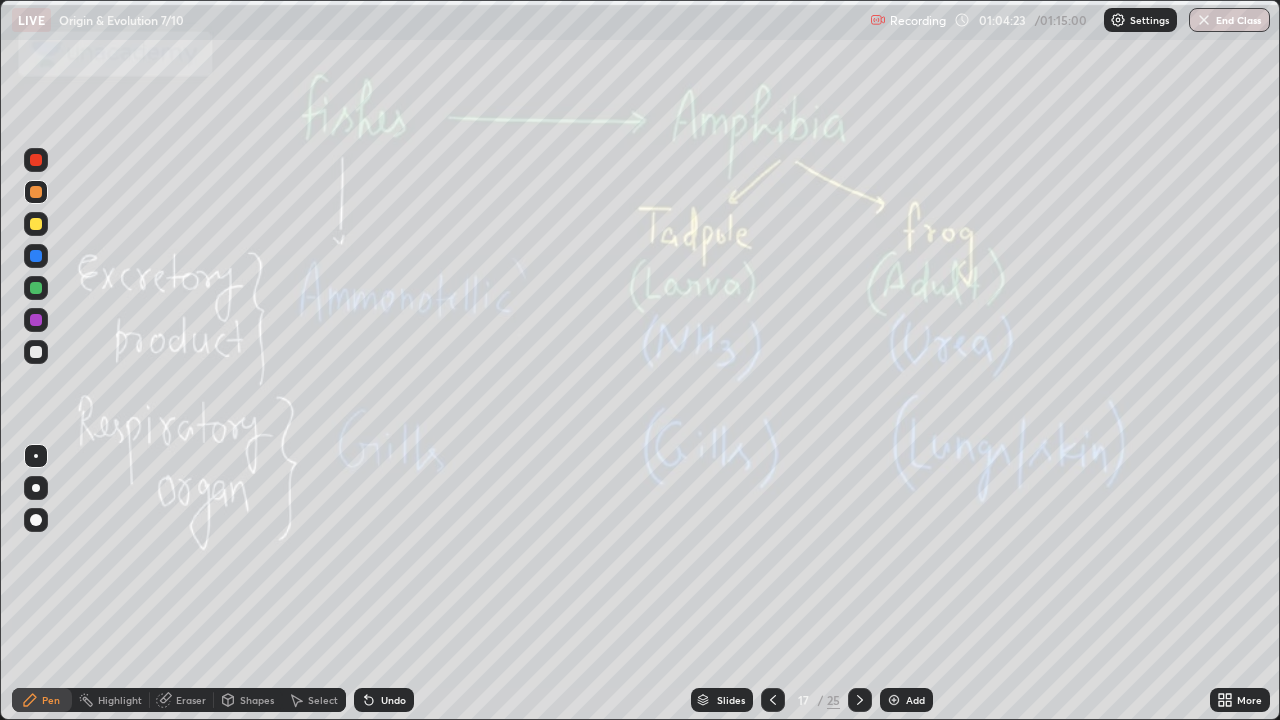 click 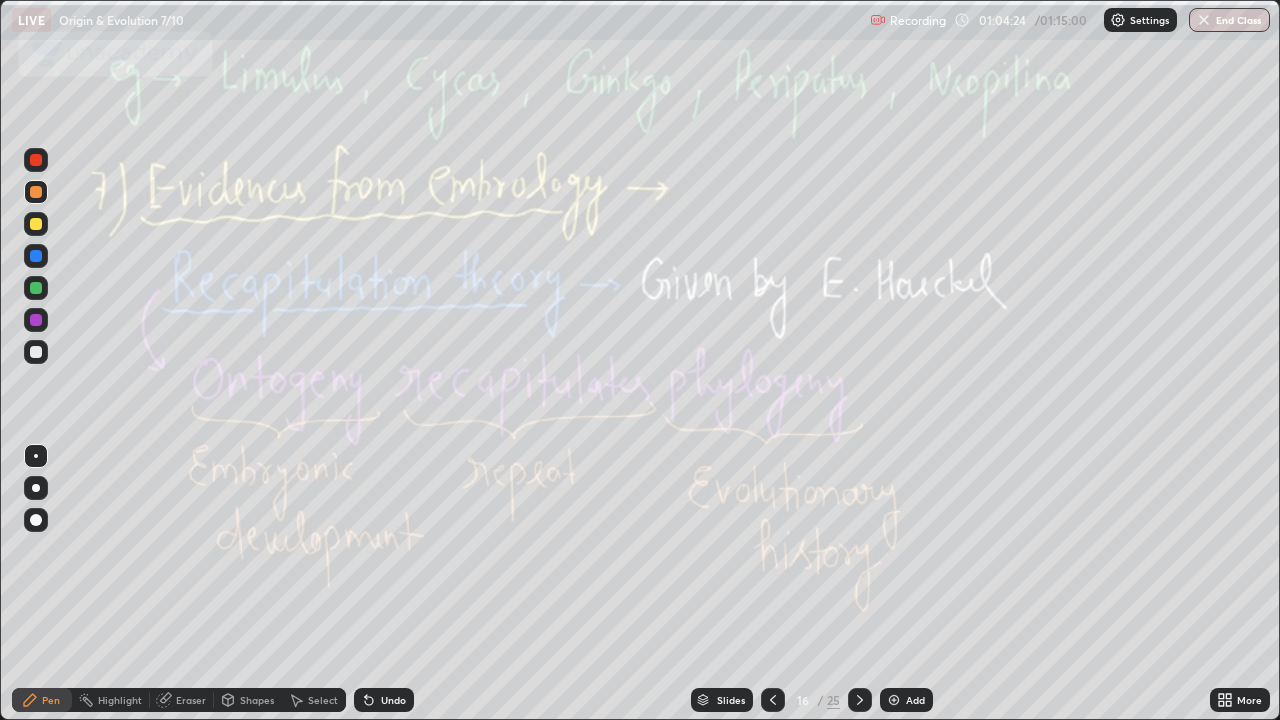 click at bounding box center (860, 700) 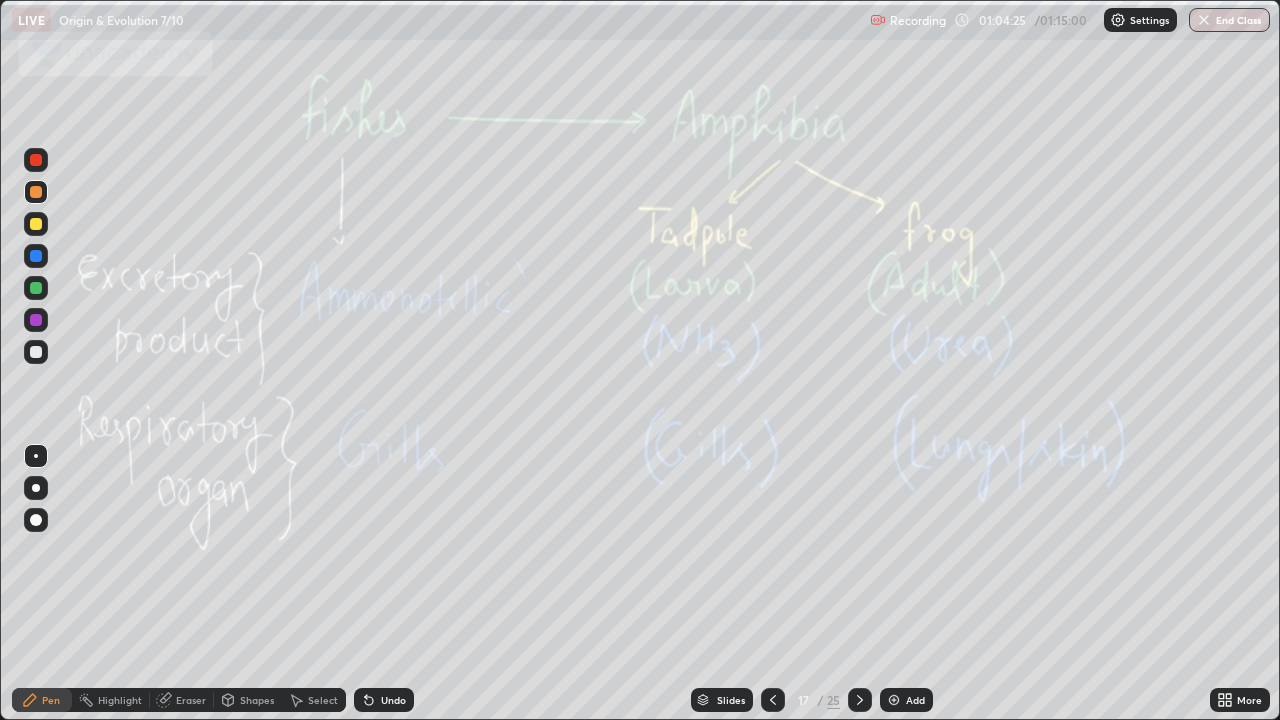 click at bounding box center [860, 700] 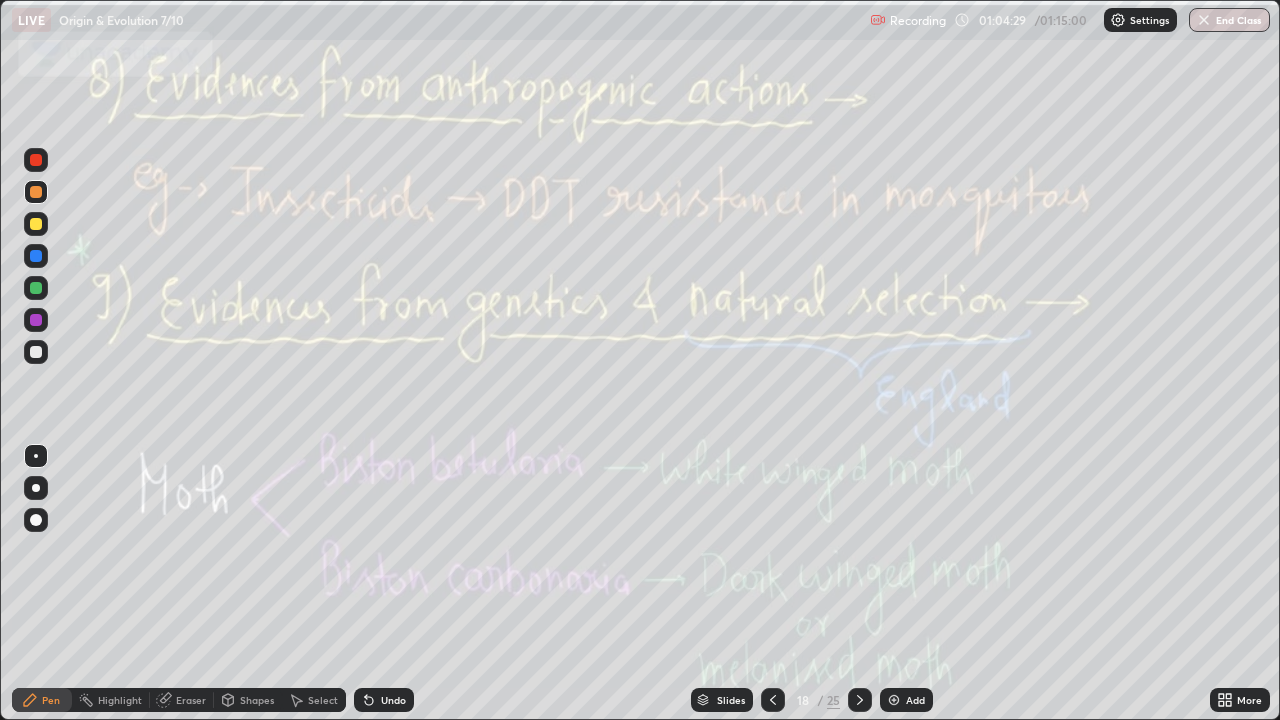 click 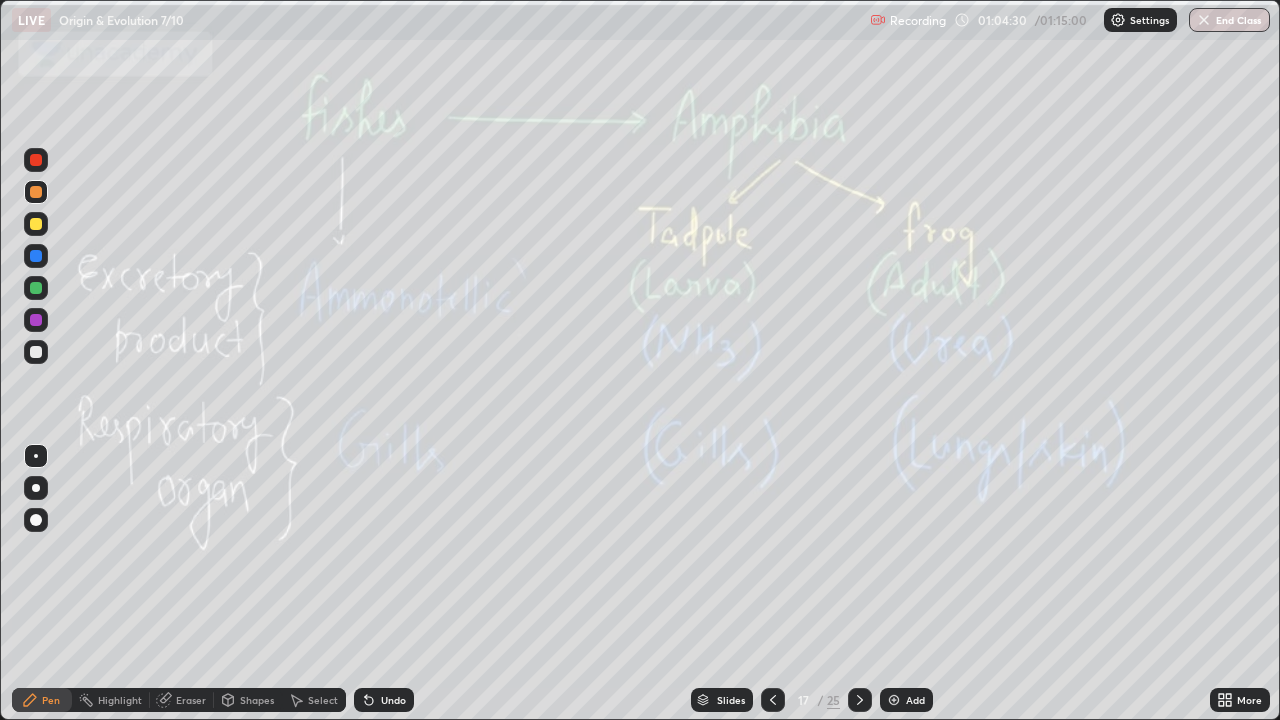 click 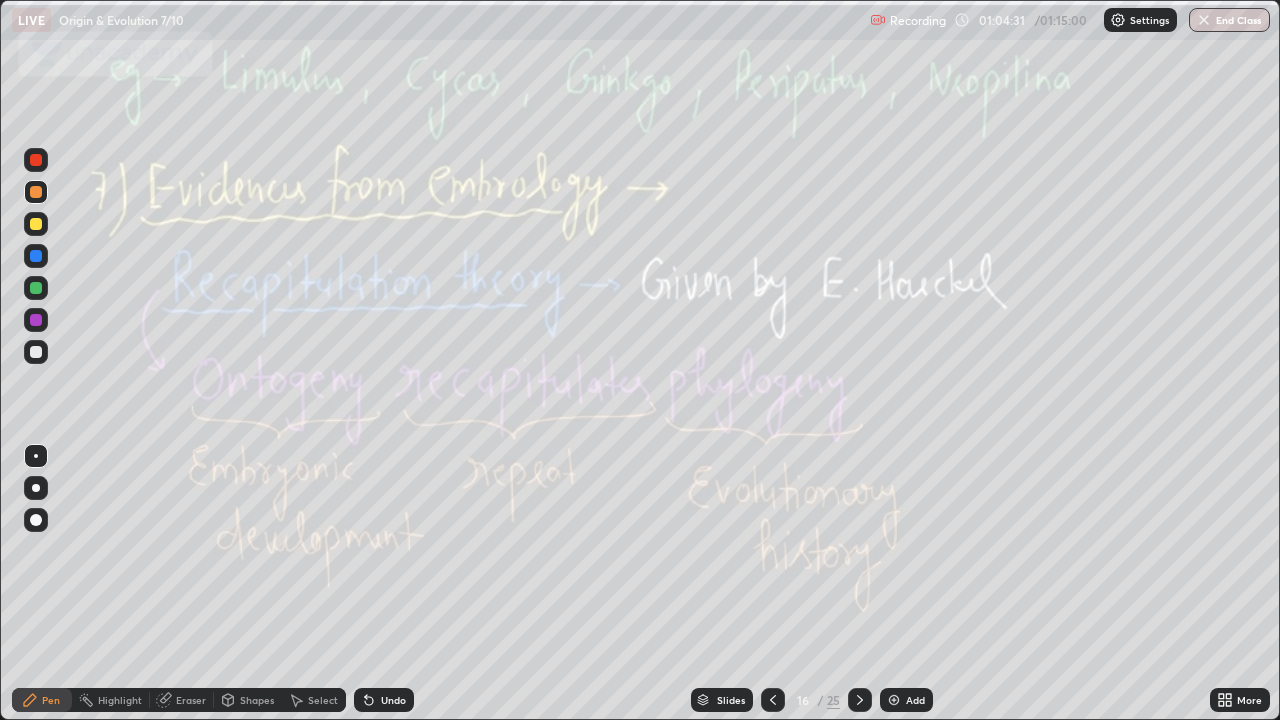 click 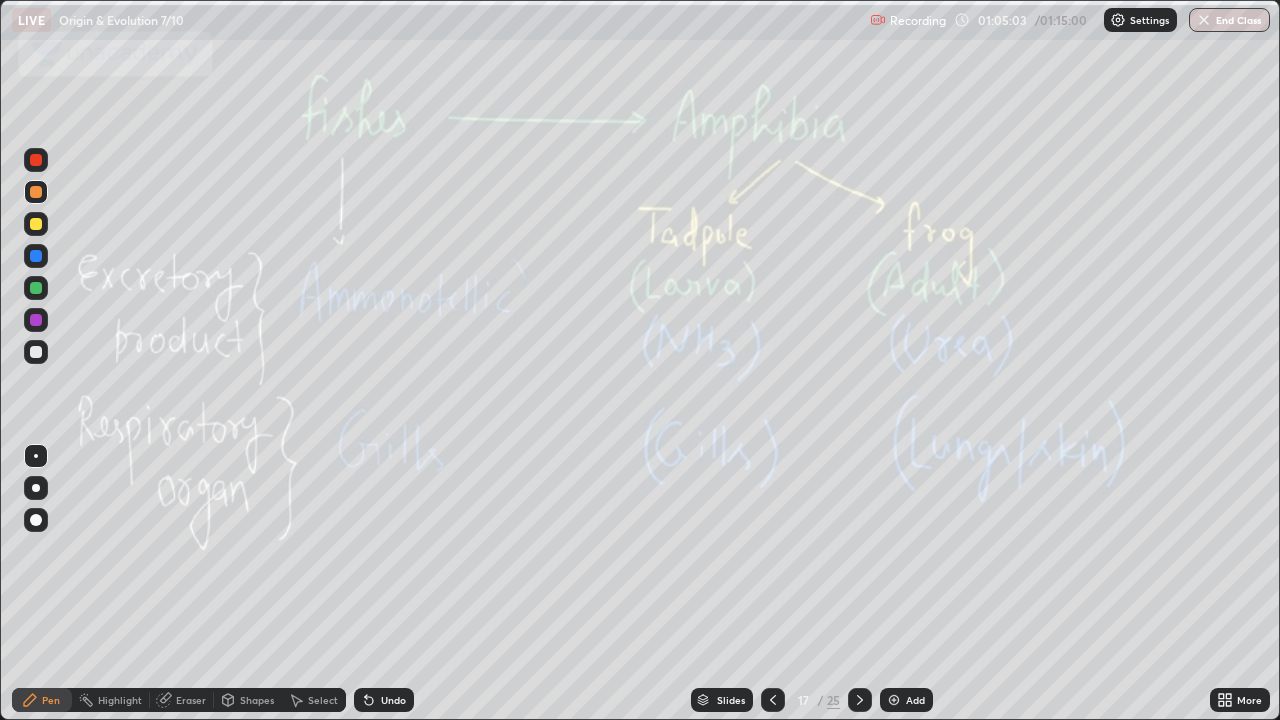 click at bounding box center (773, 700) 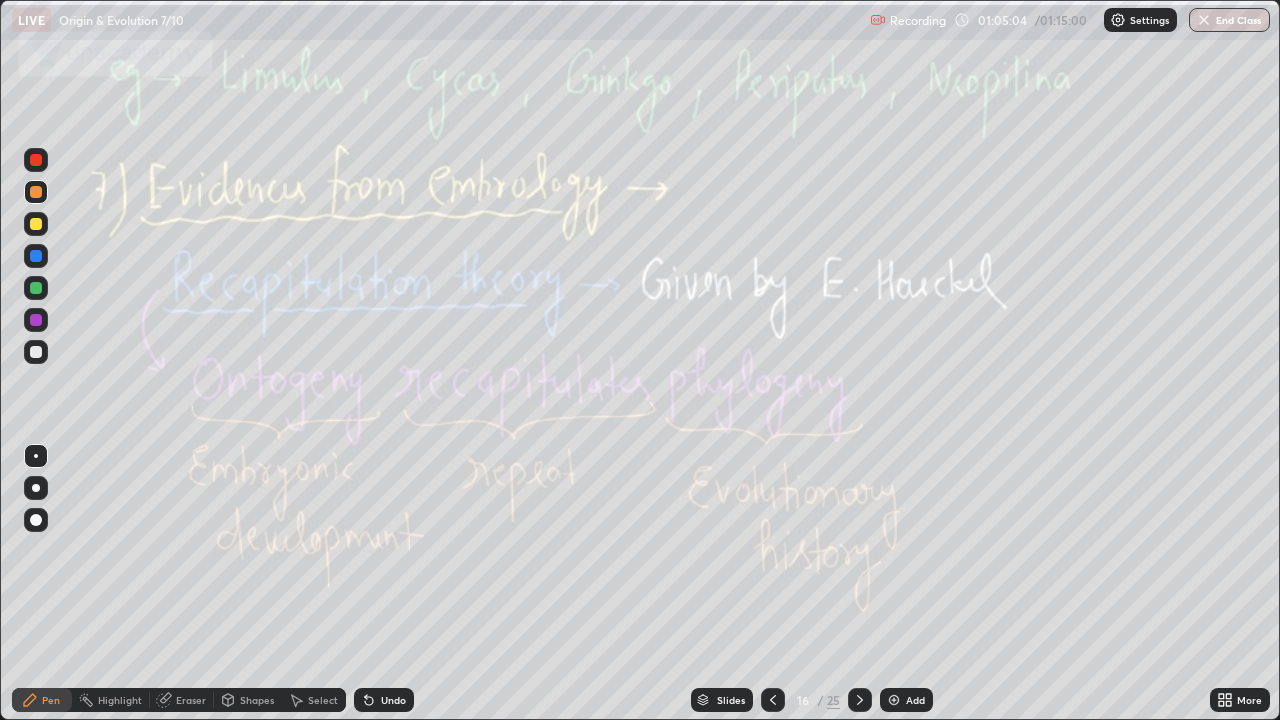 click 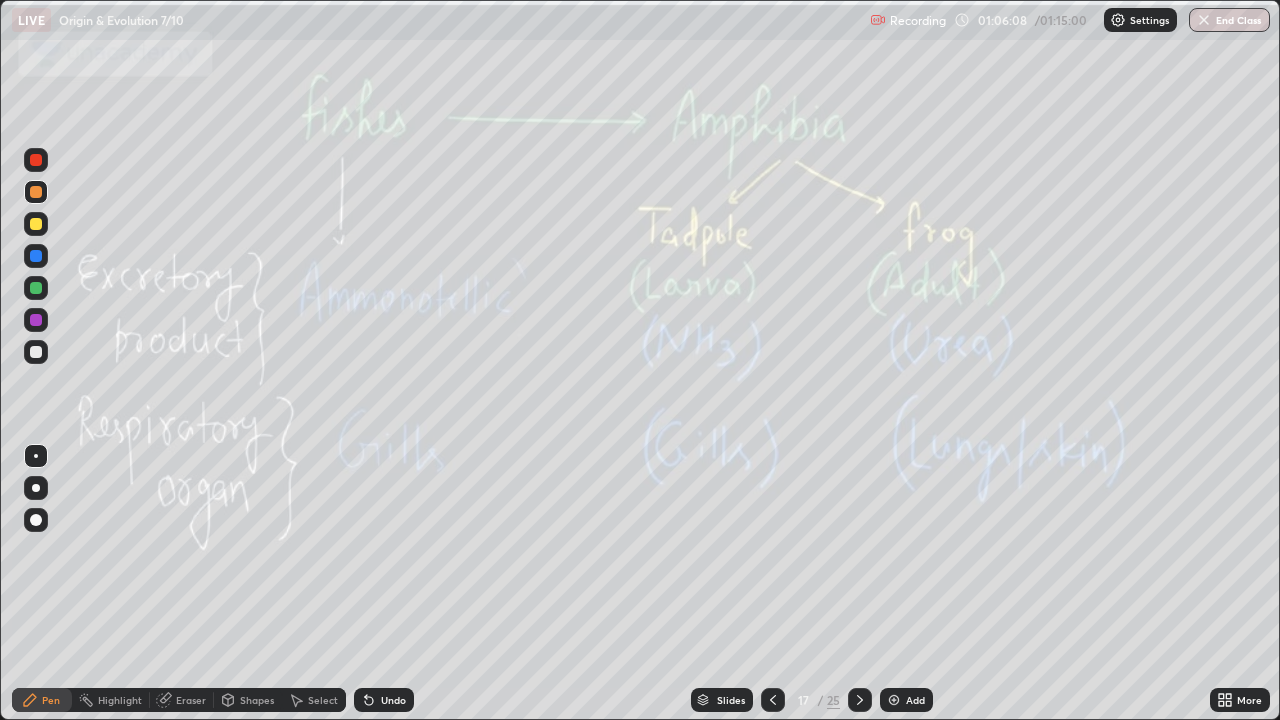 click 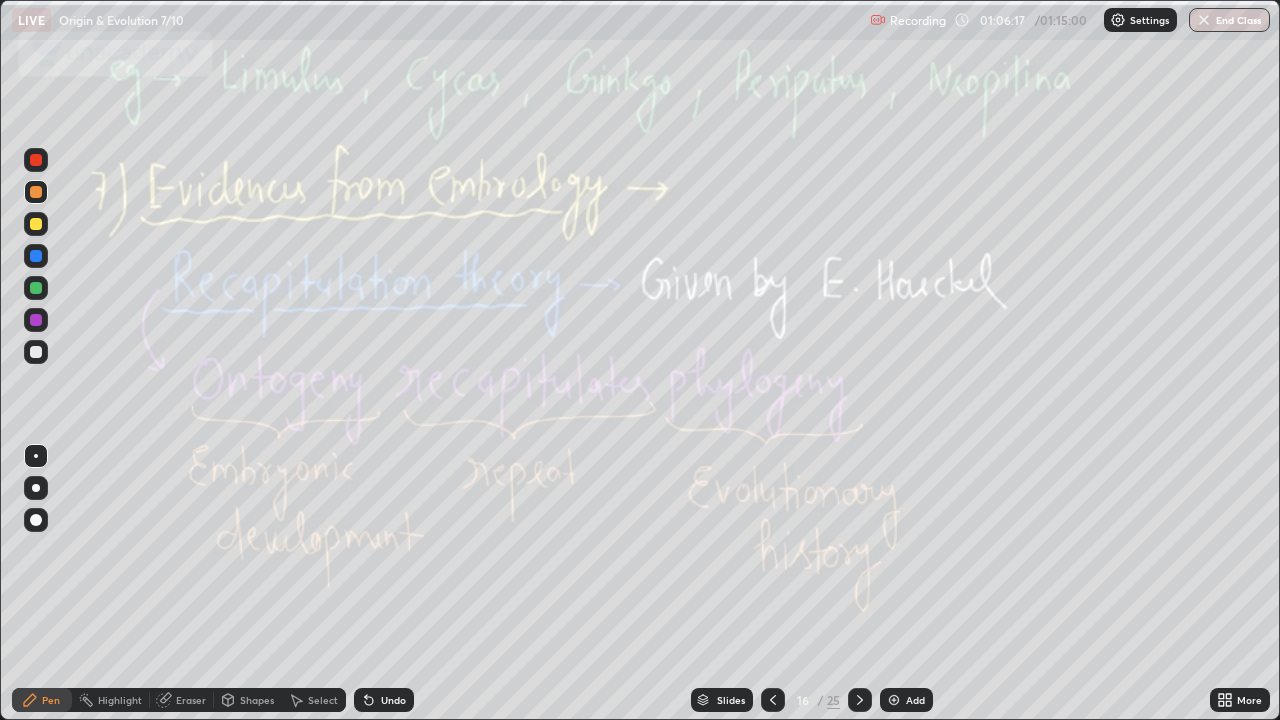 click 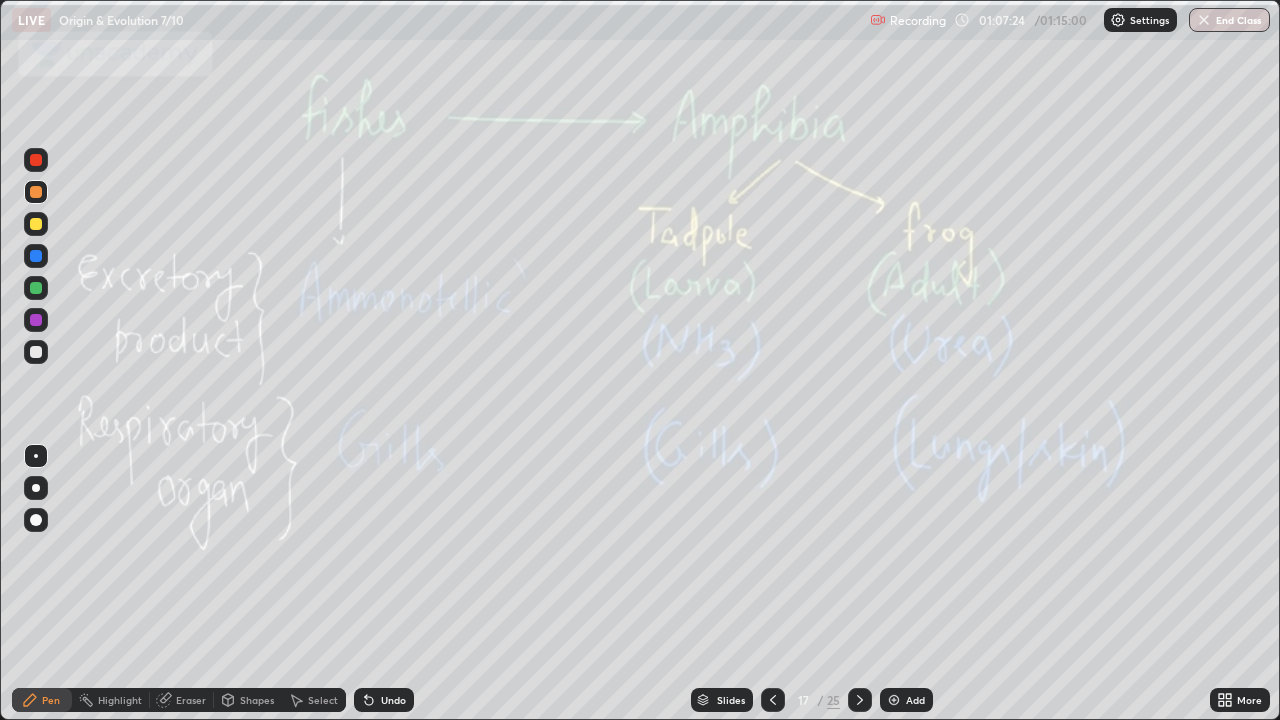 click at bounding box center [773, 700] 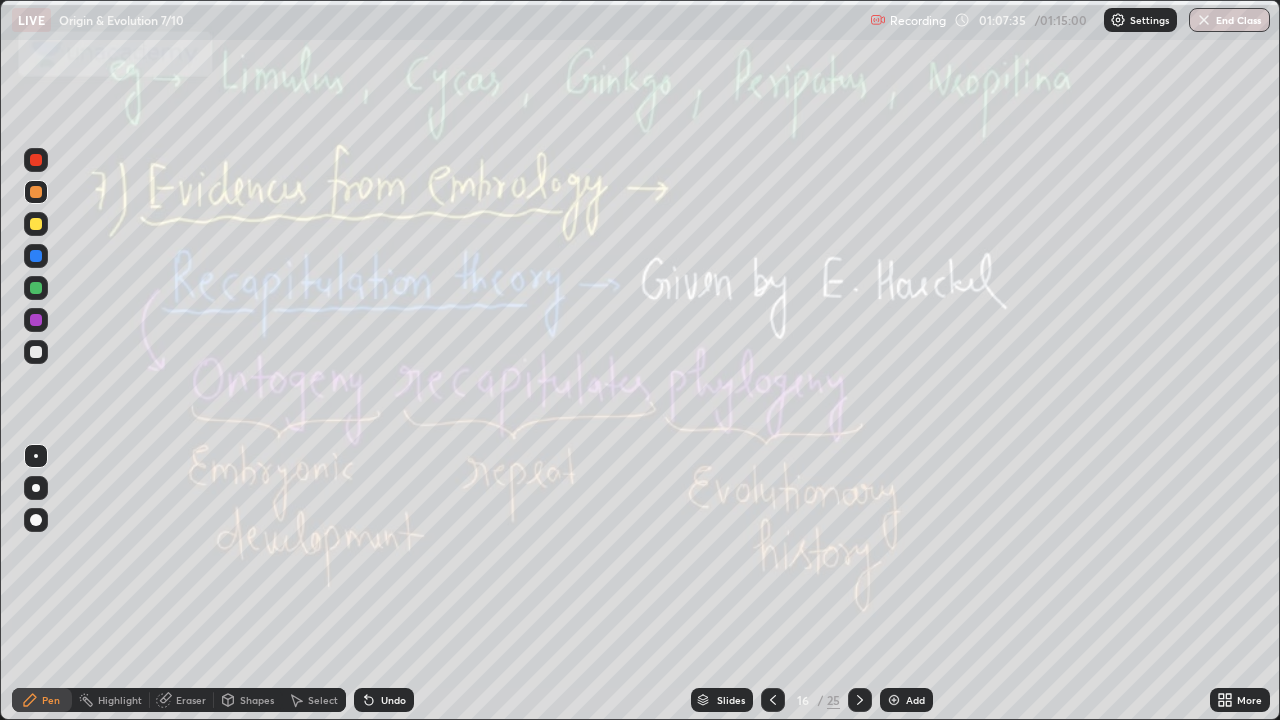 click at bounding box center [860, 700] 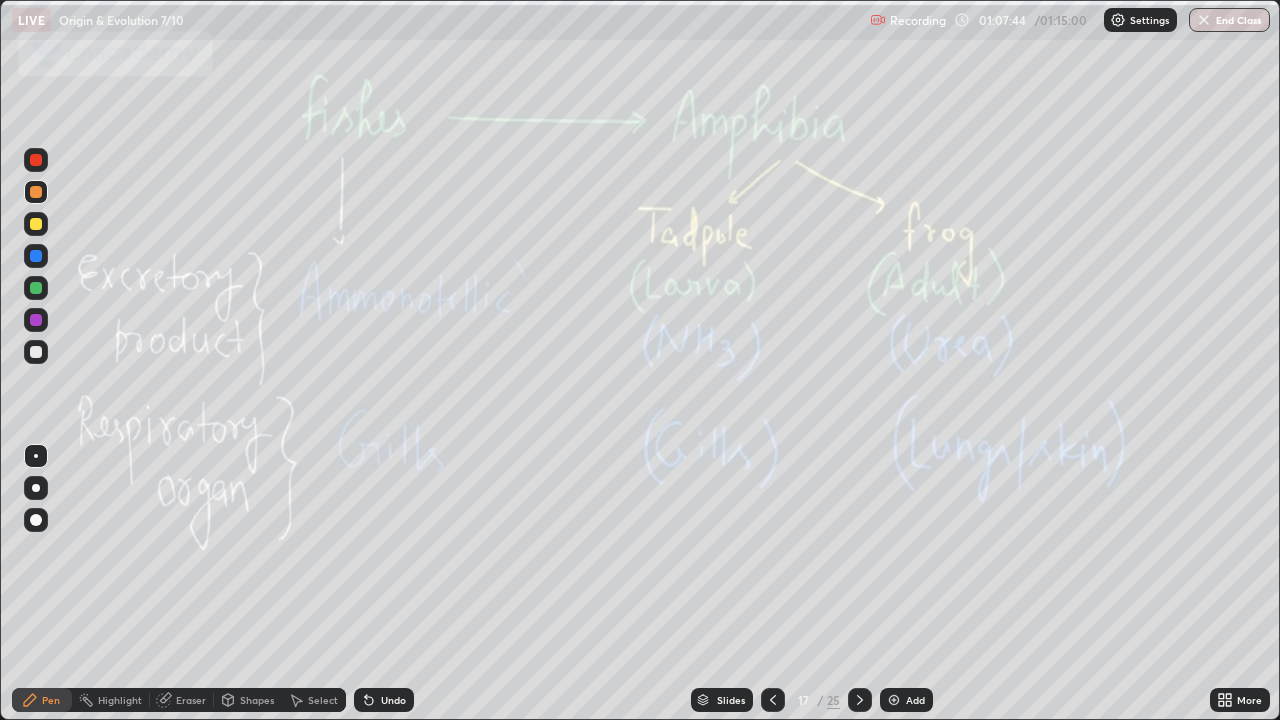 click at bounding box center [773, 700] 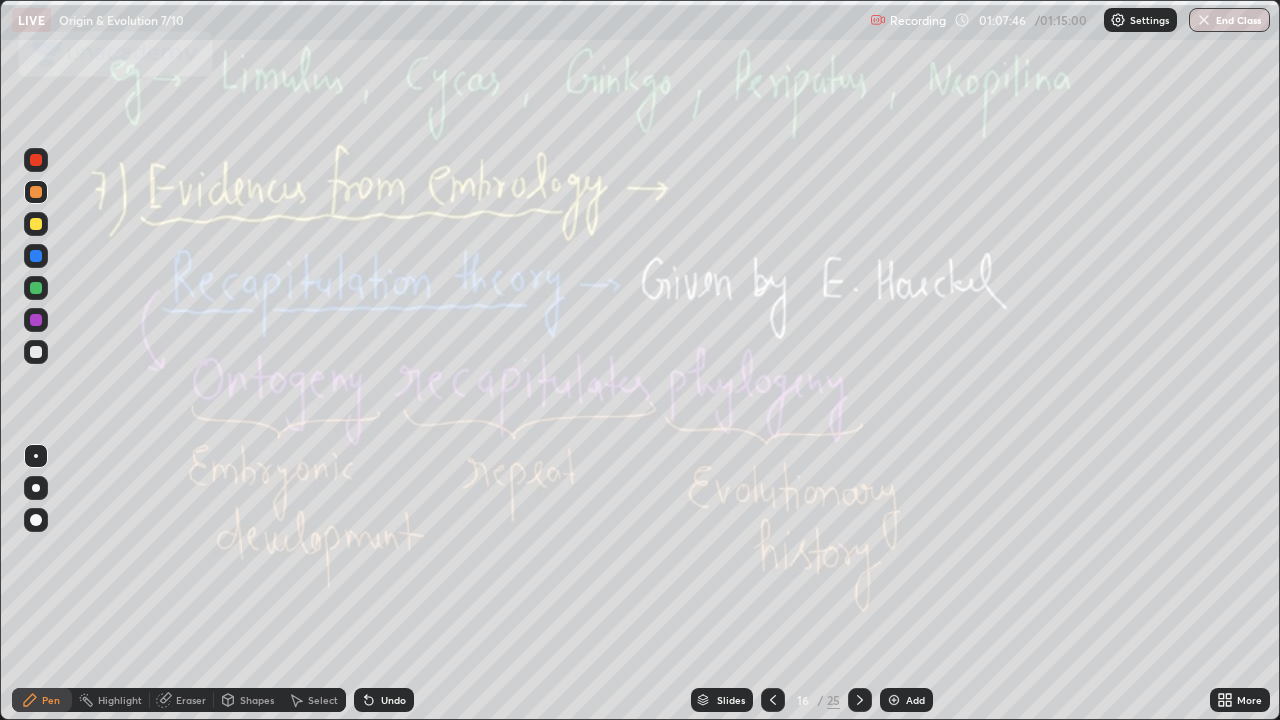 click 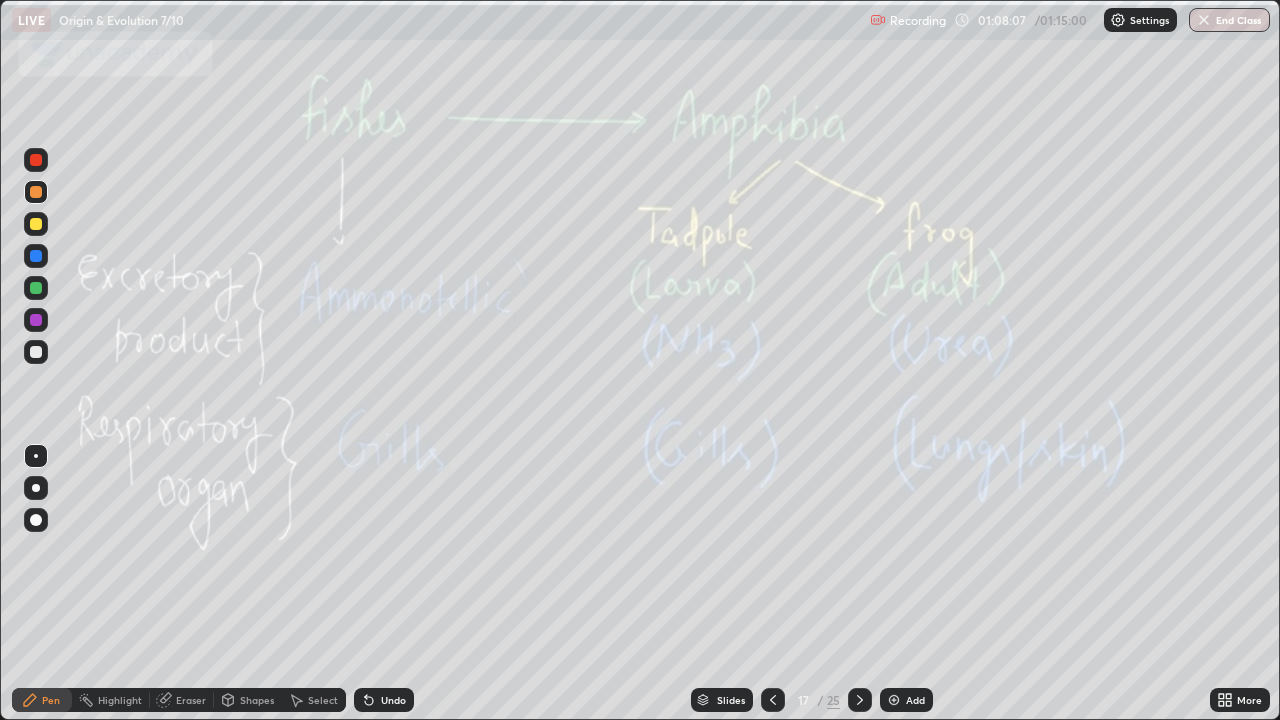 click at bounding box center [36, 192] 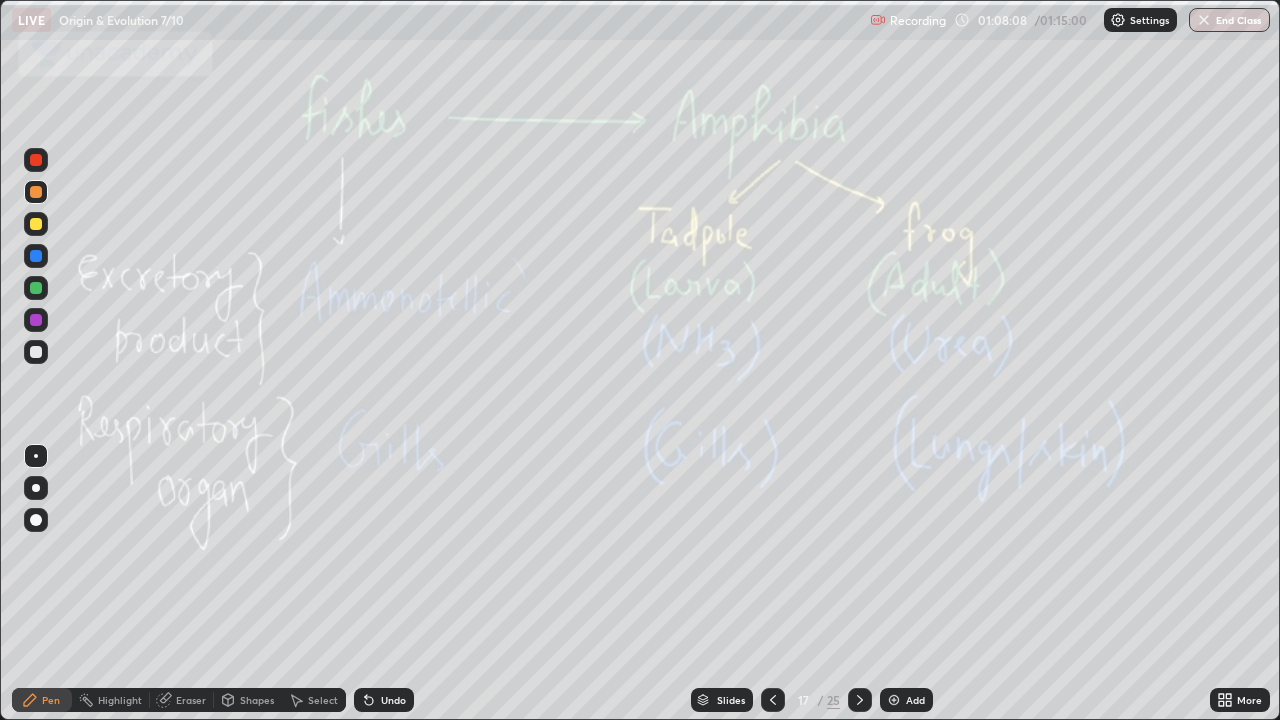 click at bounding box center [36, 256] 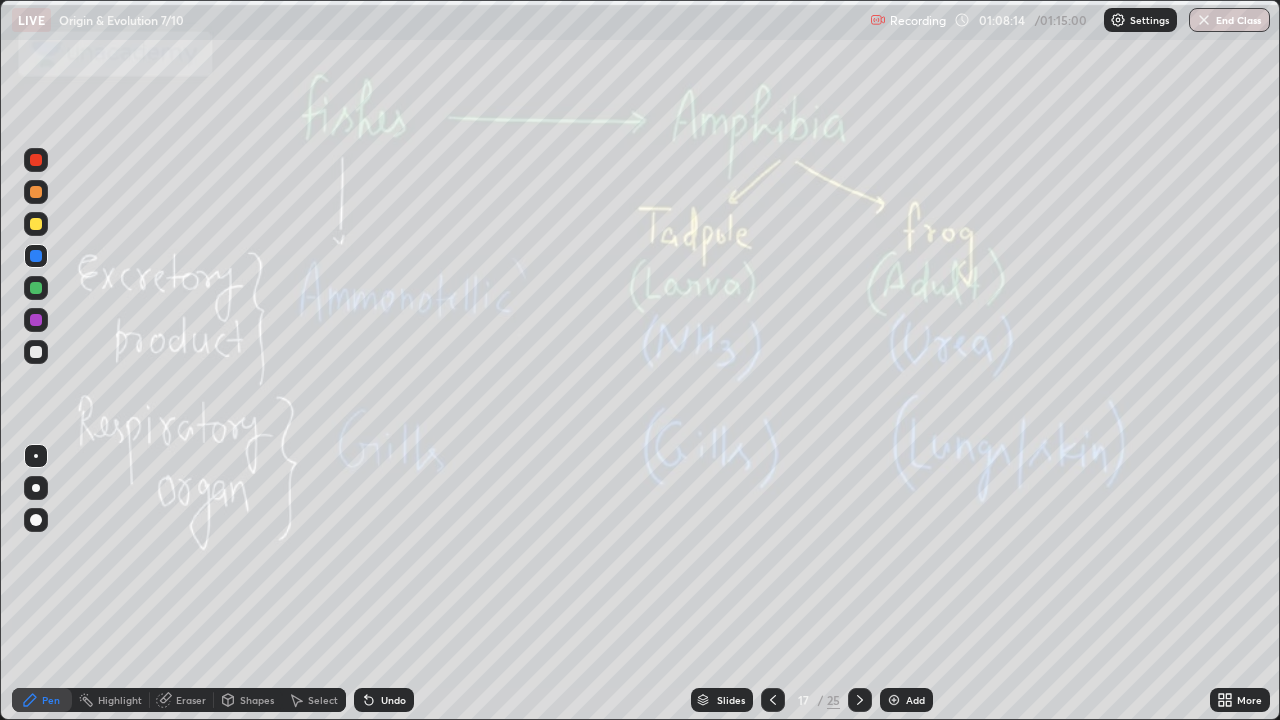 click on "Eraser" at bounding box center (182, 700) 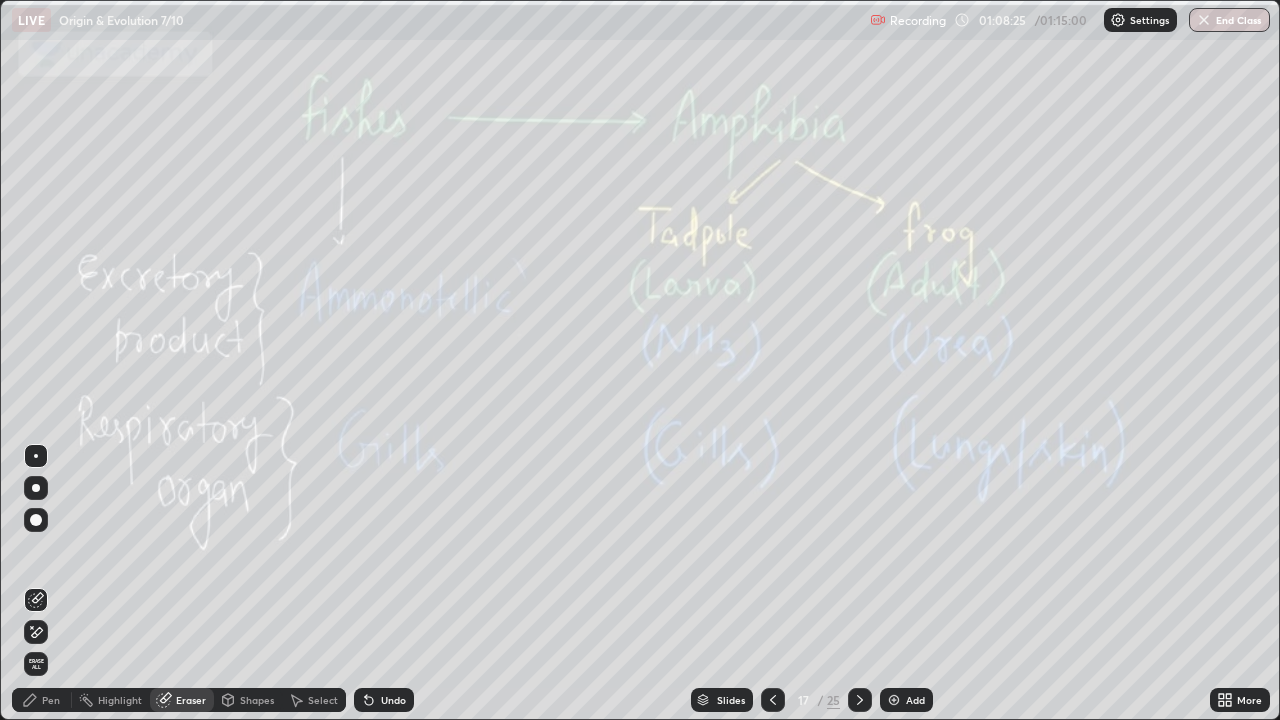 click on "Pen" at bounding box center [42, 700] 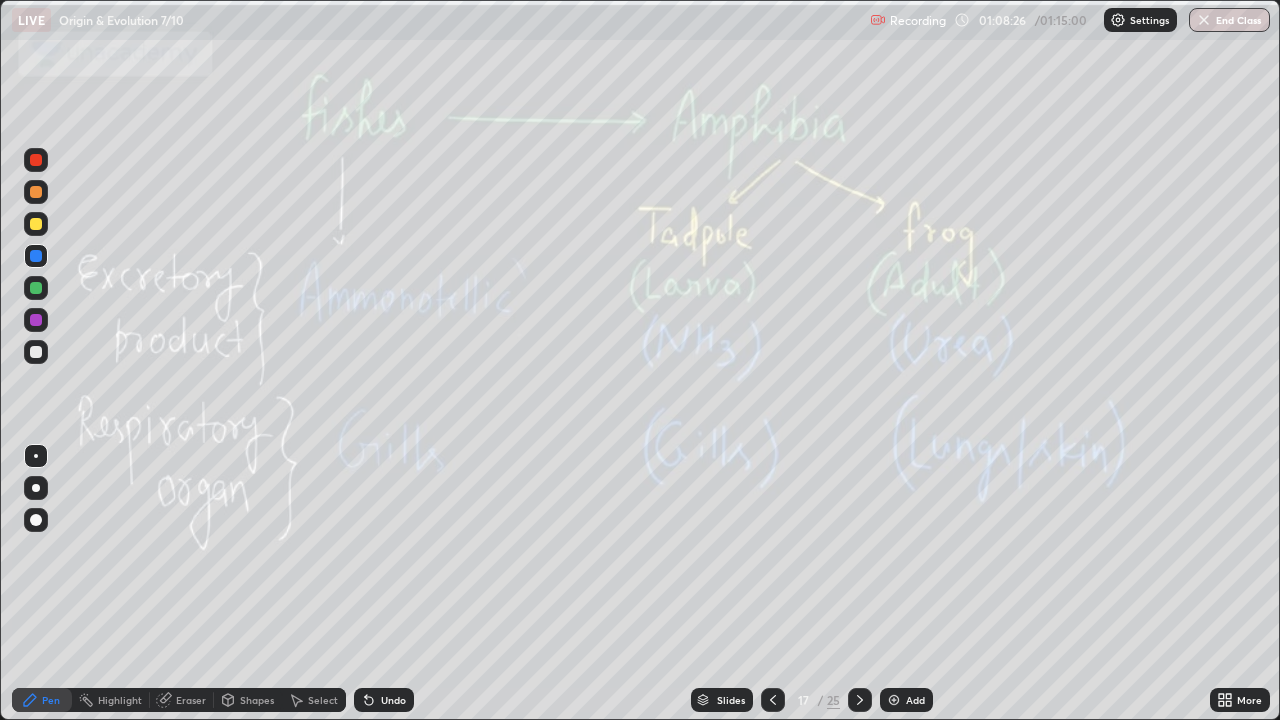 click at bounding box center (36, 256) 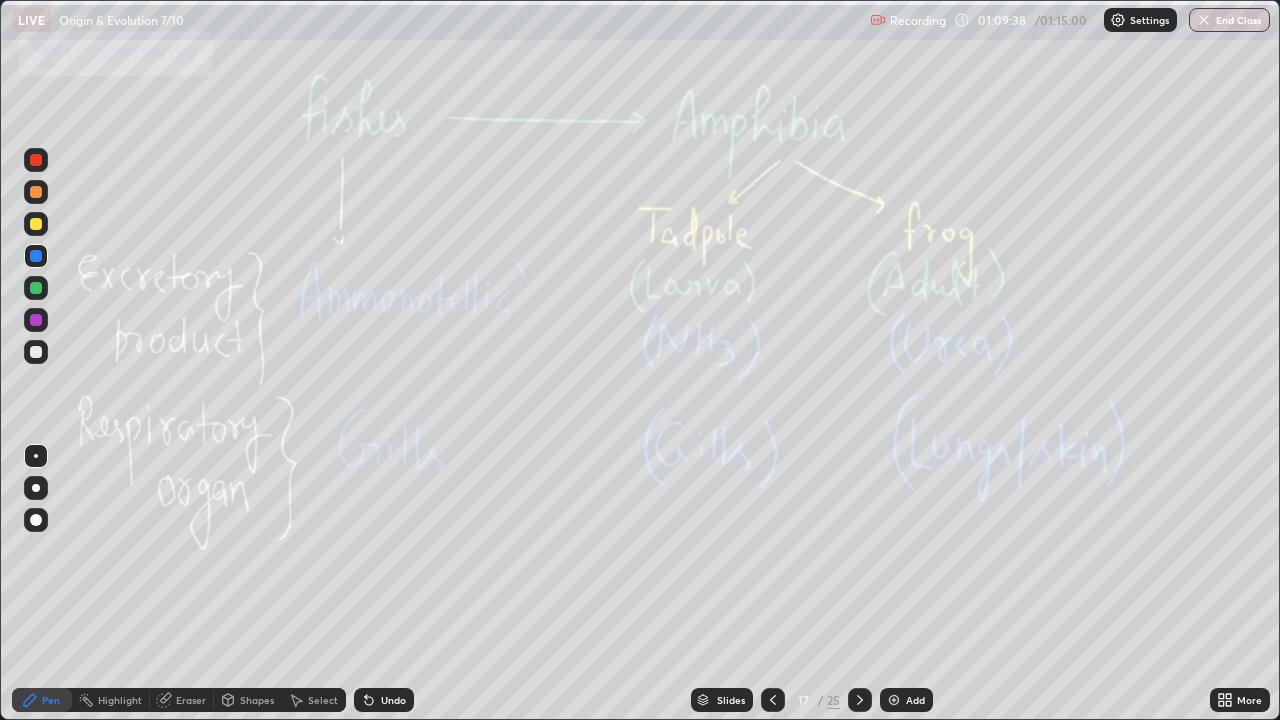 click 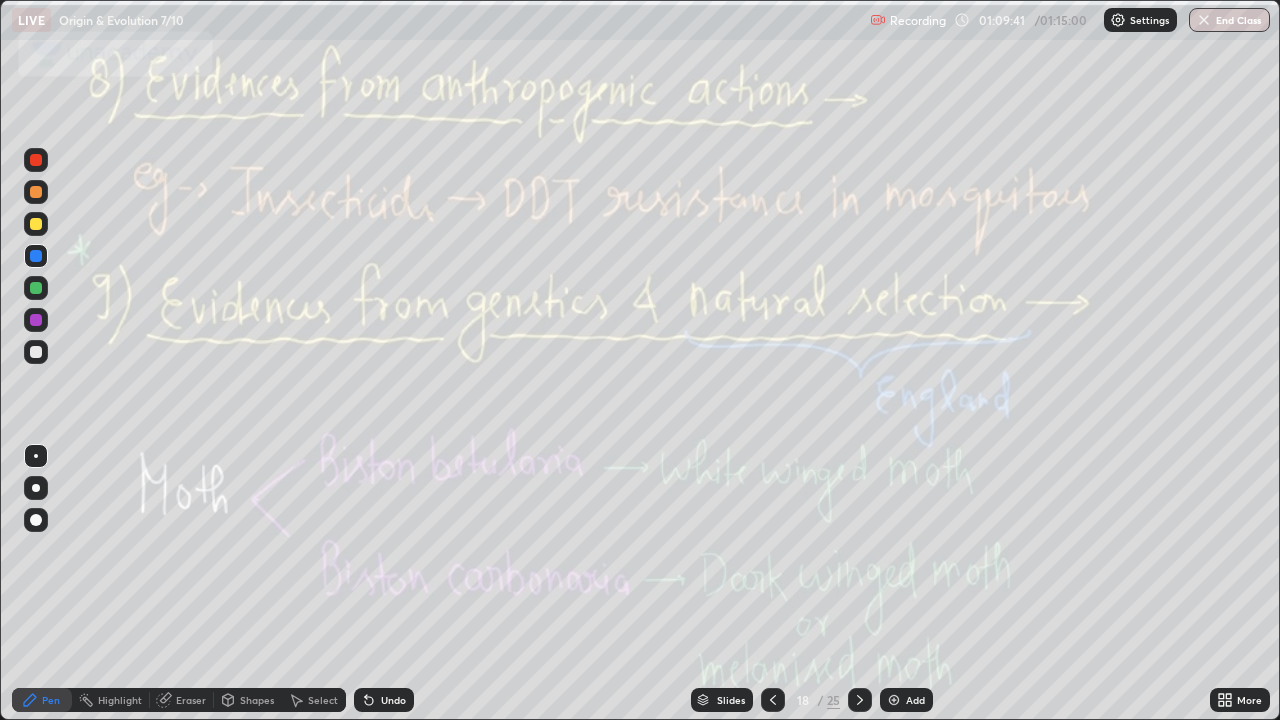 click at bounding box center (860, 700) 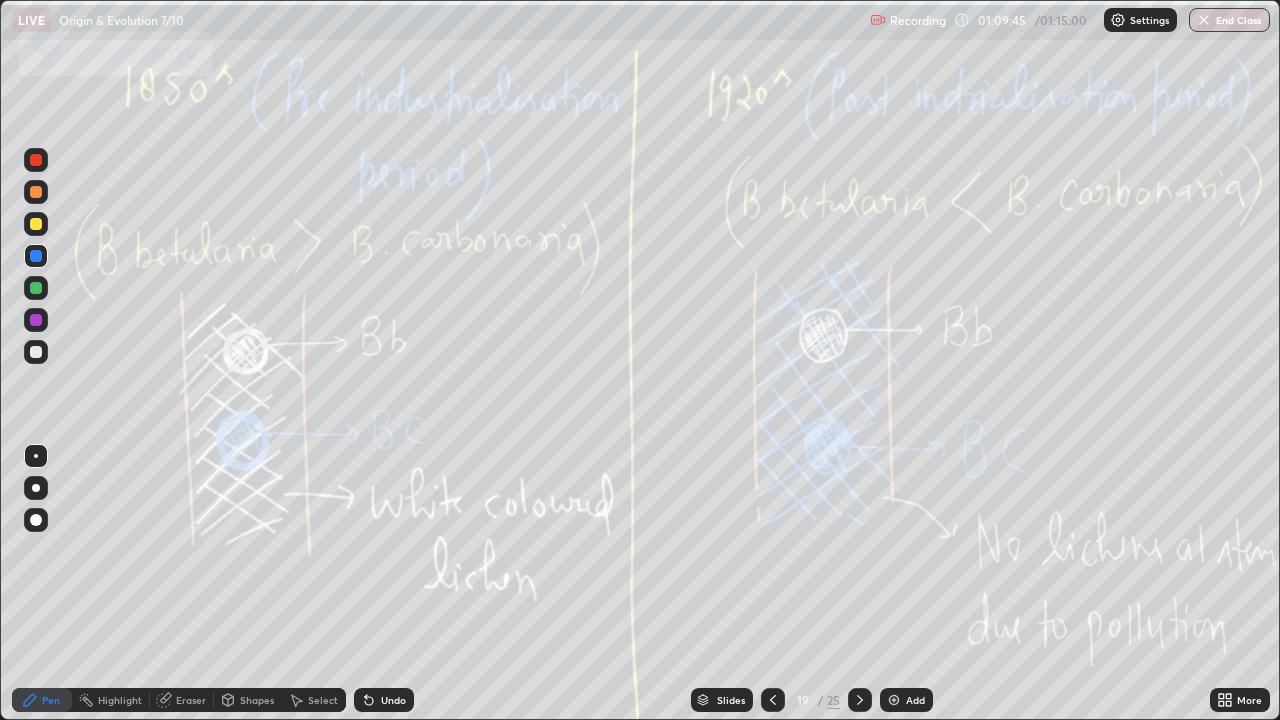 click 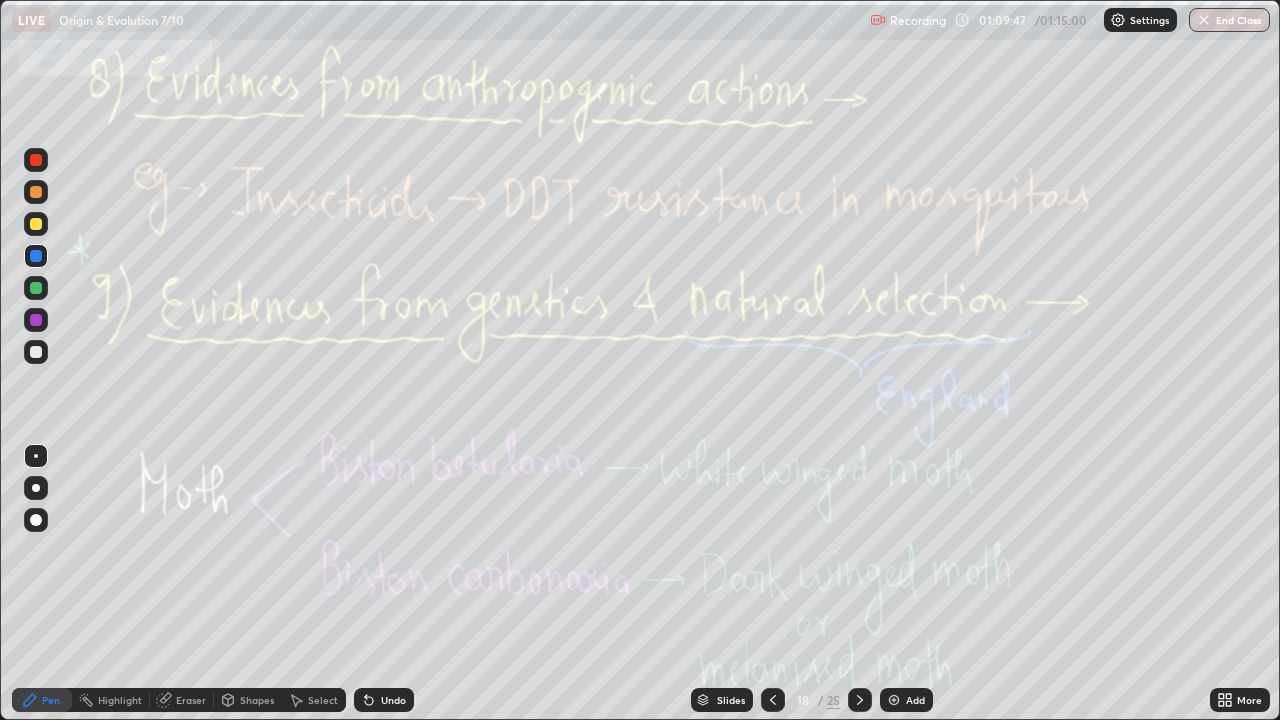 click 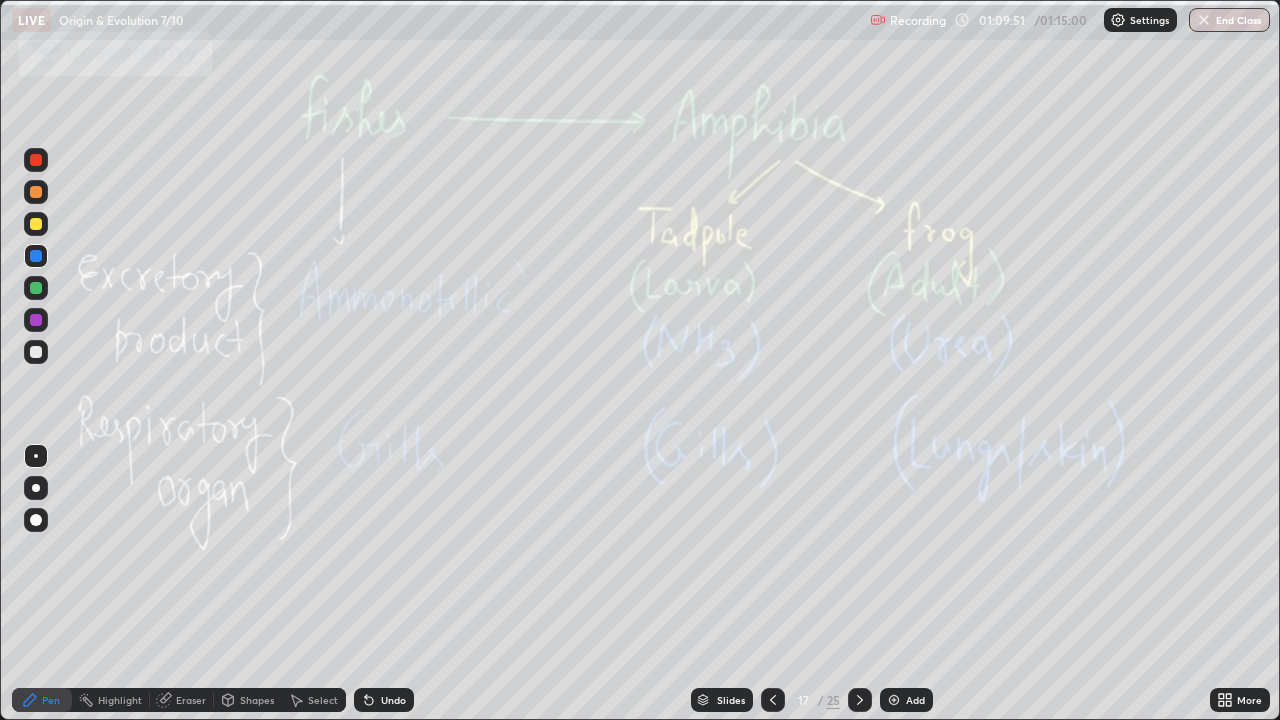 click 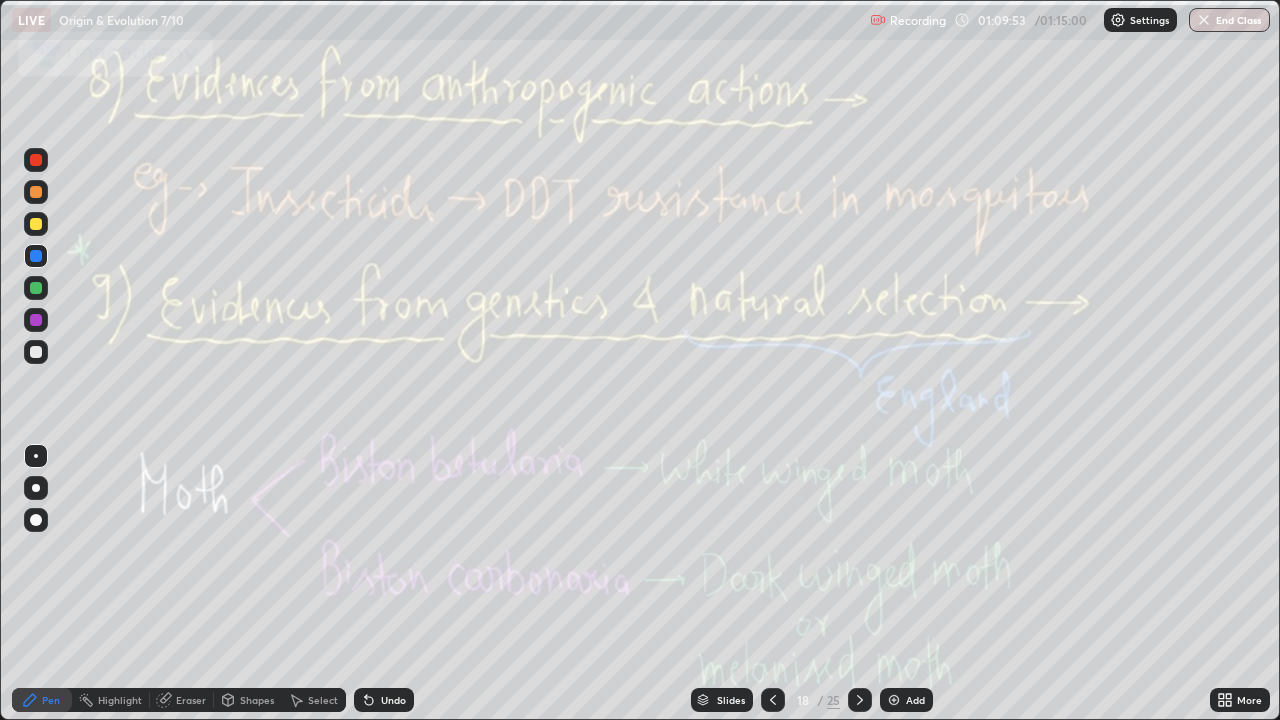 click at bounding box center [773, 700] 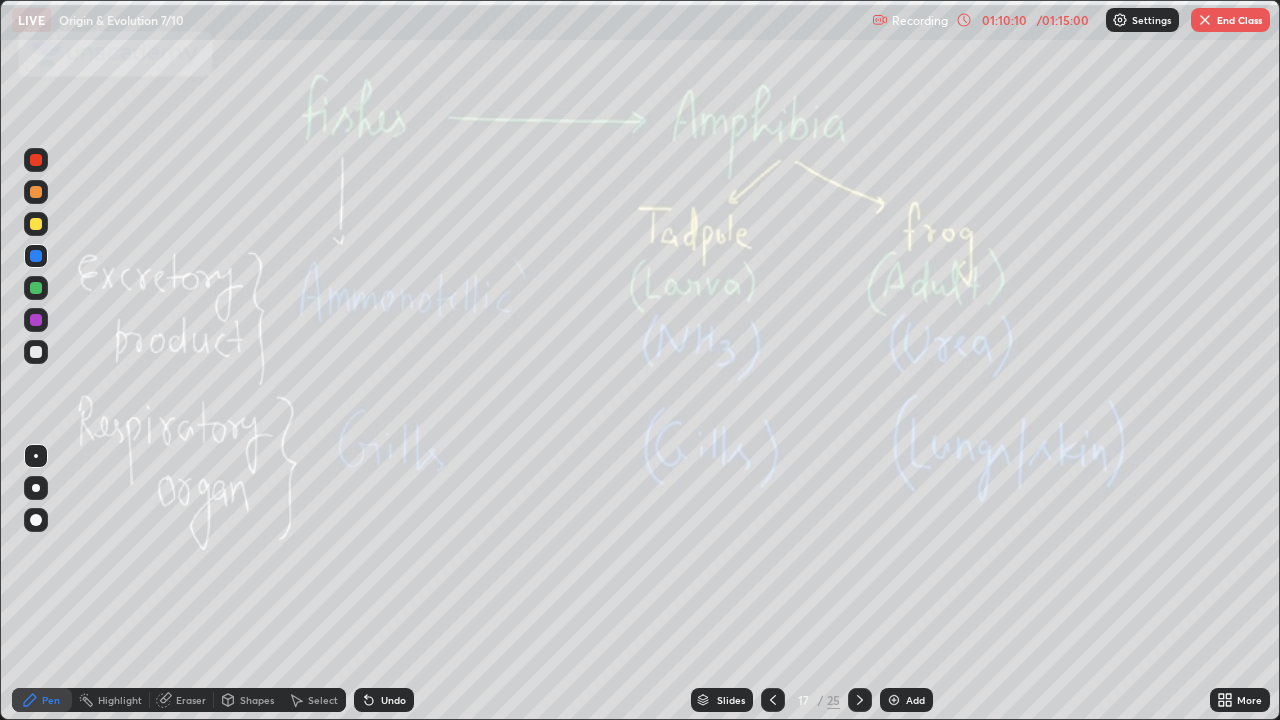 click 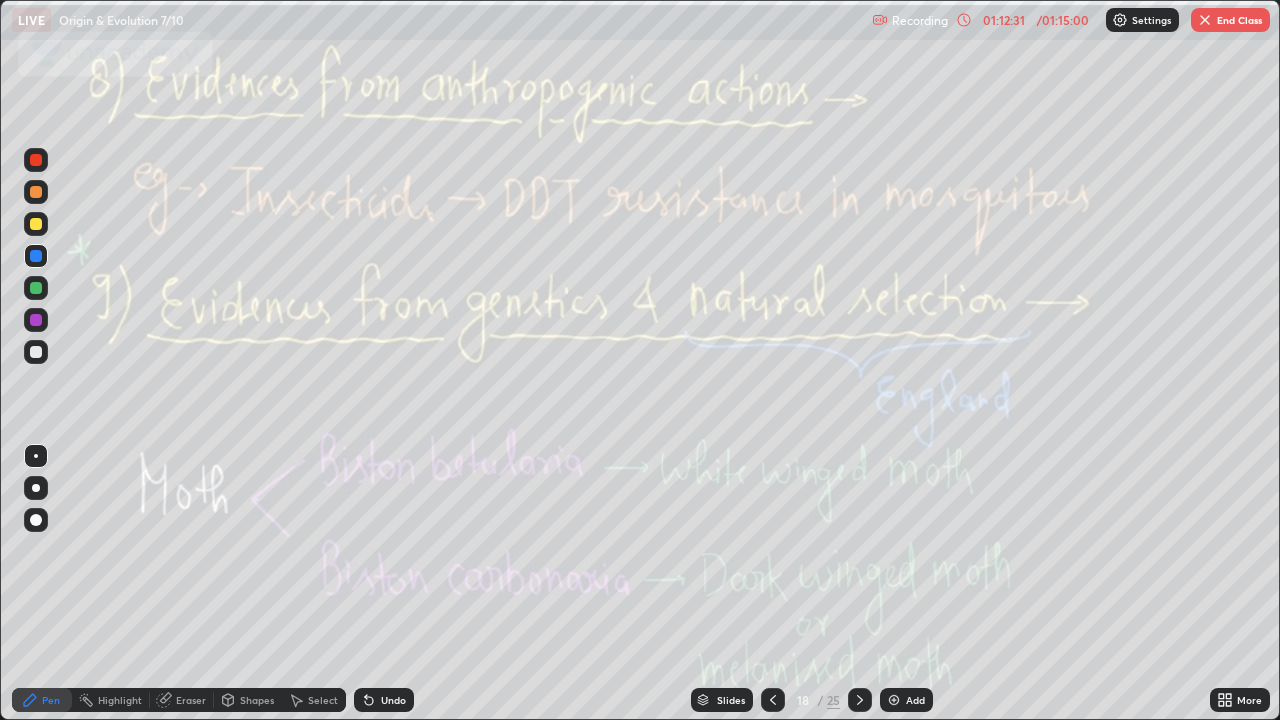 click at bounding box center (860, 700) 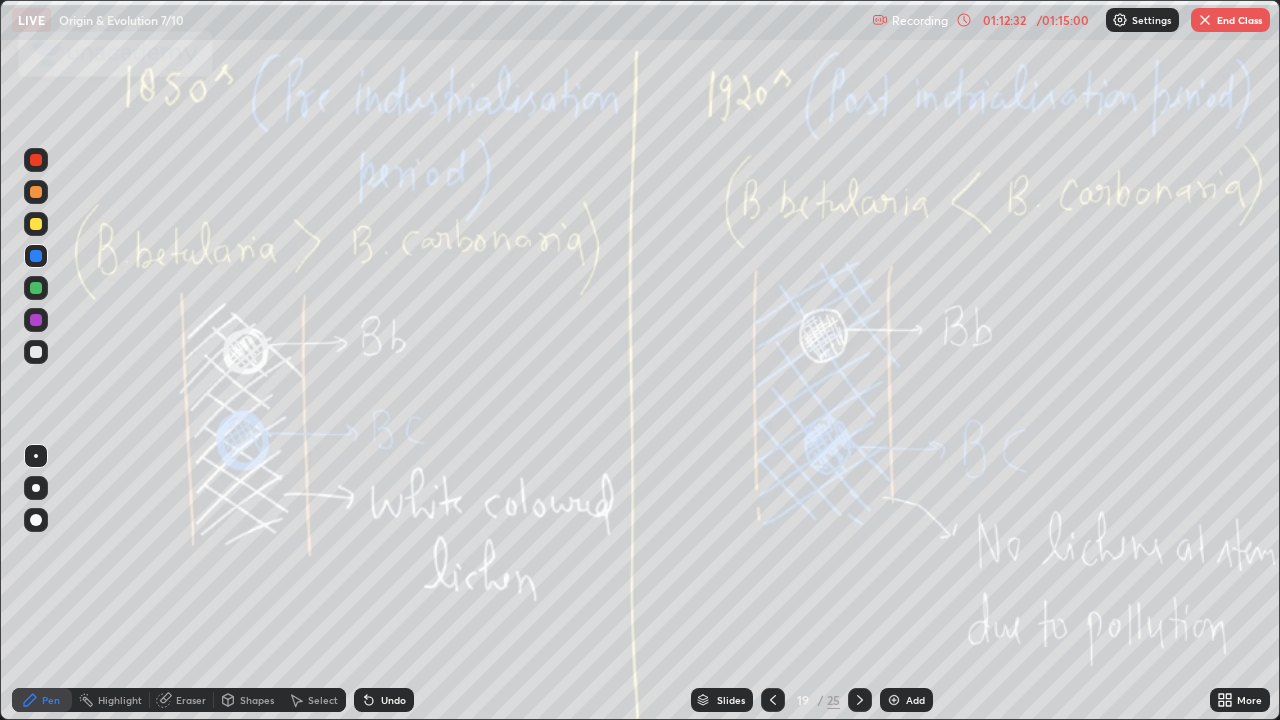 click 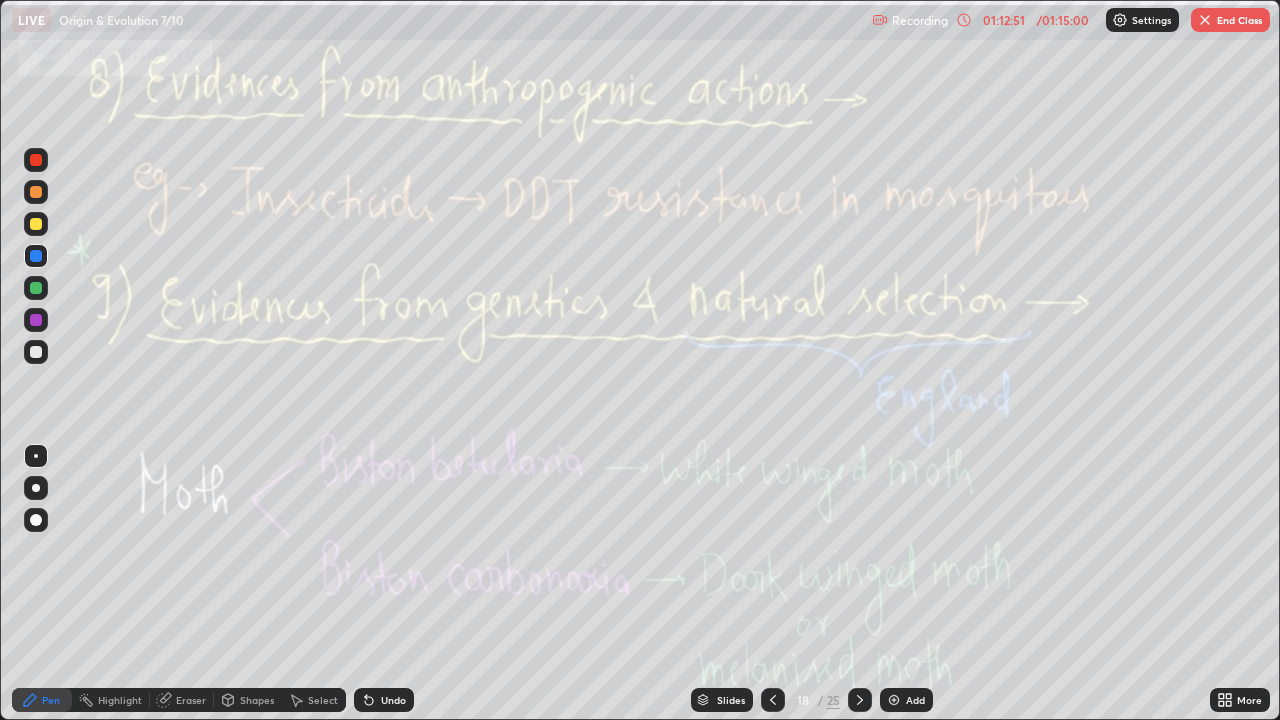 click 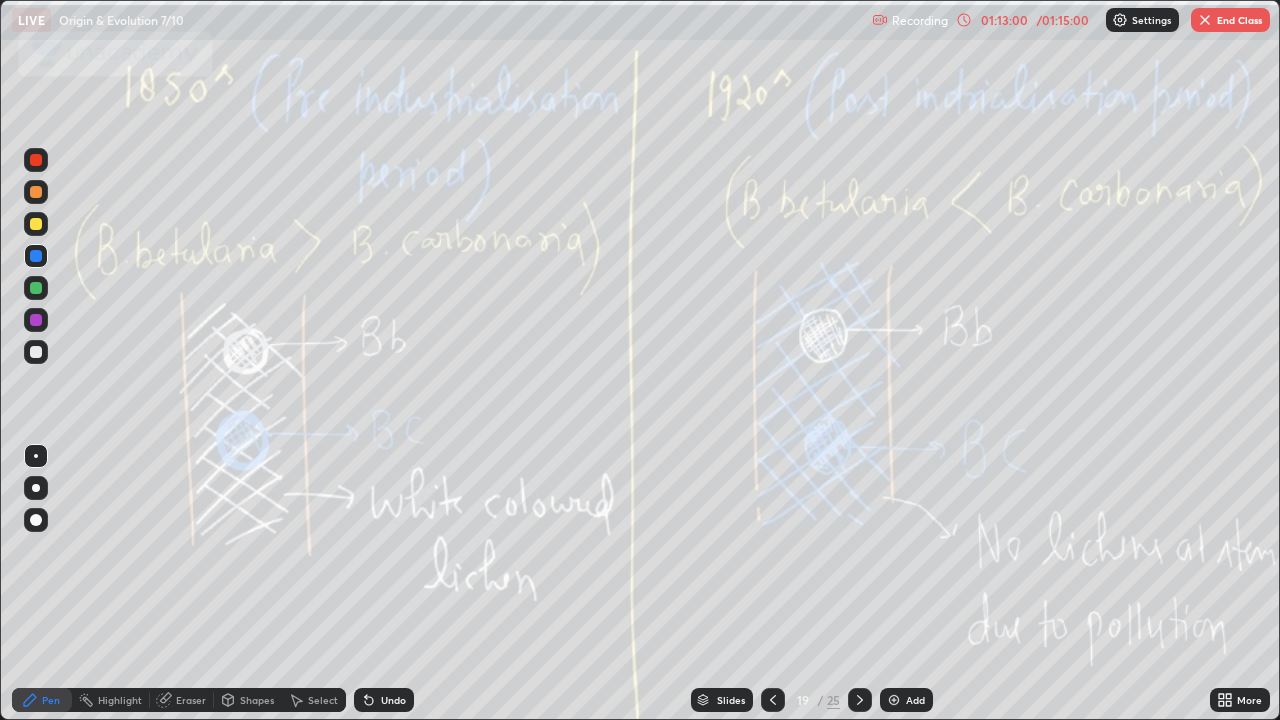 click 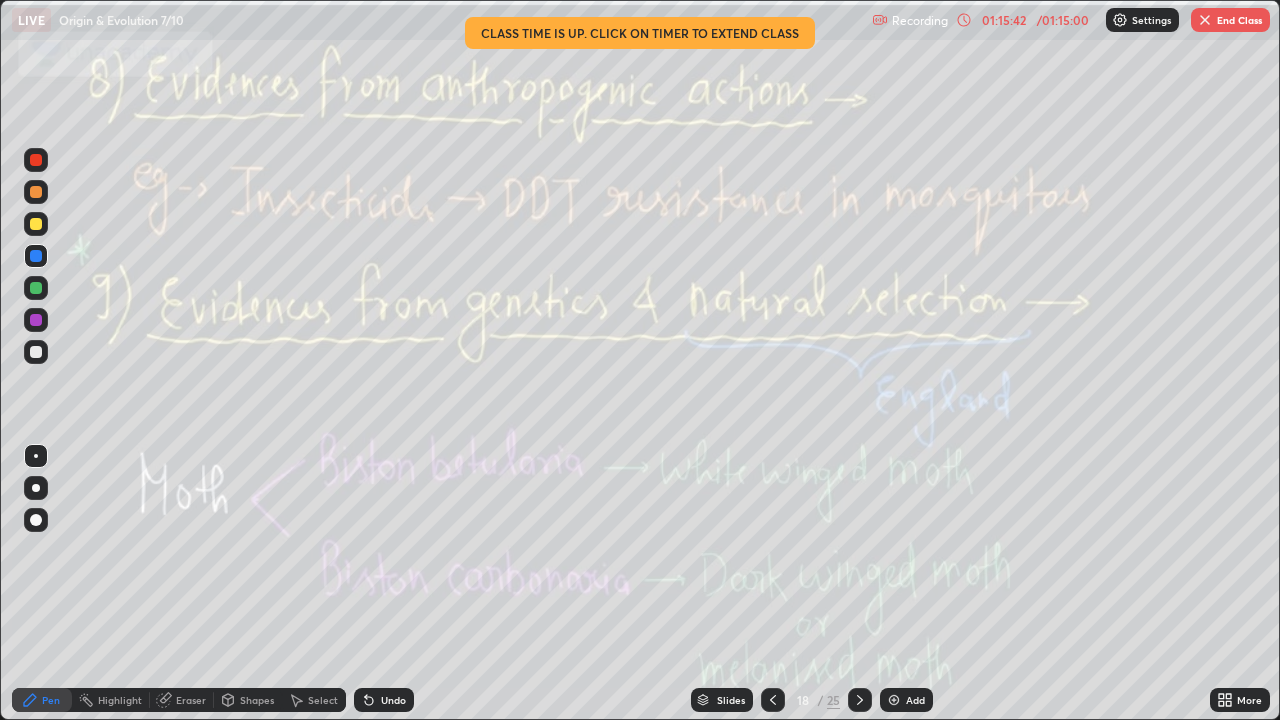 click on "End Class" at bounding box center (1230, 20) 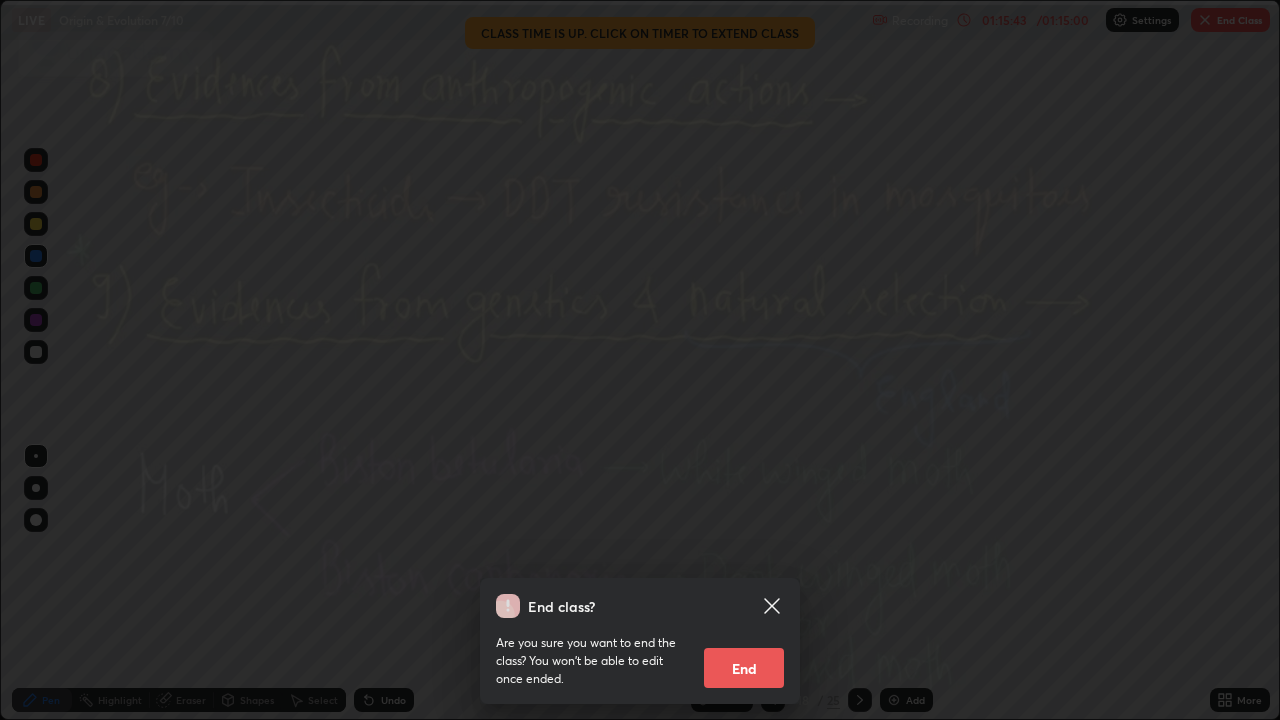 click on "End" at bounding box center (744, 668) 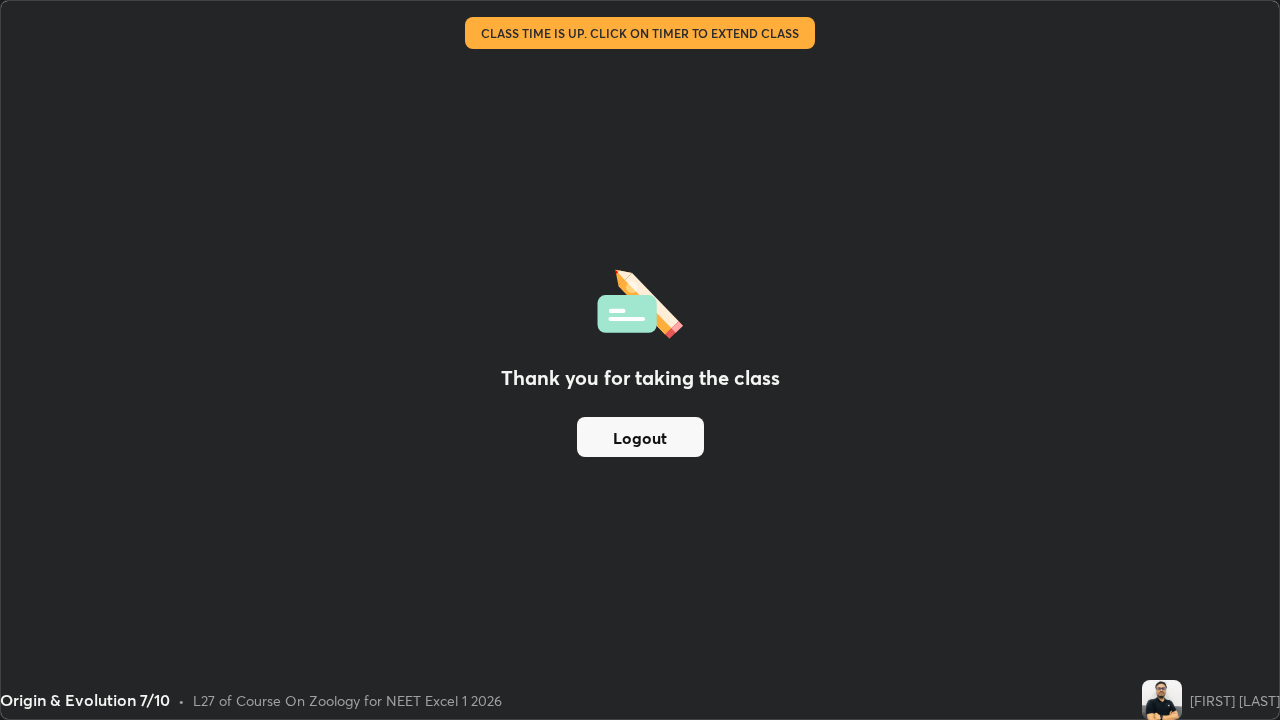 click on "Logout" at bounding box center (640, 437) 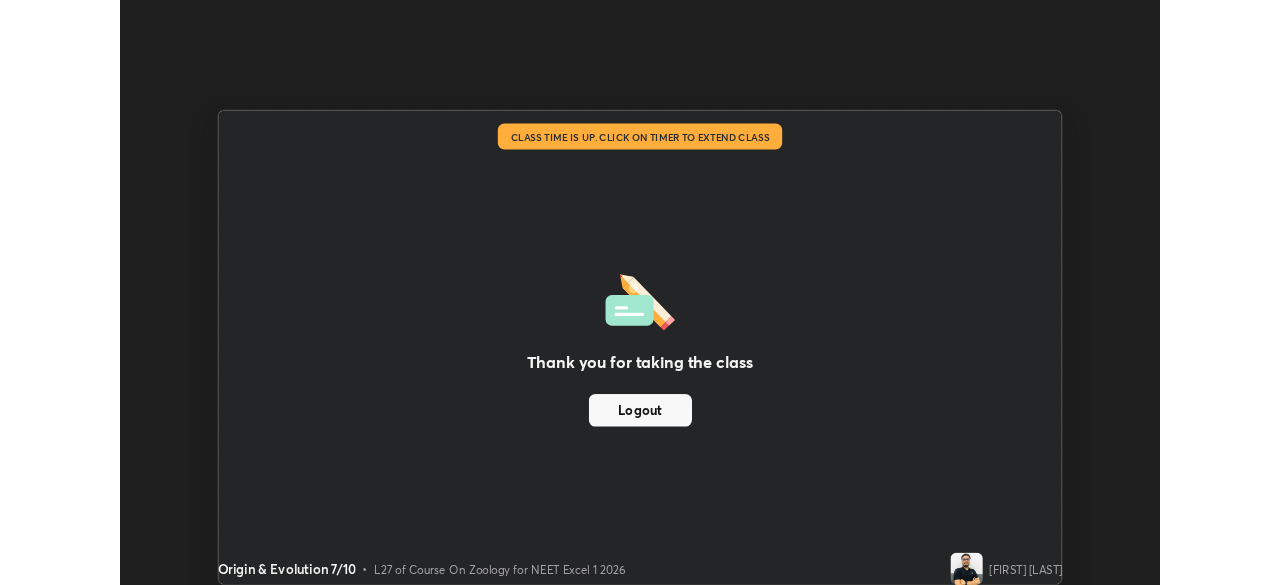 scroll, scrollTop: 585, scrollLeft: 1280, axis: both 